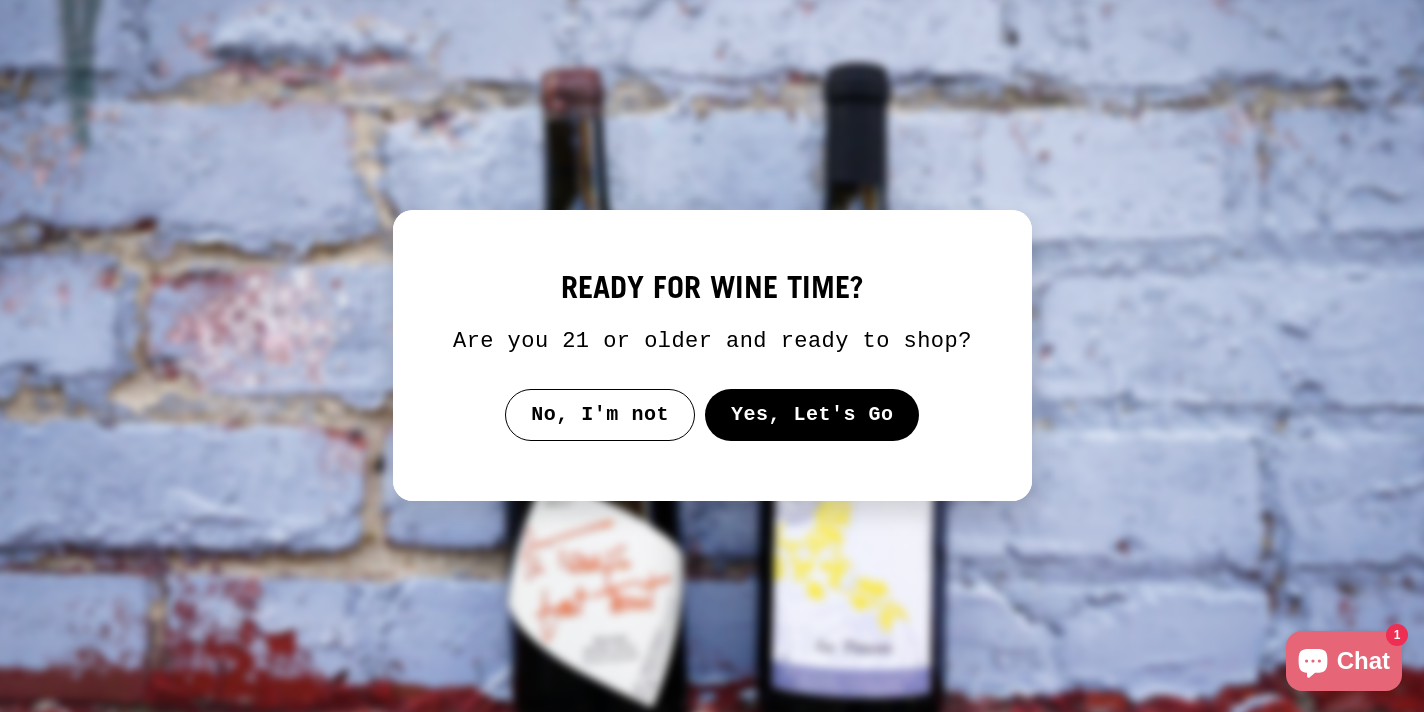 scroll, scrollTop: 0, scrollLeft: 0, axis: both 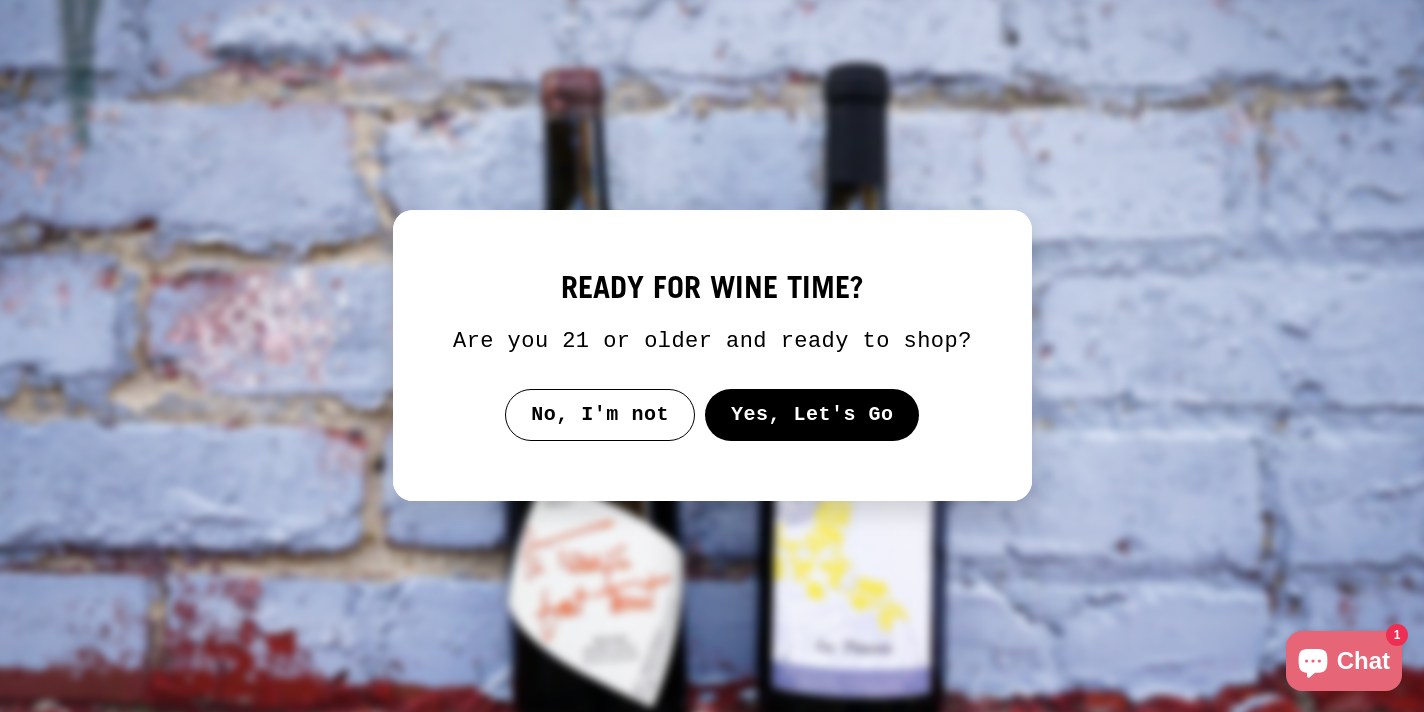 click on "Yes, Let's Go" at bounding box center [811, 415] 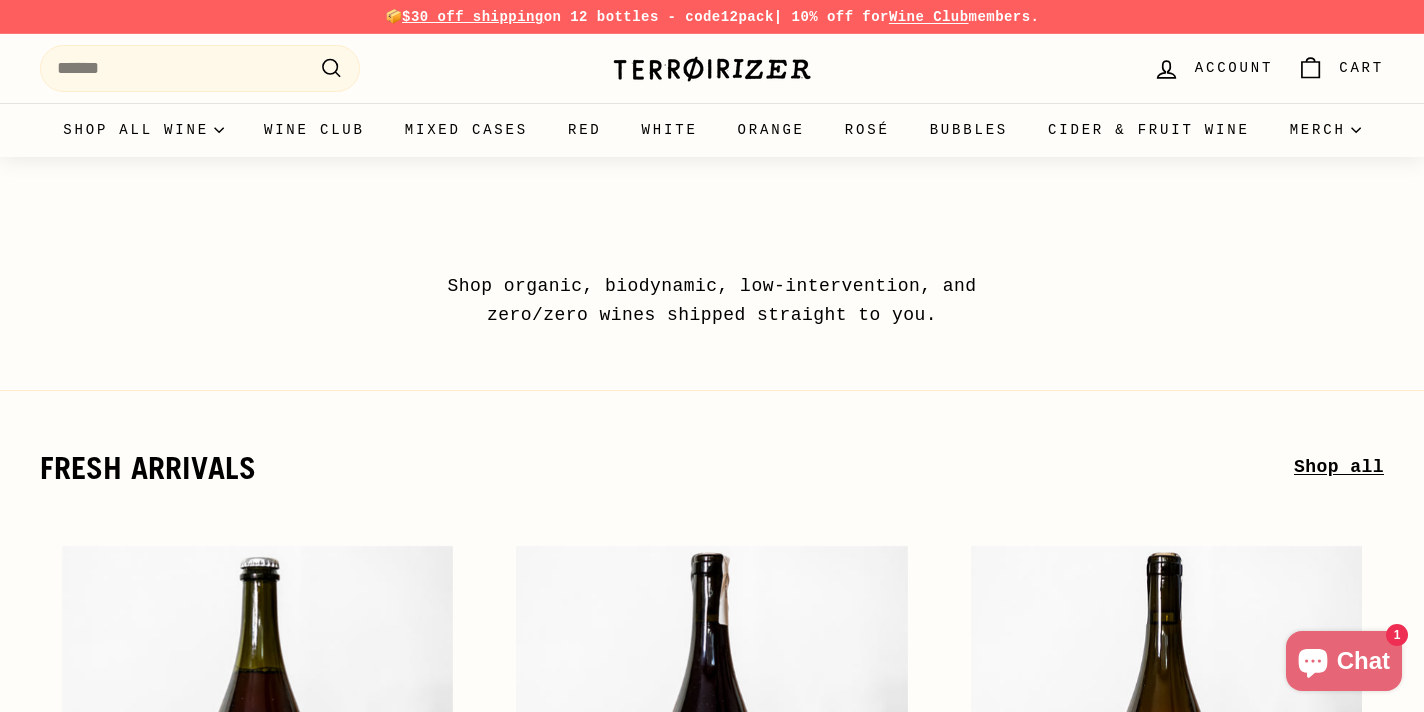 scroll, scrollTop: 2, scrollLeft: 0, axis: vertical 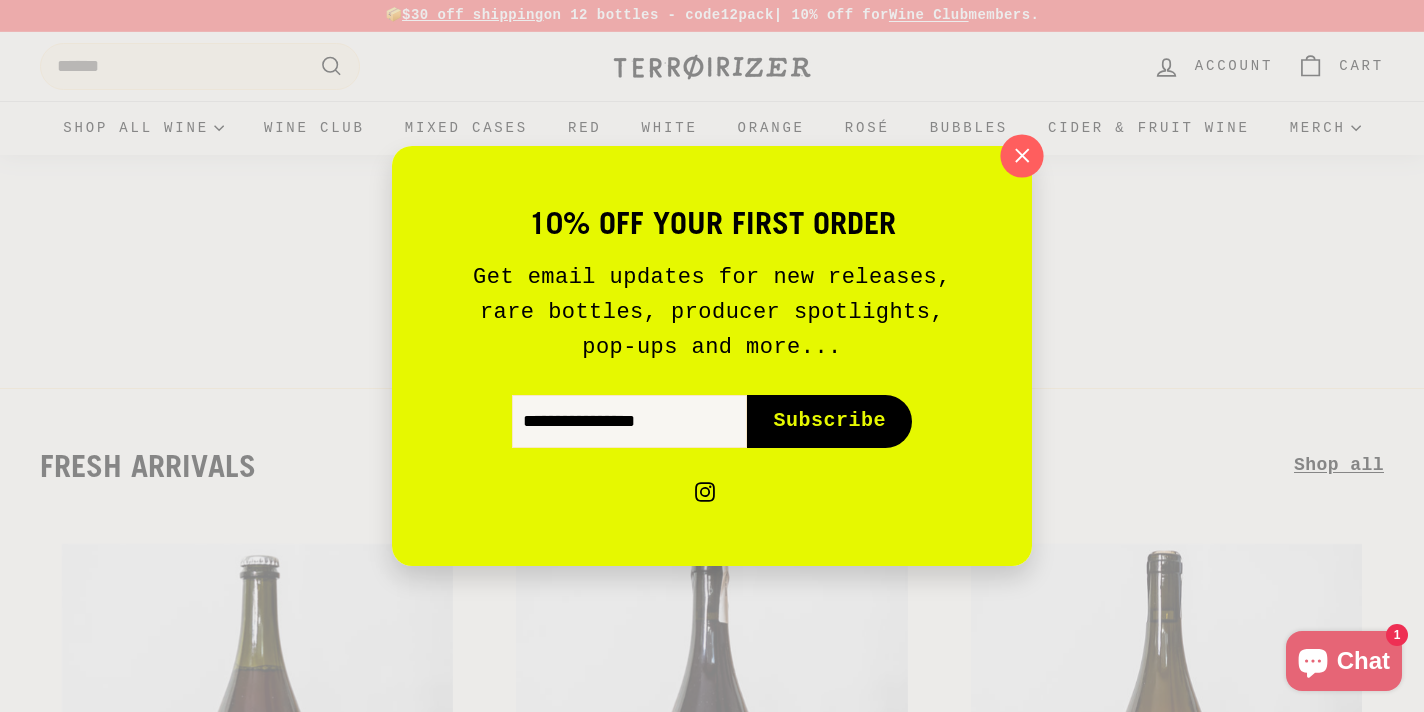 click at bounding box center [1022, 156] 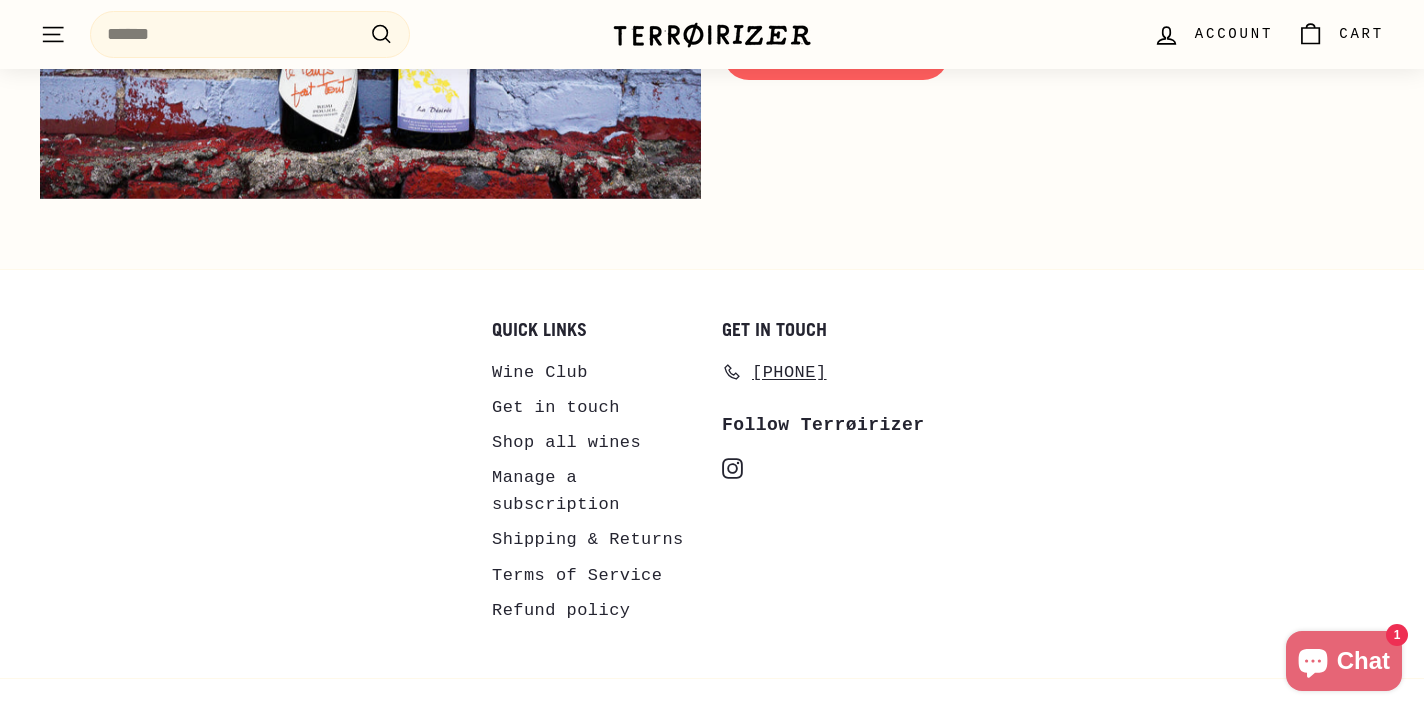 scroll, scrollTop: 9670, scrollLeft: 0, axis: vertical 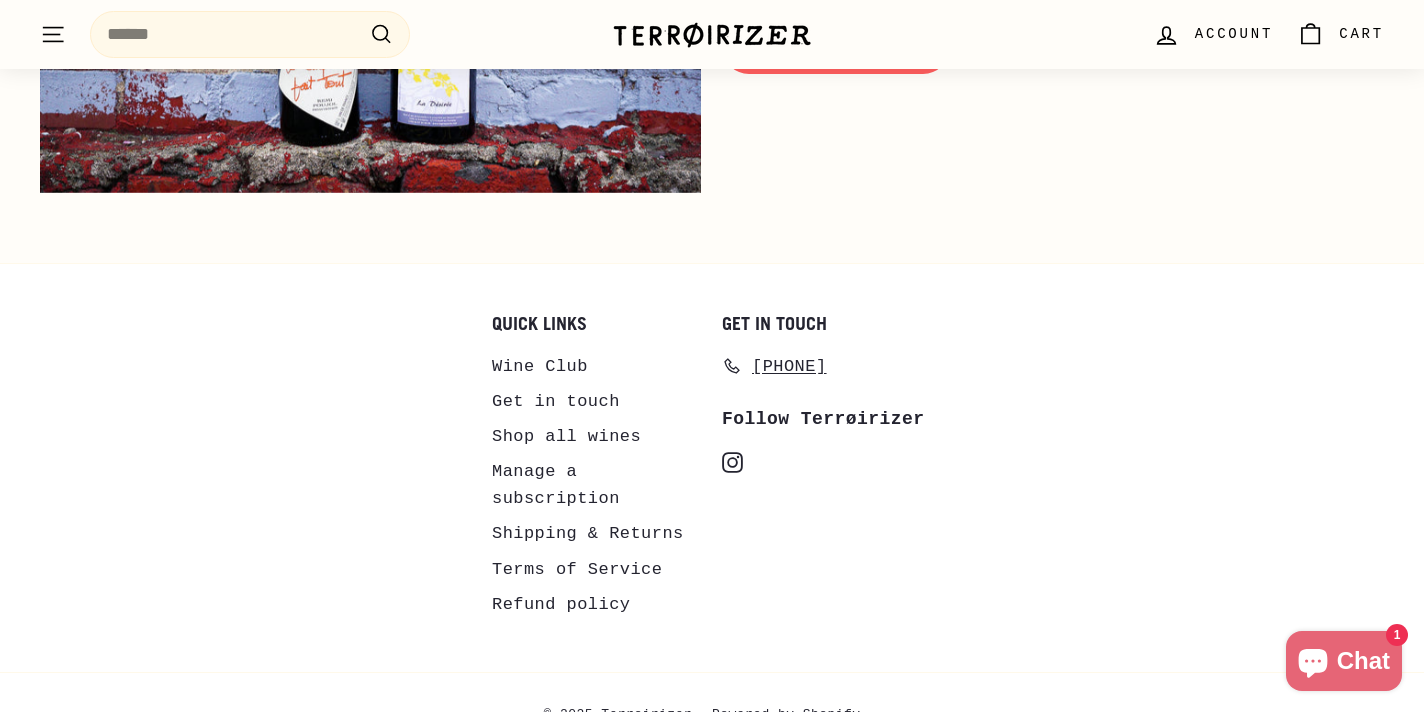 click on ". . ." at bounding box center [53, 34] 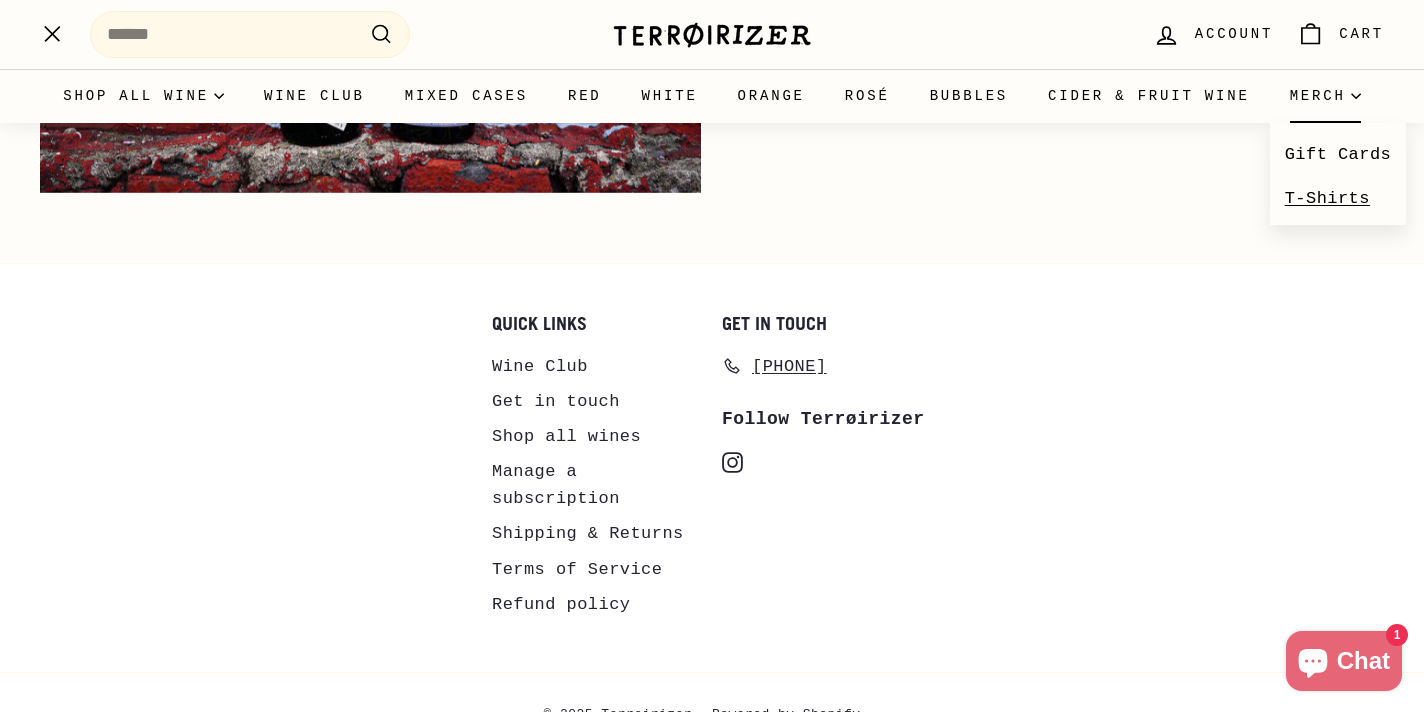 click on "T-Shirts" at bounding box center [1338, 198] 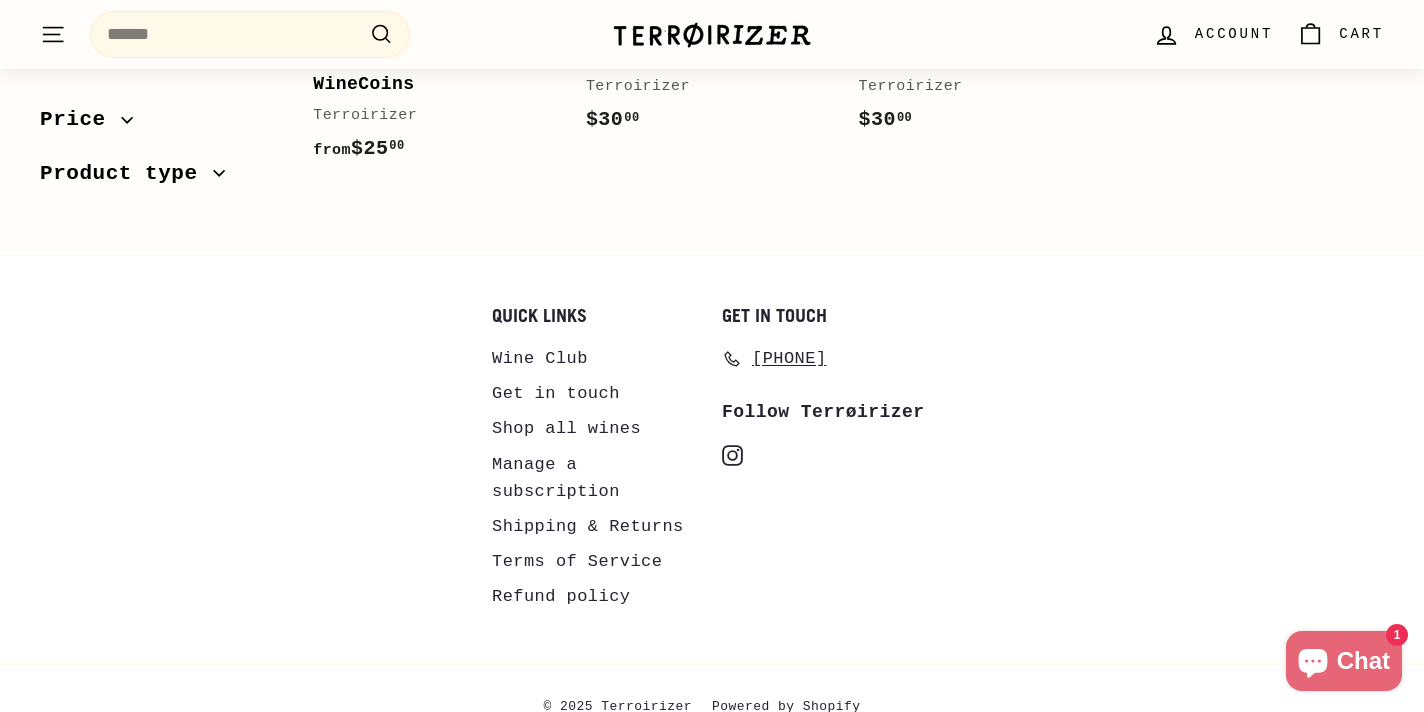 scroll, scrollTop: 1112, scrollLeft: 0, axis: vertical 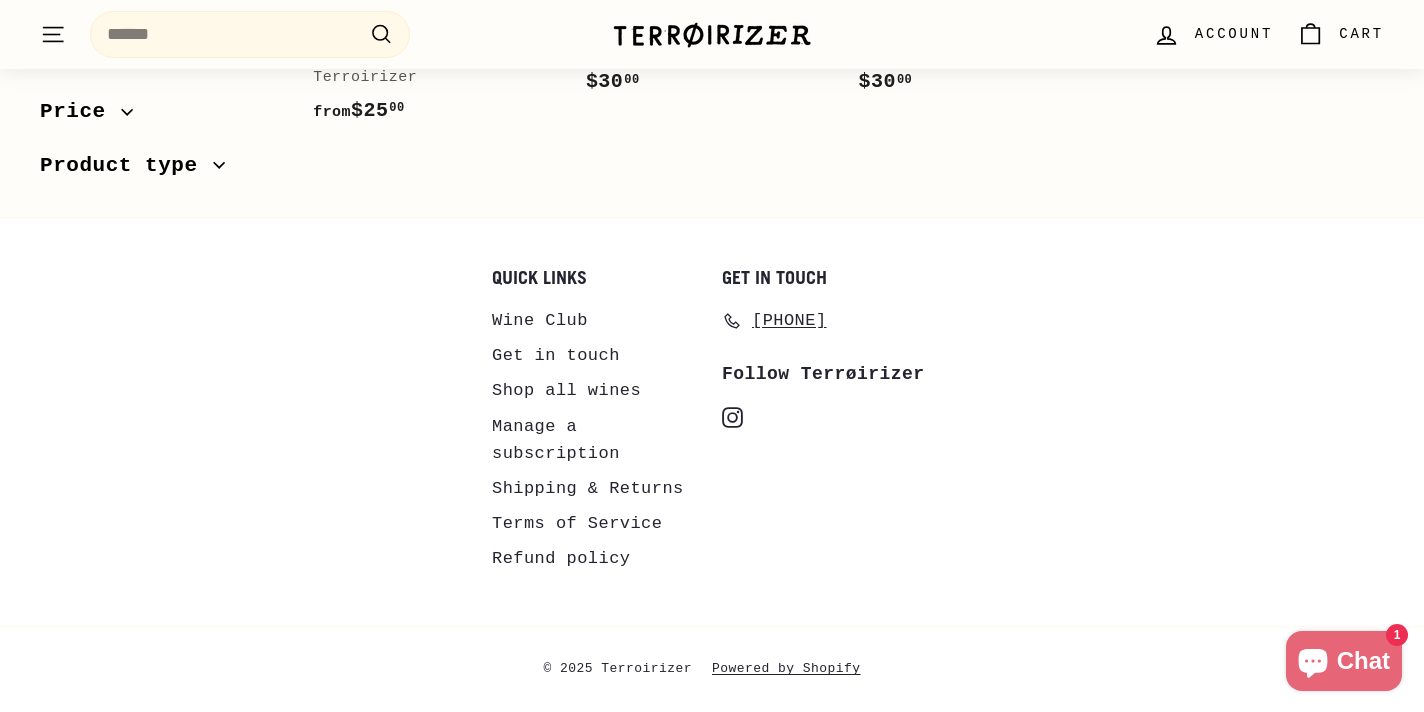 click on "Wine Club" at bounding box center [540, 320] 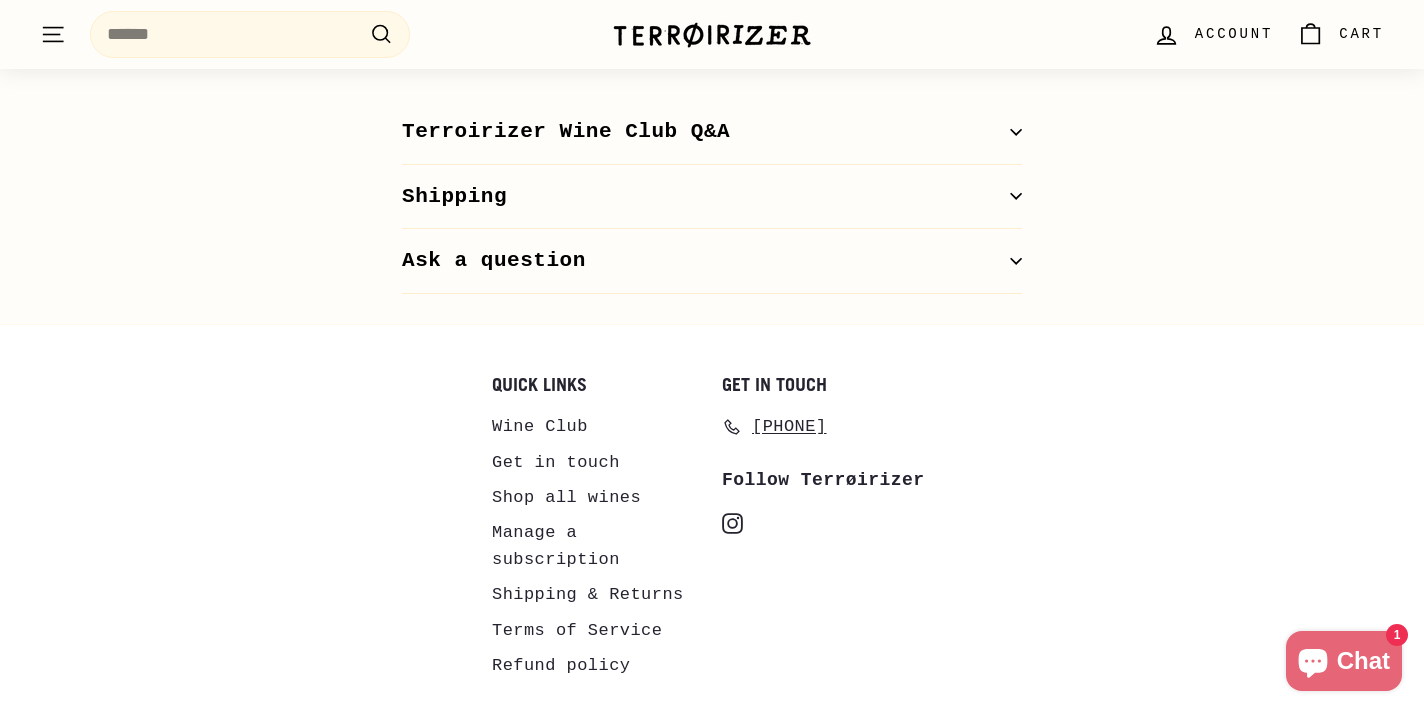 scroll, scrollTop: 1360, scrollLeft: 0, axis: vertical 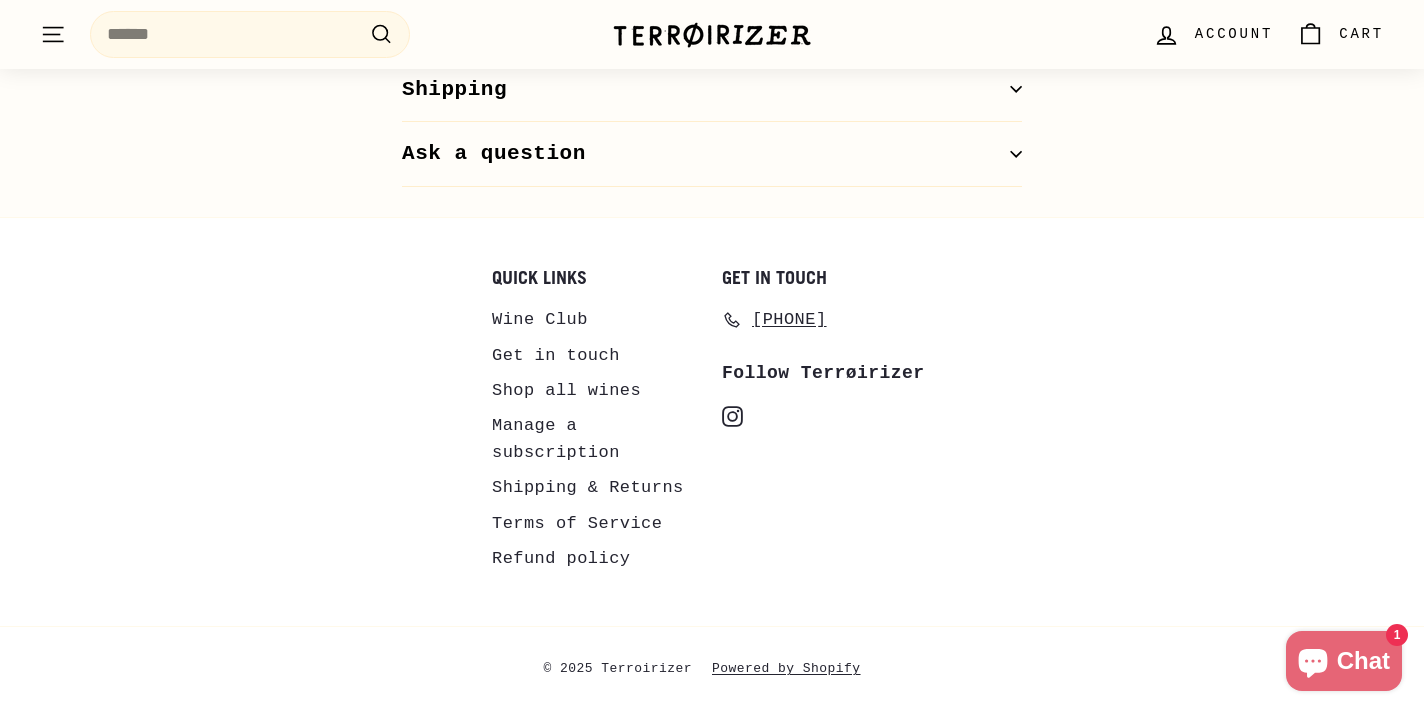 click on "instagram" at bounding box center (732, 416) 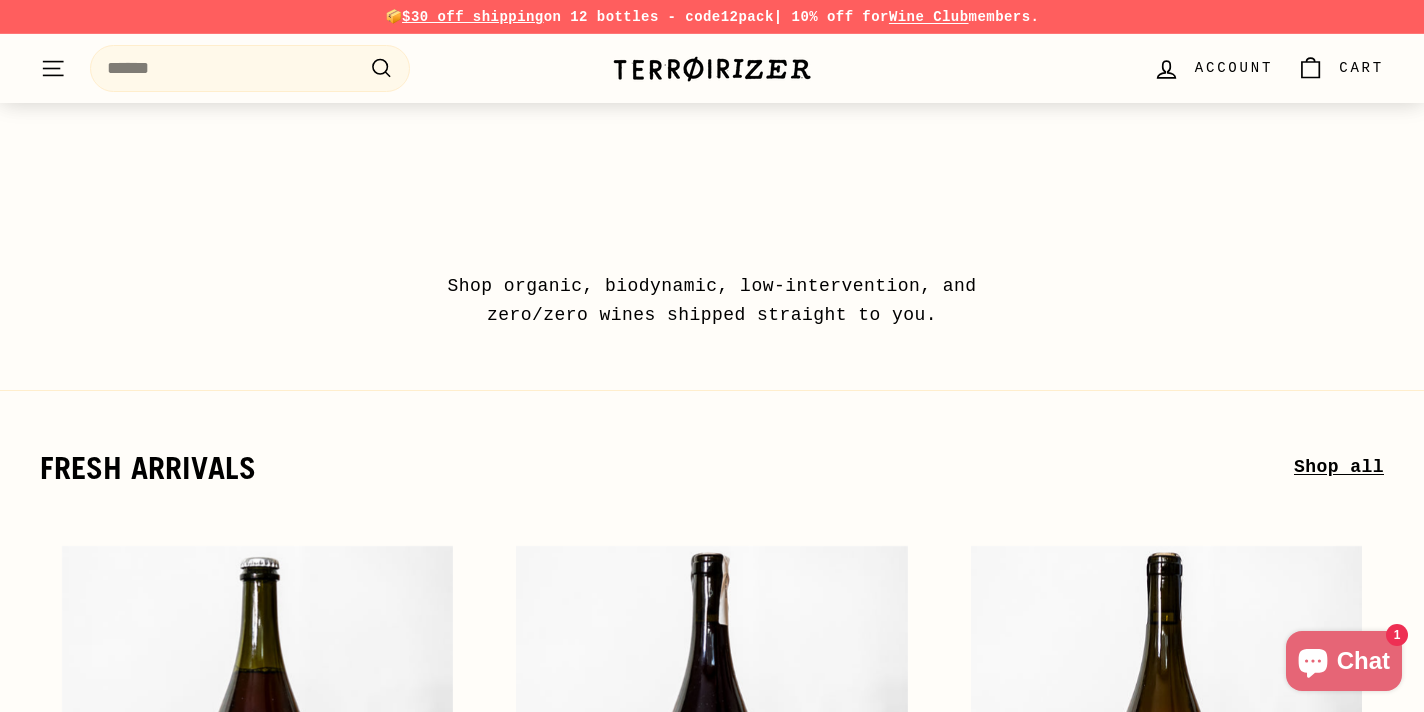 scroll, scrollTop: 9670, scrollLeft: 0, axis: vertical 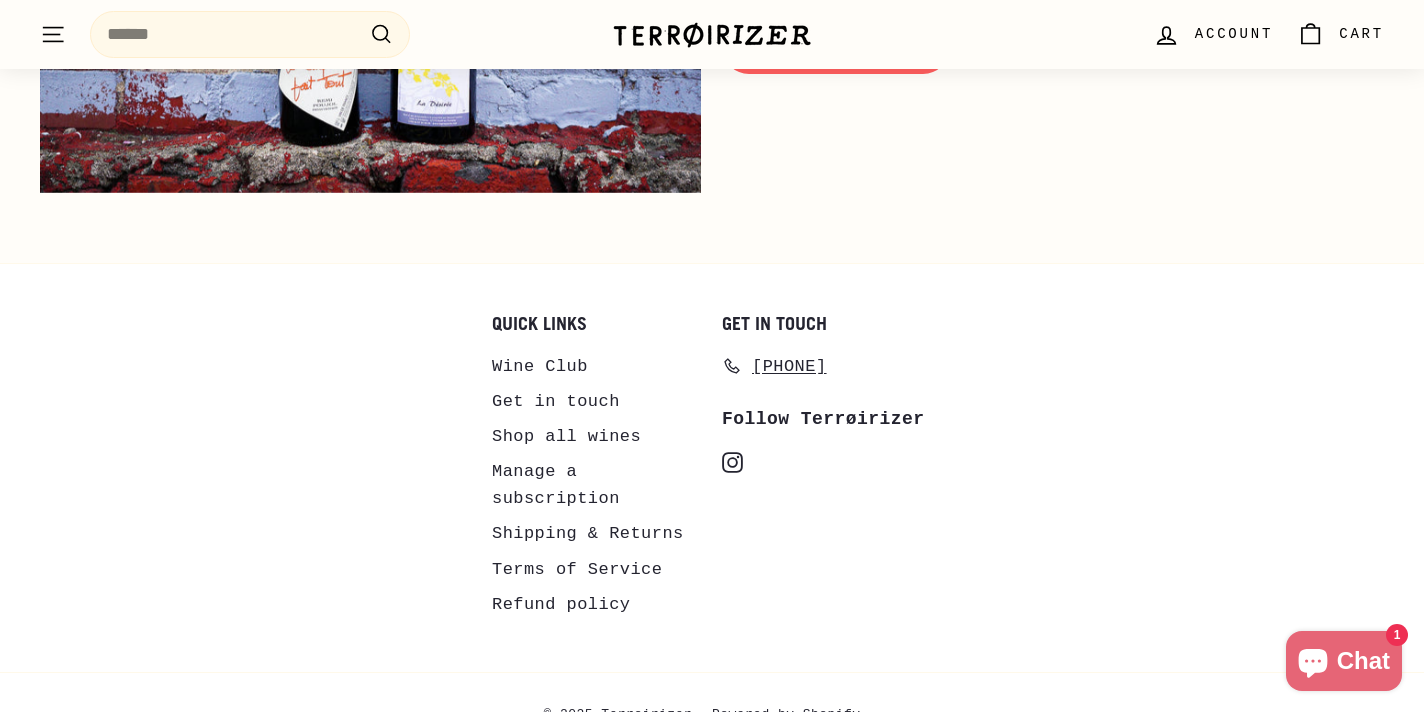 click on "Shop all wines" at bounding box center (566, 436) 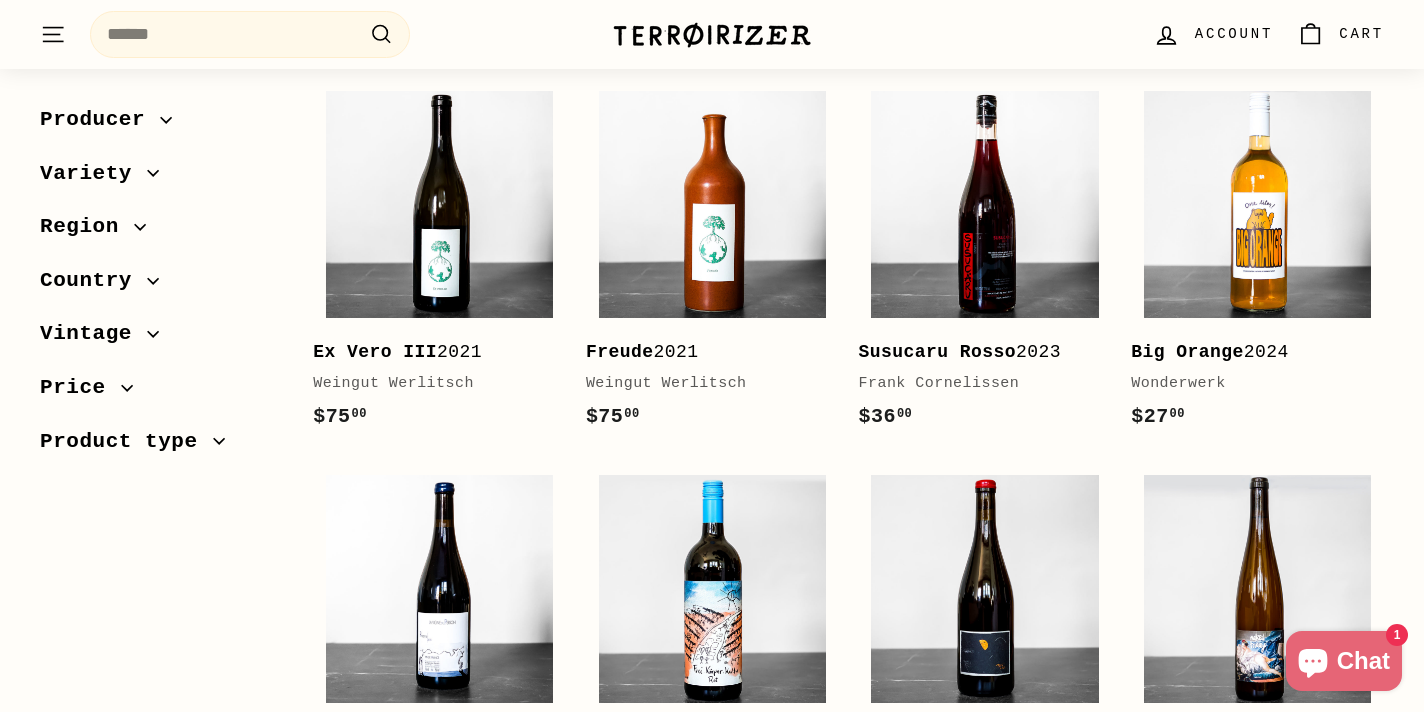 scroll, scrollTop: 3583, scrollLeft: 0, axis: vertical 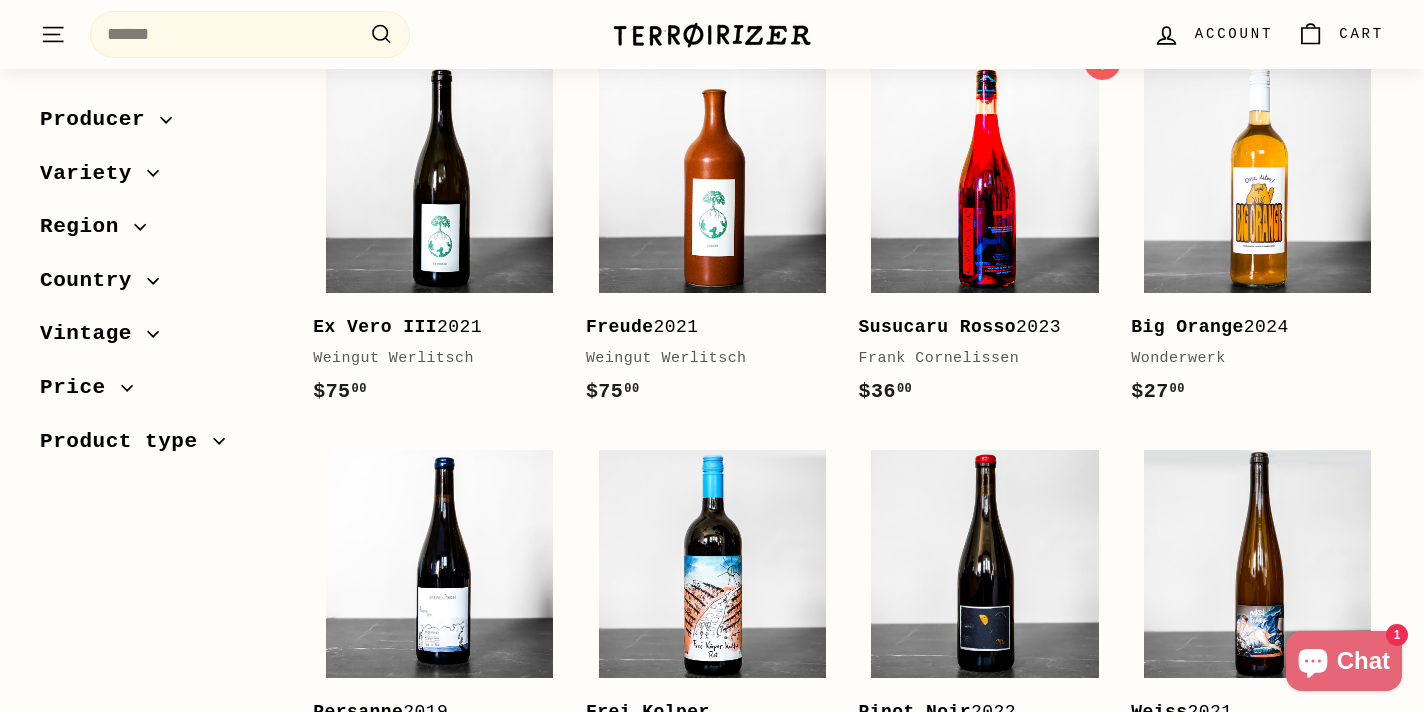 click at bounding box center (984, 179) 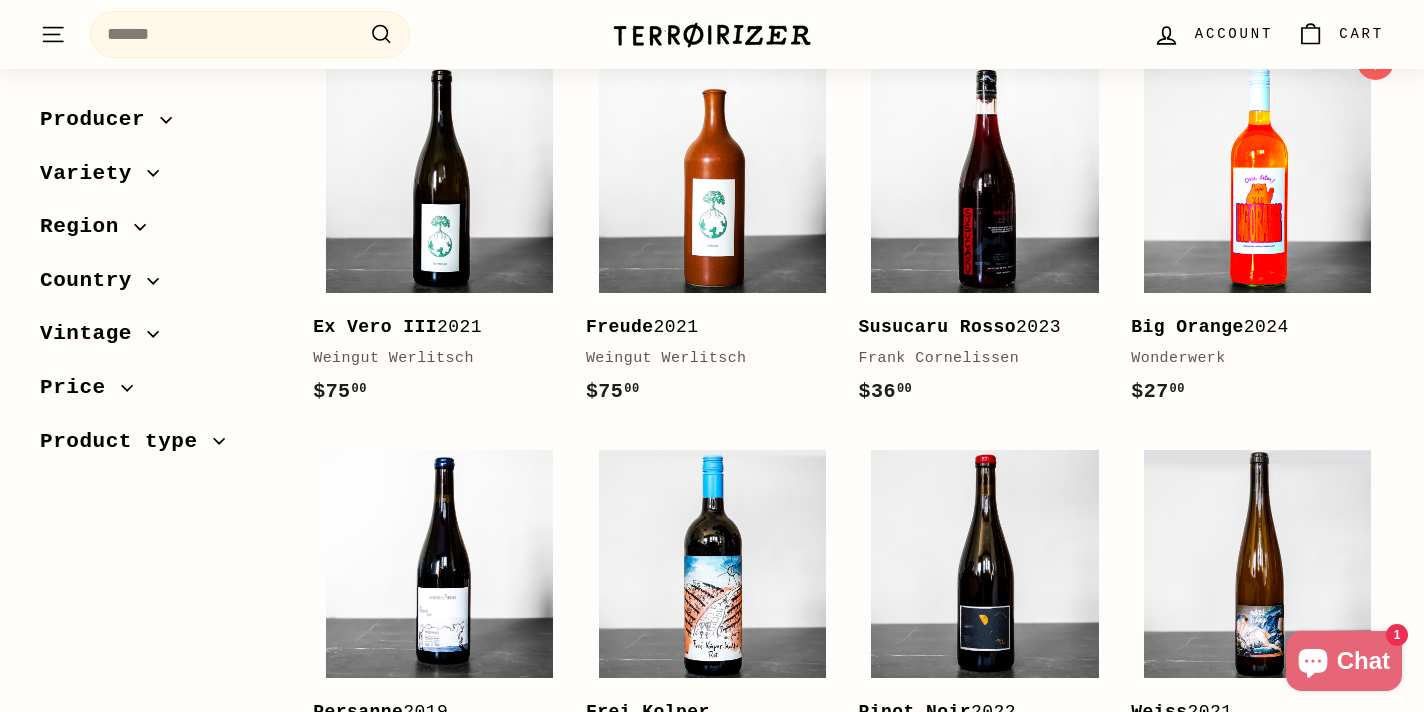 click at bounding box center (1257, 179) 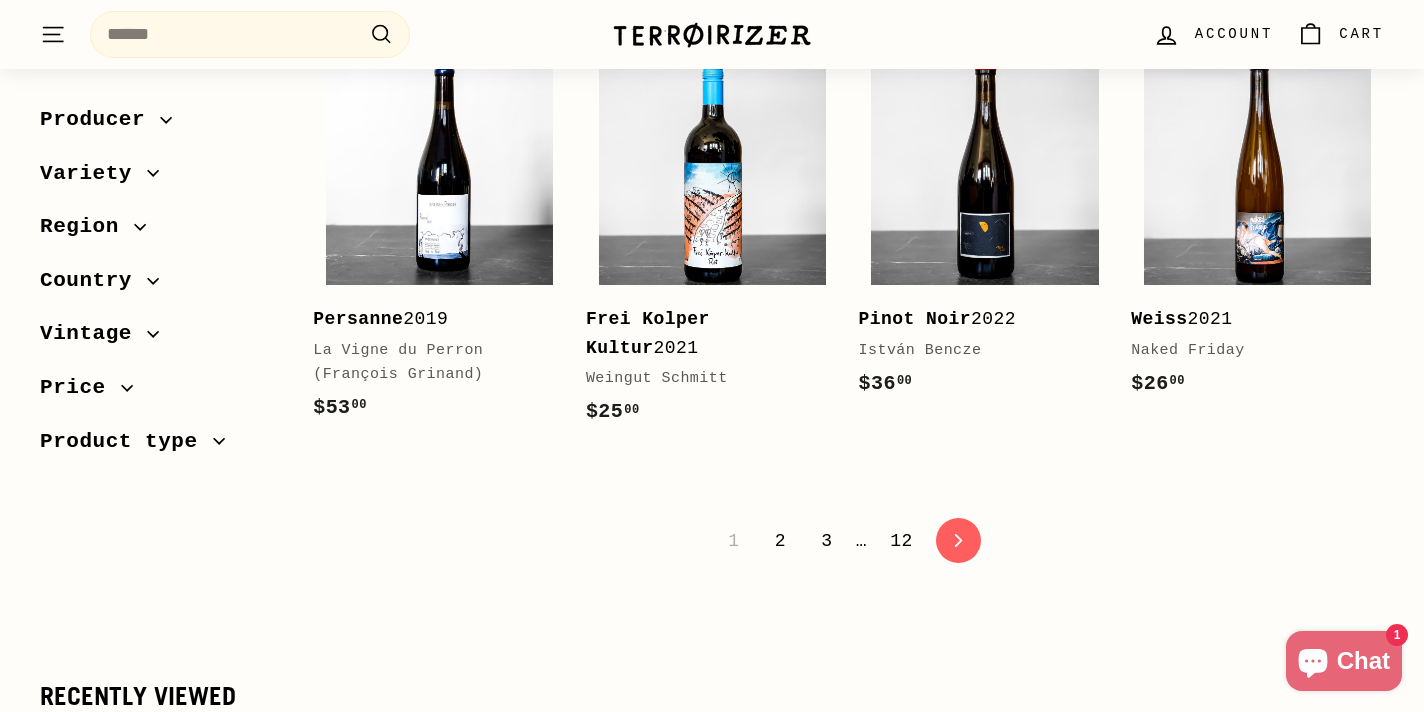 scroll, scrollTop: 3974, scrollLeft: 0, axis: vertical 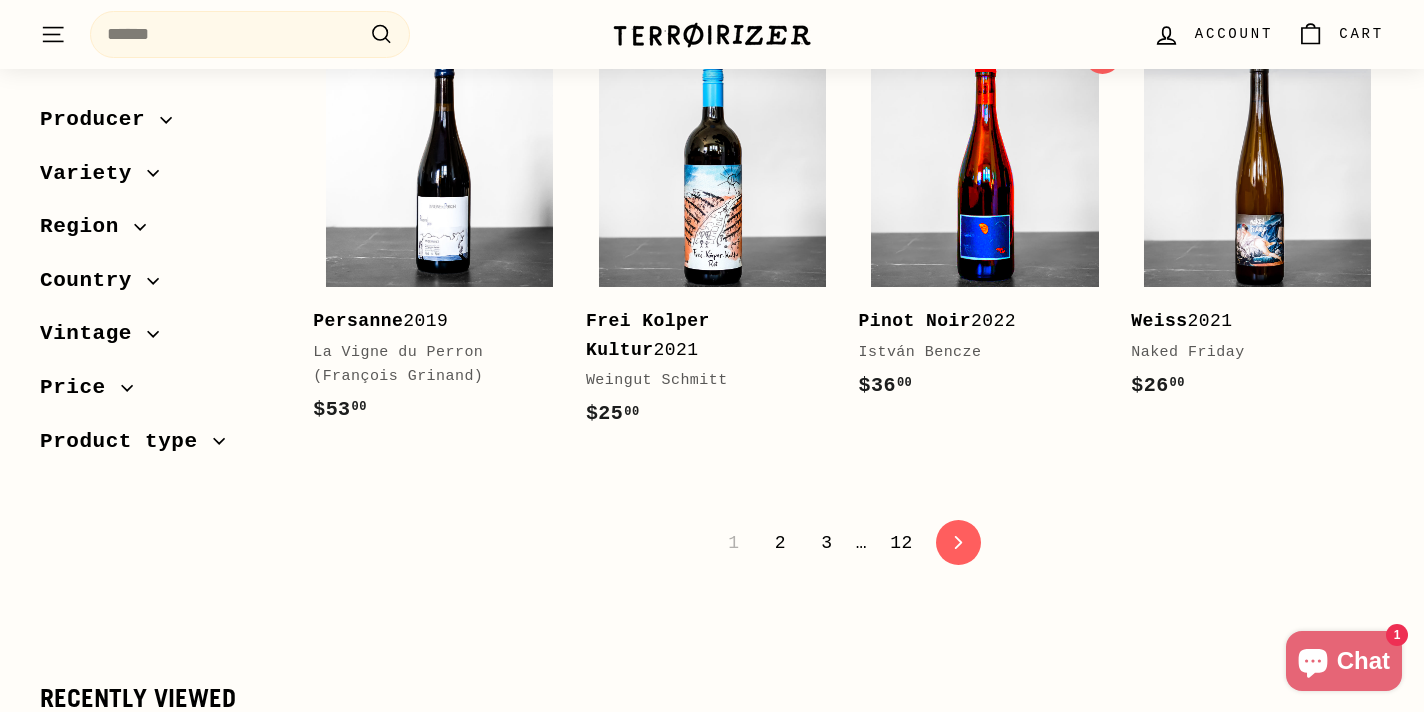 click at bounding box center (984, 172) 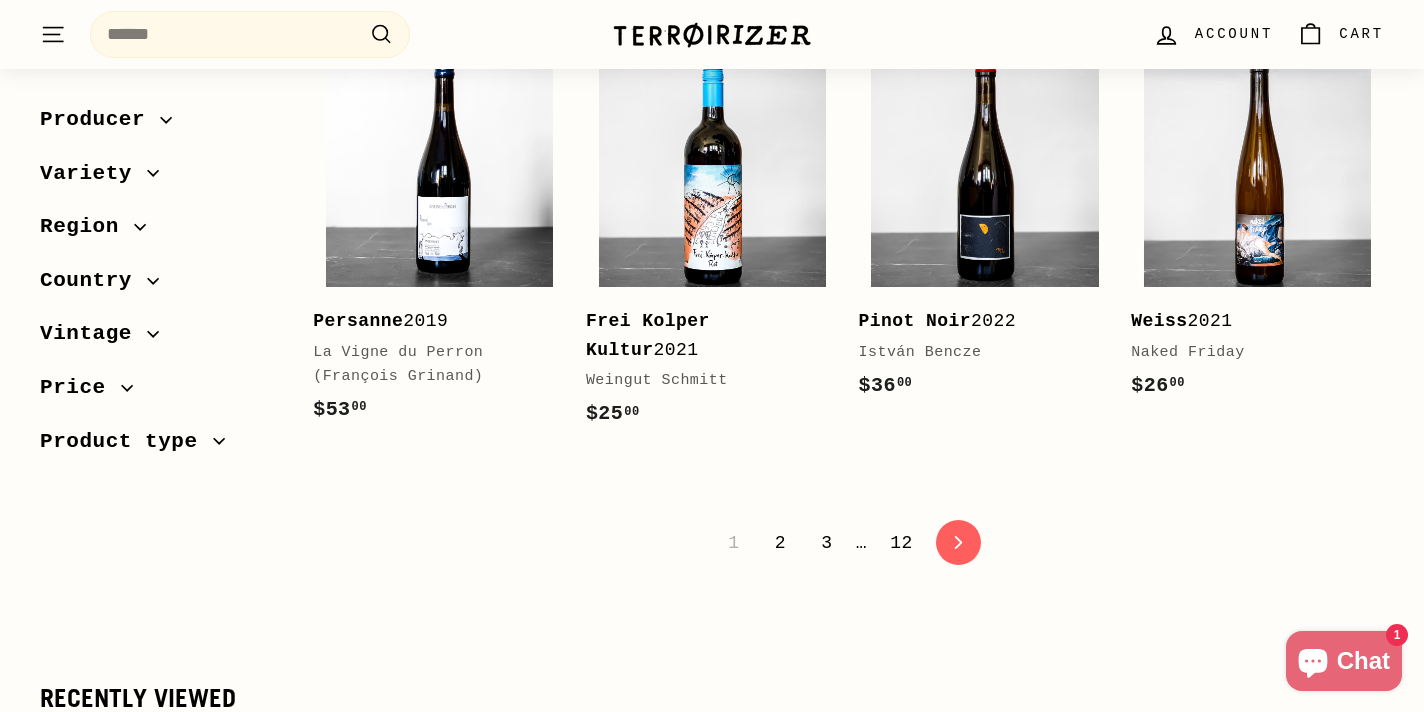 click on "2" at bounding box center (780, 543) 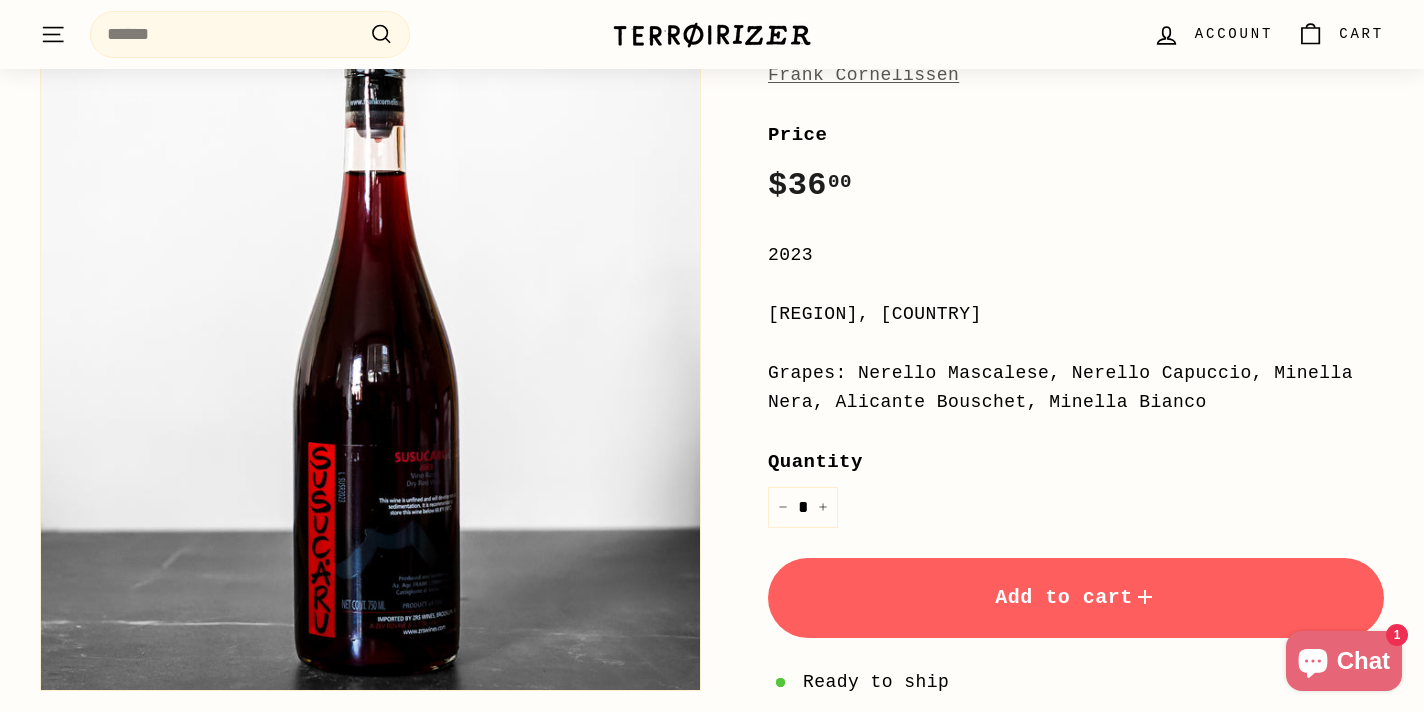 scroll, scrollTop: 345, scrollLeft: 0, axis: vertical 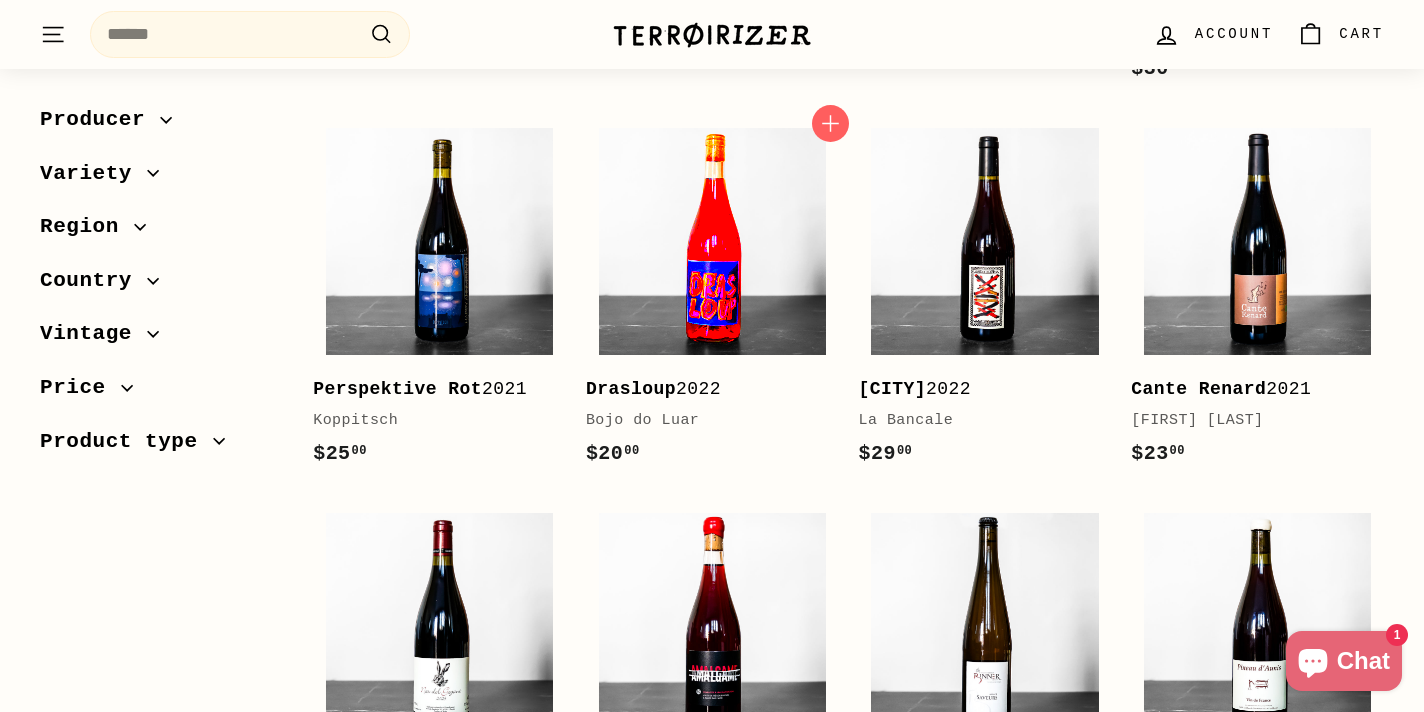 click at bounding box center [712, 241] 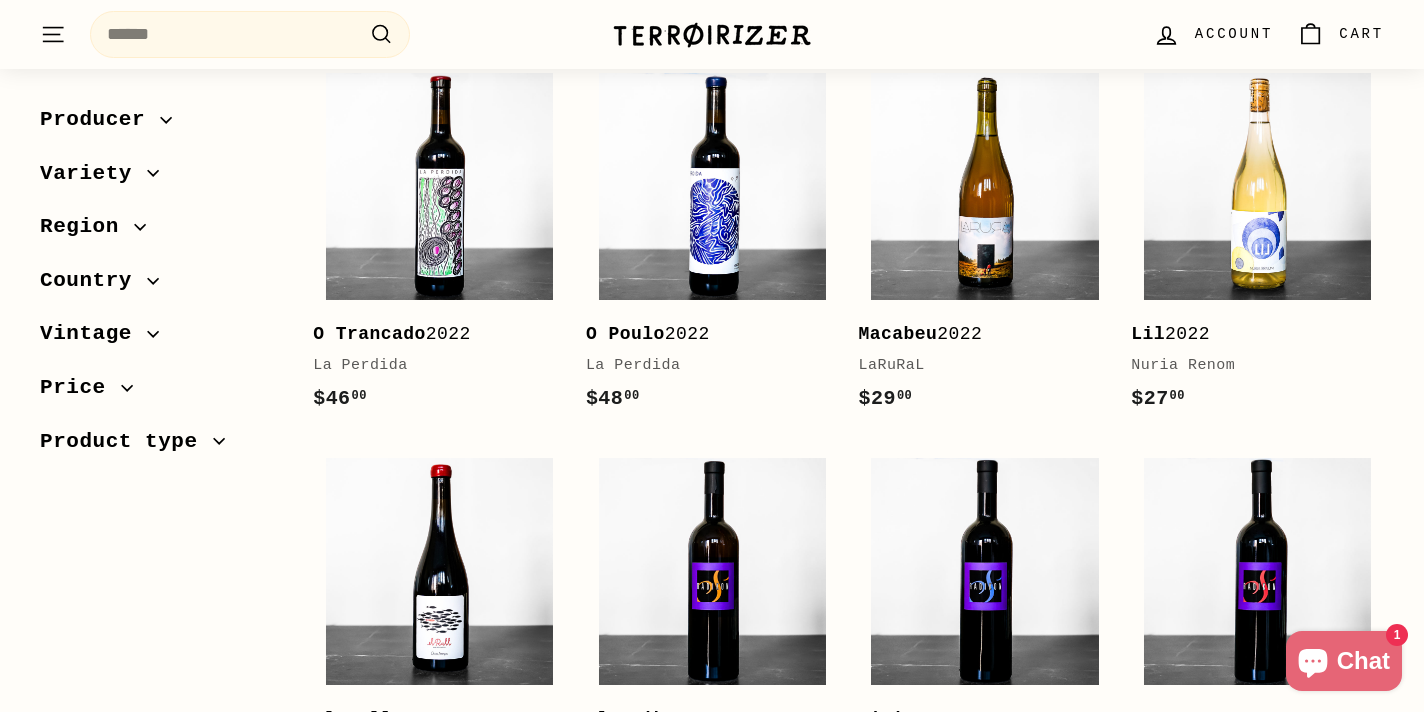 scroll, scrollTop: 3210, scrollLeft: 0, axis: vertical 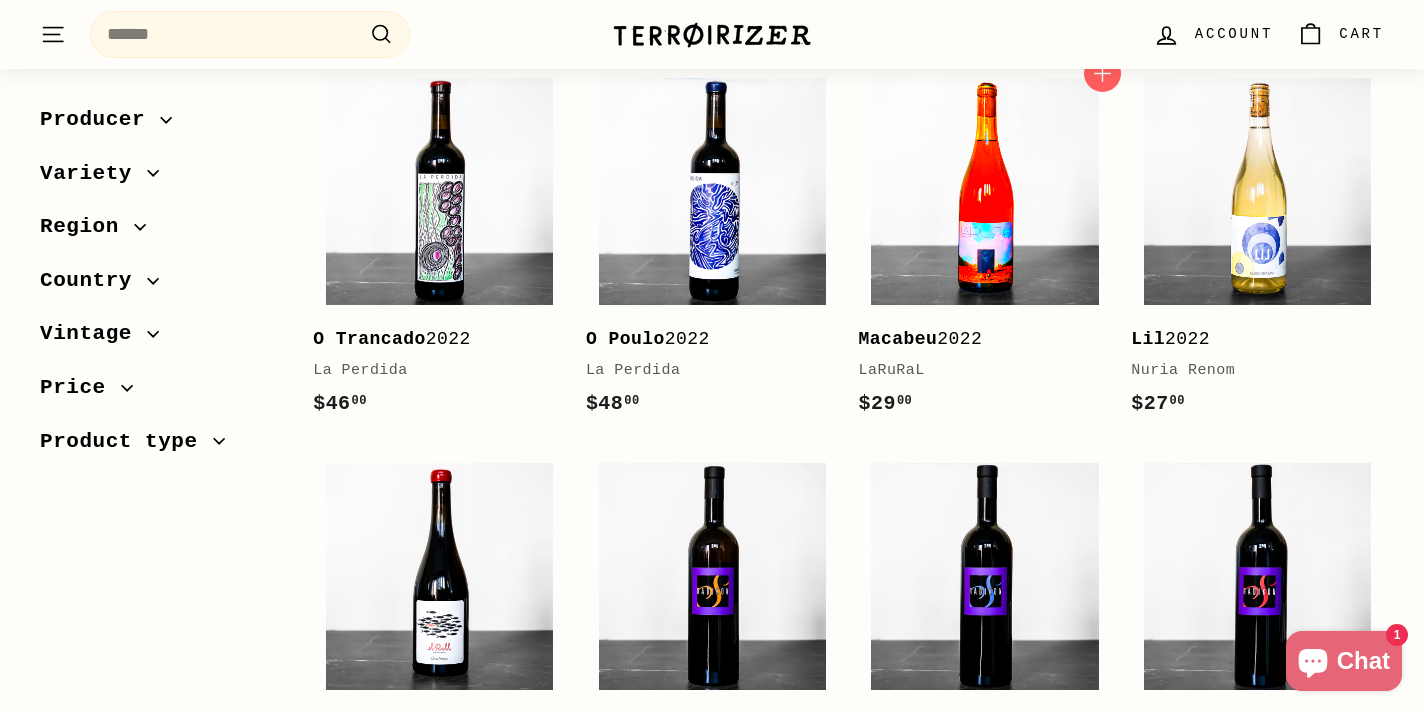 click at bounding box center [984, 191] 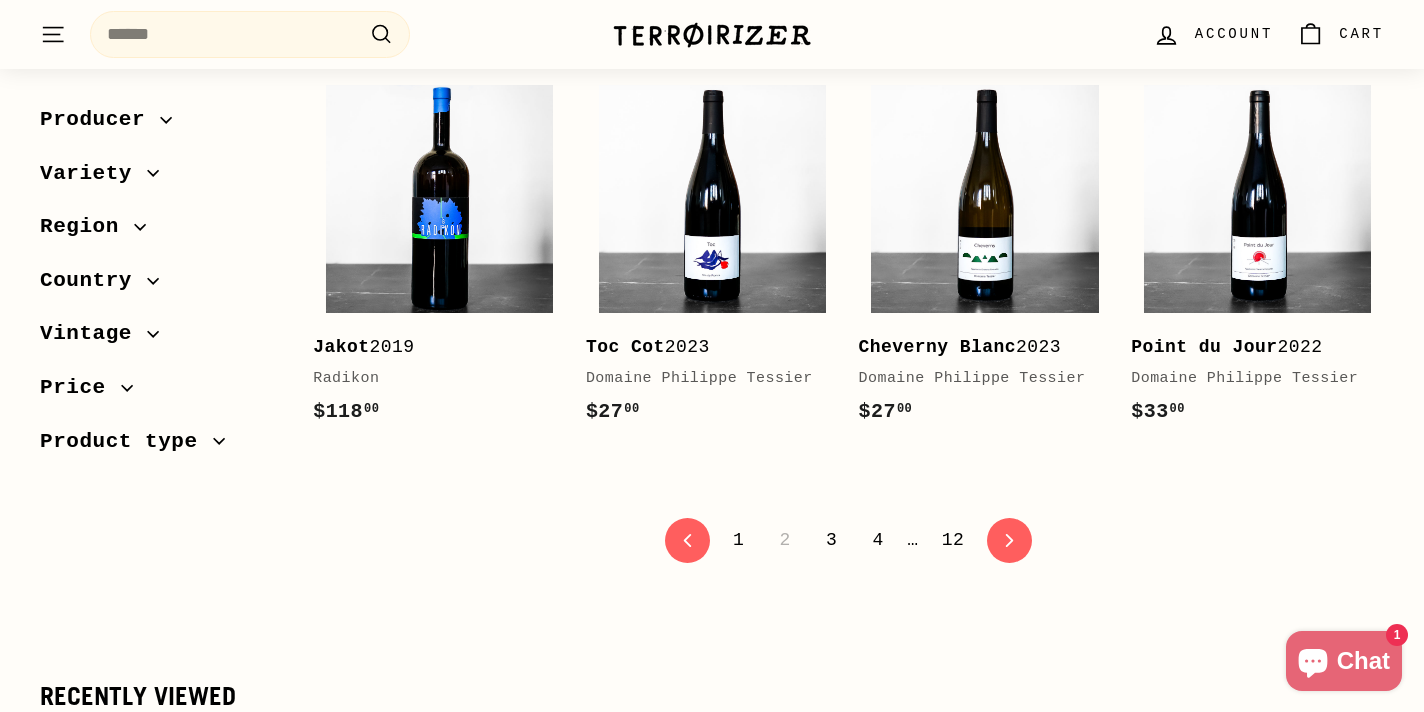 scroll, scrollTop: 3976, scrollLeft: 0, axis: vertical 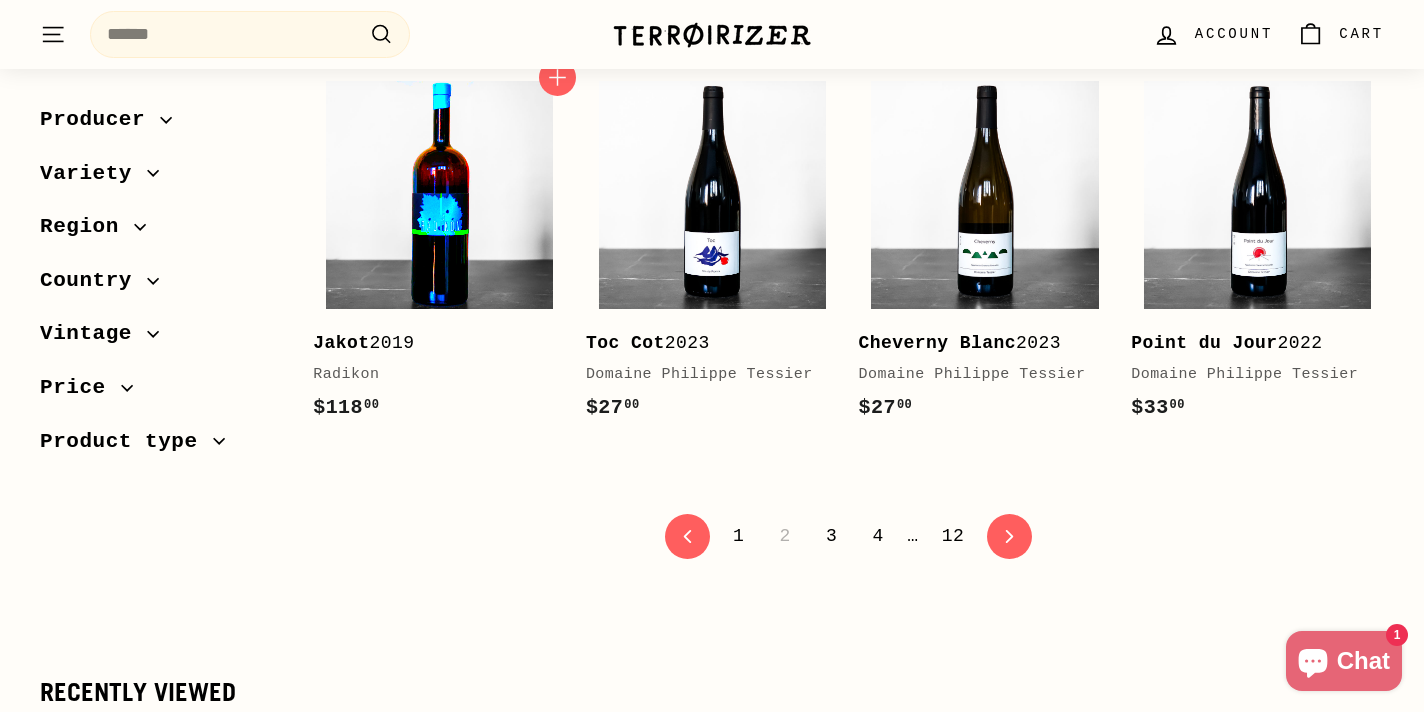 click at bounding box center (439, 194) 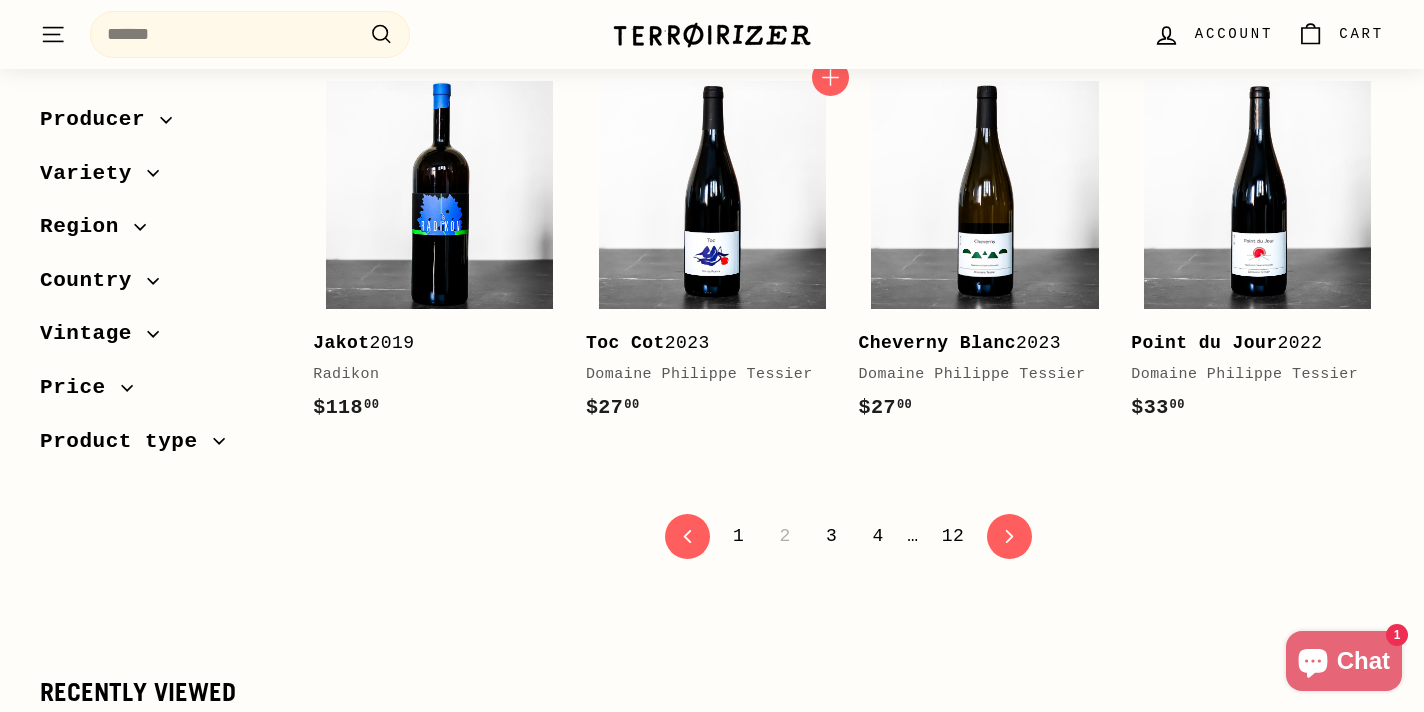 scroll, scrollTop: 4078, scrollLeft: 0, axis: vertical 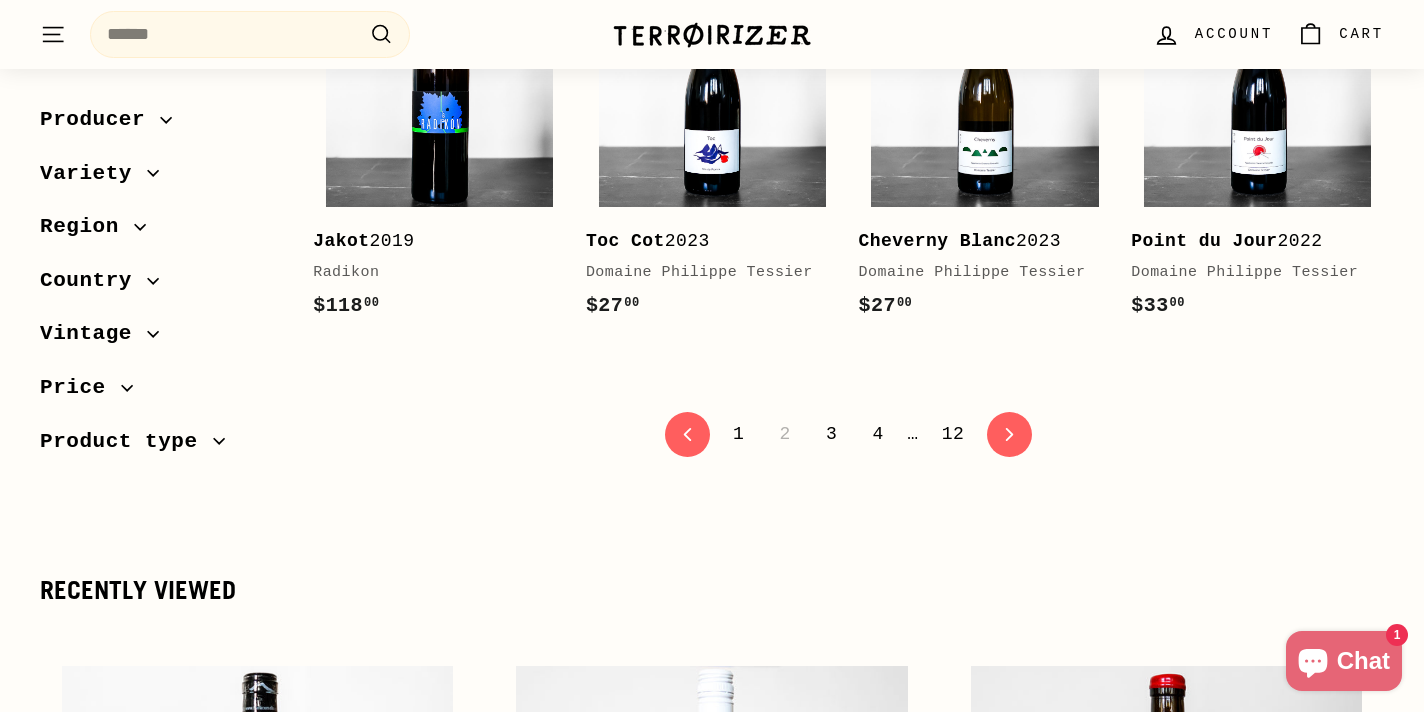 click on "3" at bounding box center (831, 434) 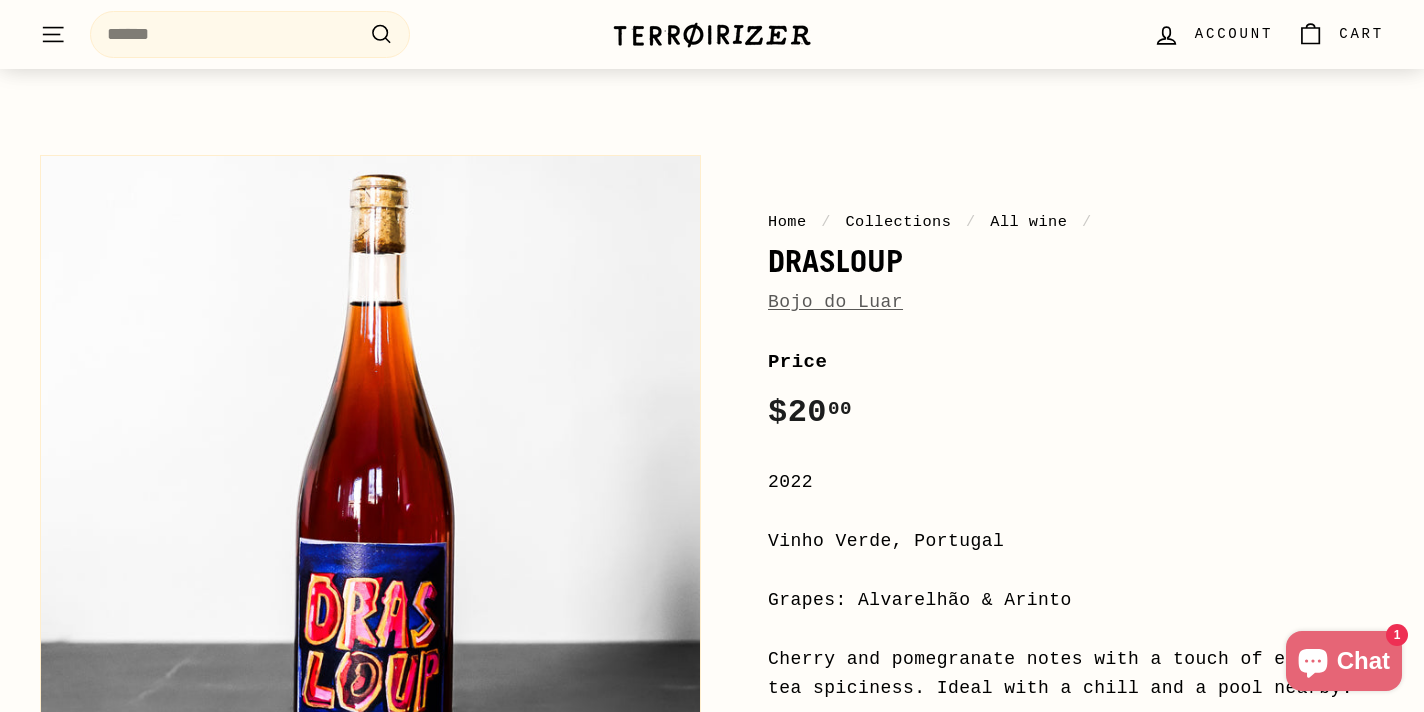 scroll, scrollTop: 108, scrollLeft: 0, axis: vertical 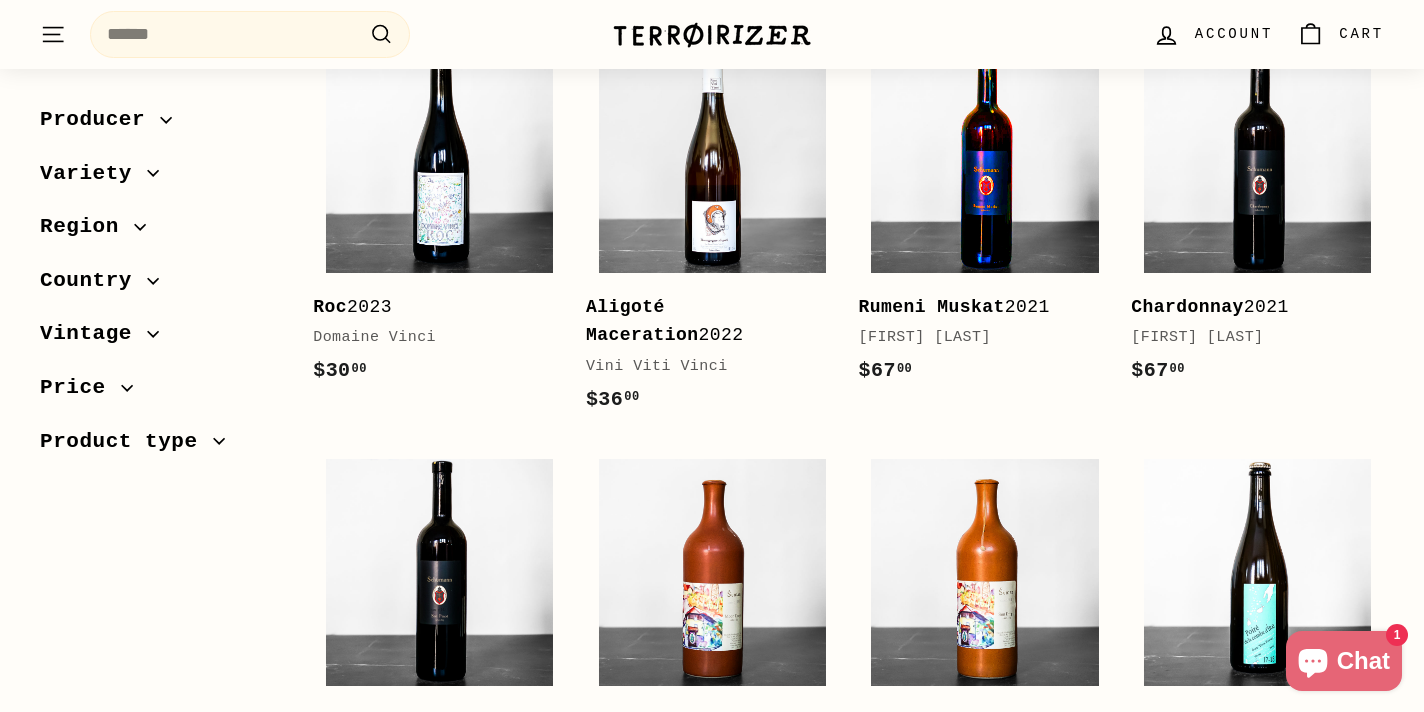 click at bounding box center [984, 158] 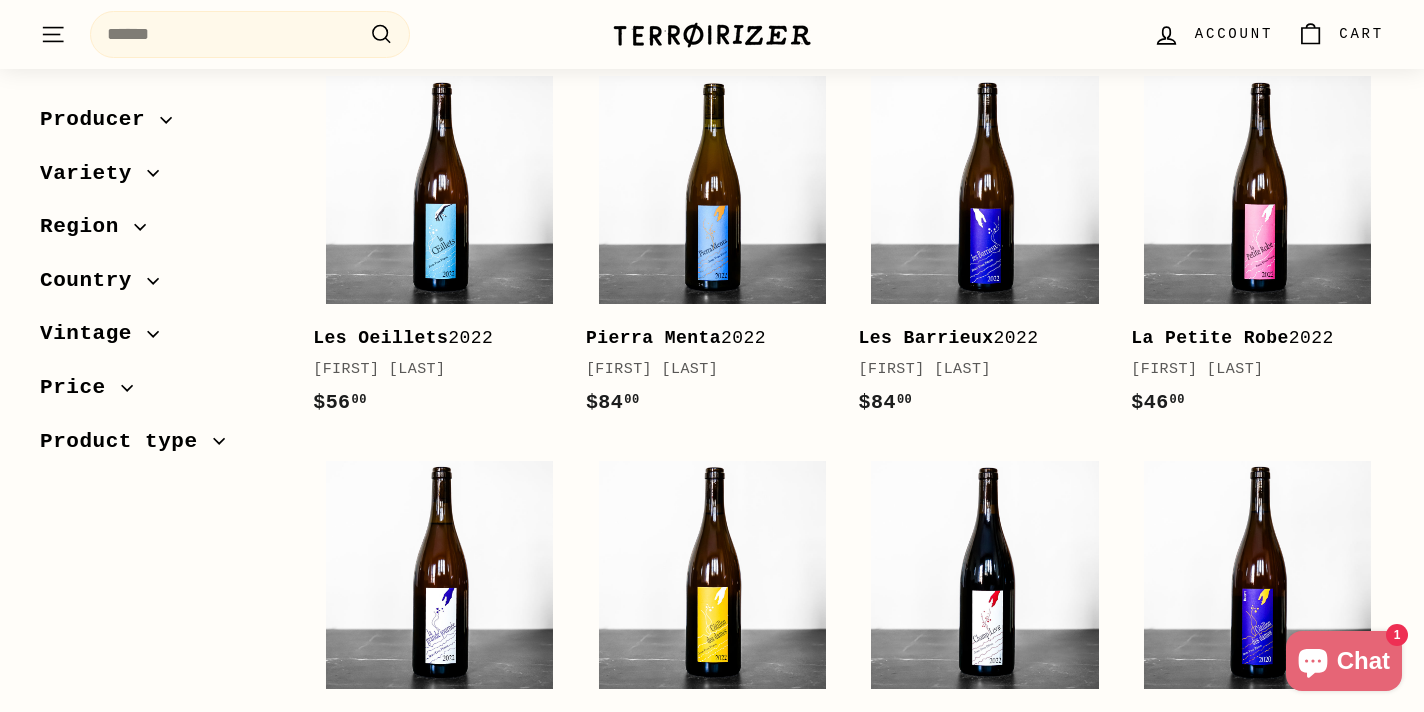 scroll, scrollTop: 1624, scrollLeft: 0, axis: vertical 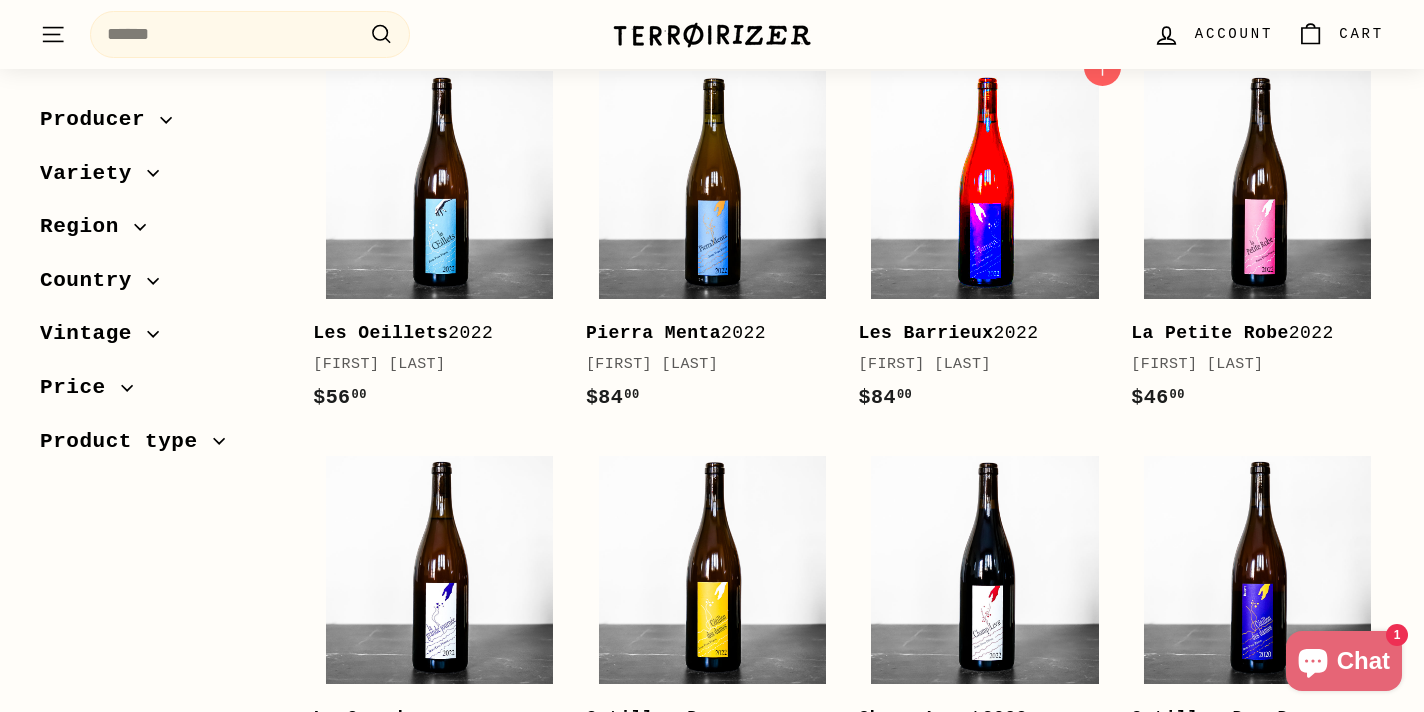 click at bounding box center (984, 184) 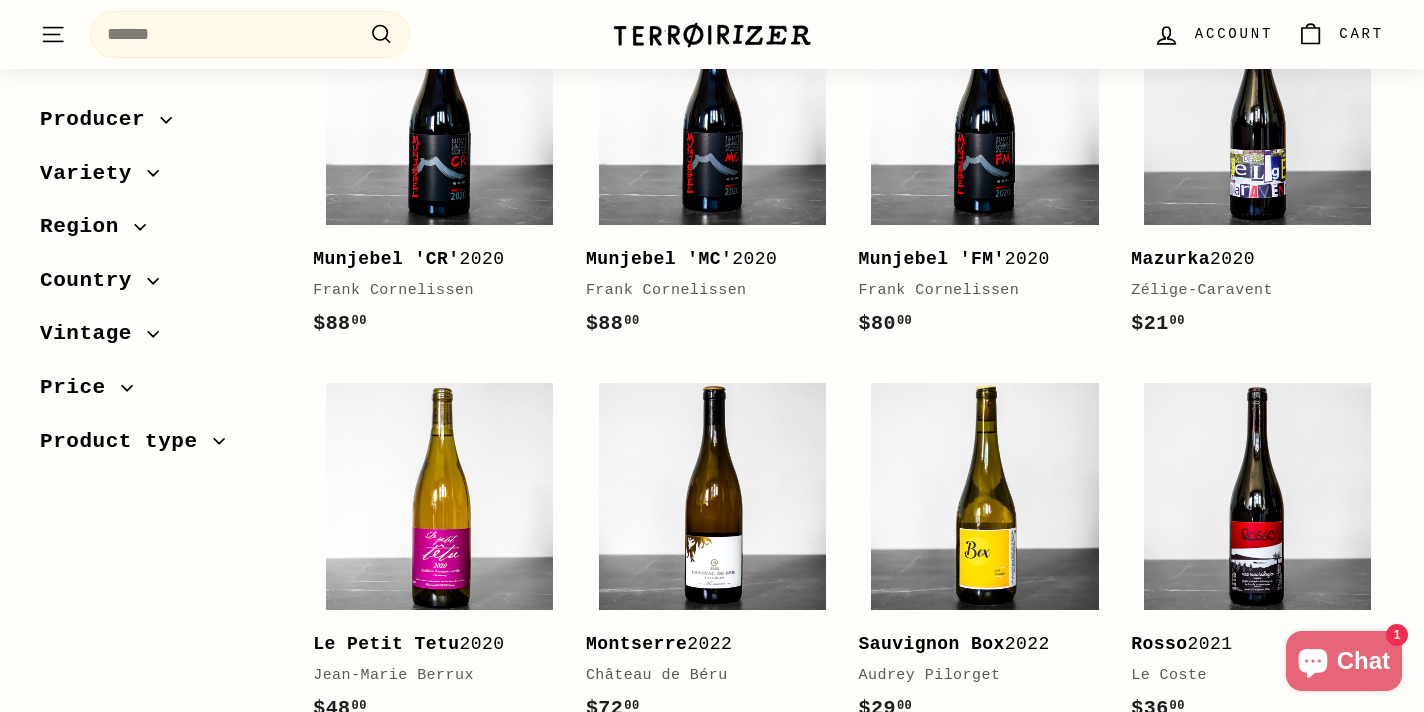 scroll, scrollTop: 2883, scrollLeft: 0, axis: vertical 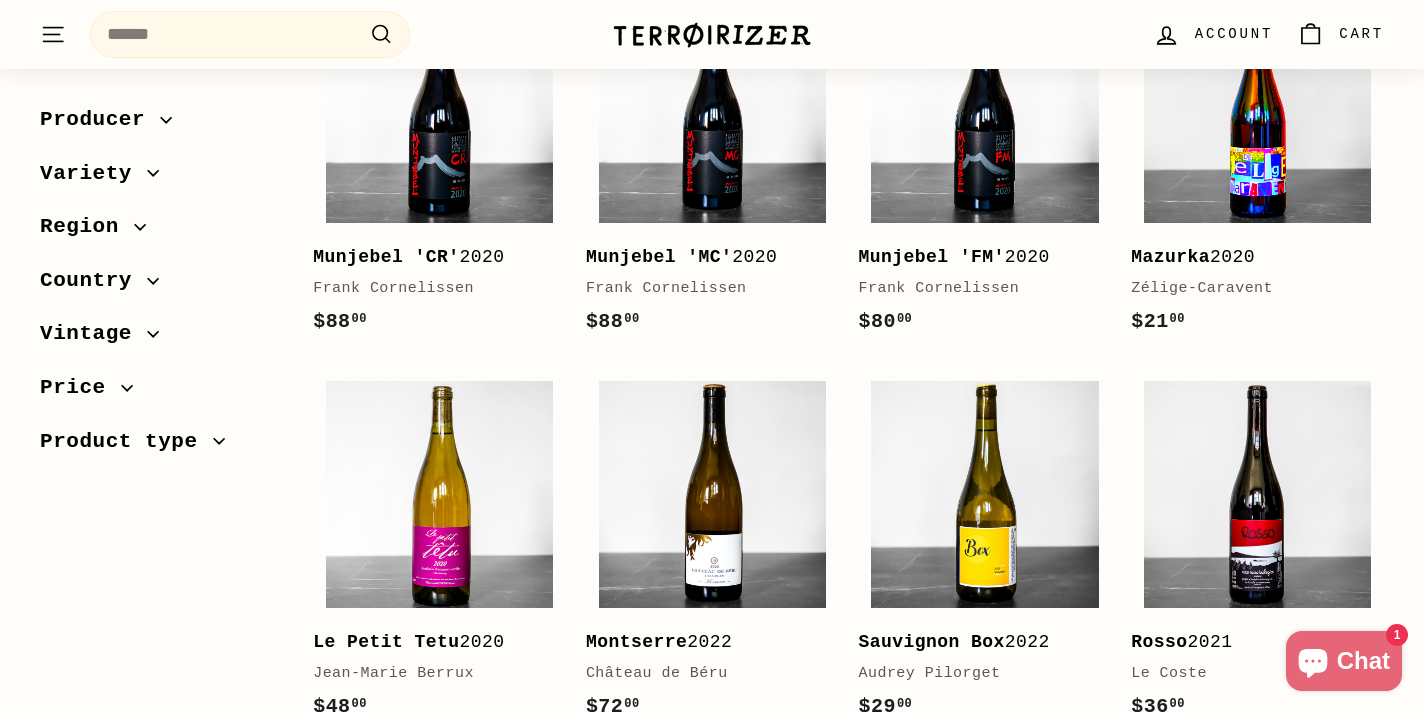 click at bounding box center [1257, 109] 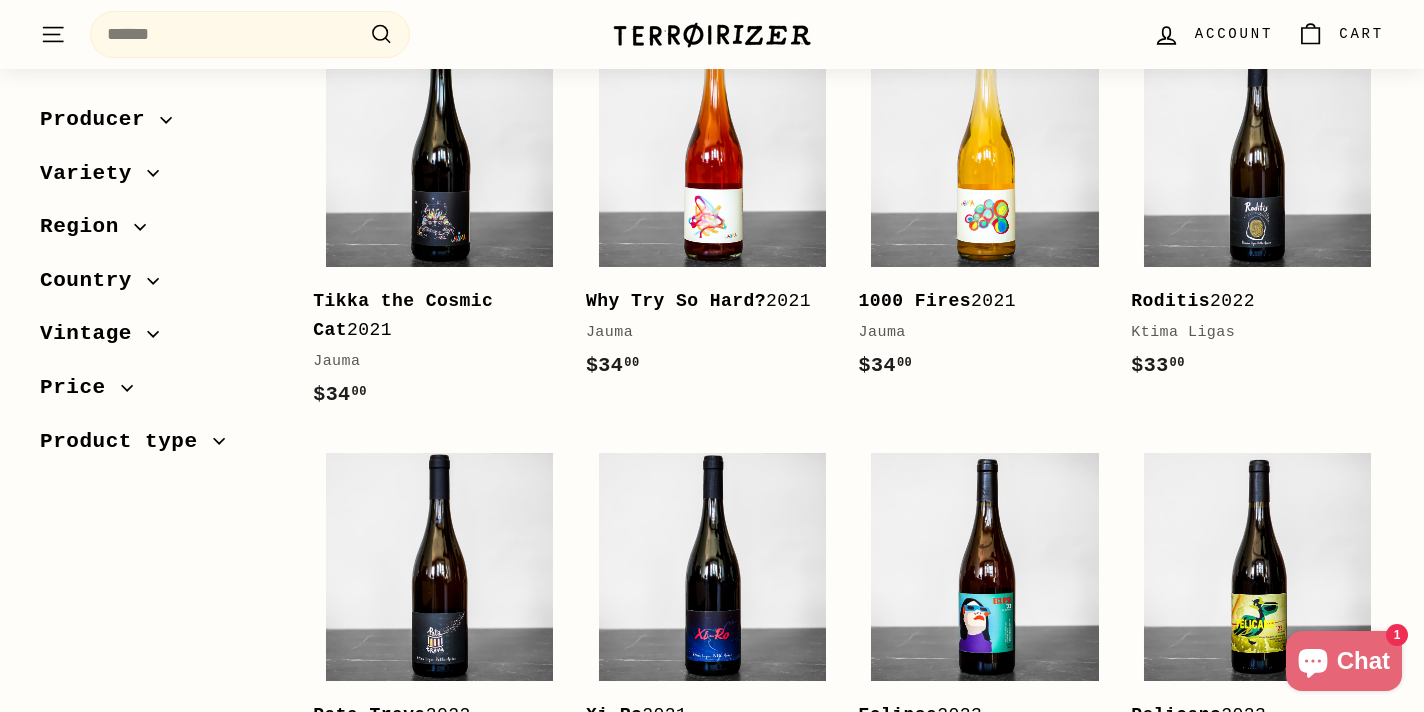 scroll, scrollTop: 3605, scrollLeft: 0, axis: vertical 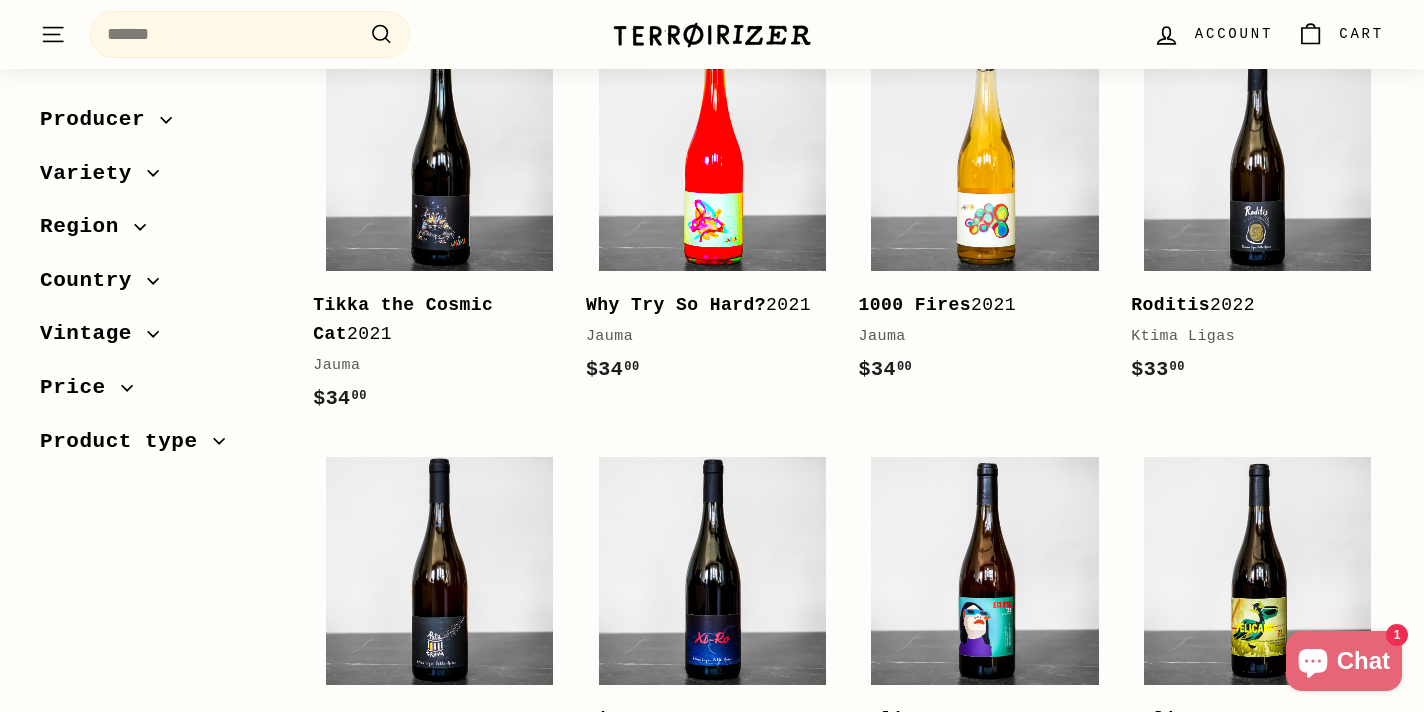 click at bounding box center [712, 157] 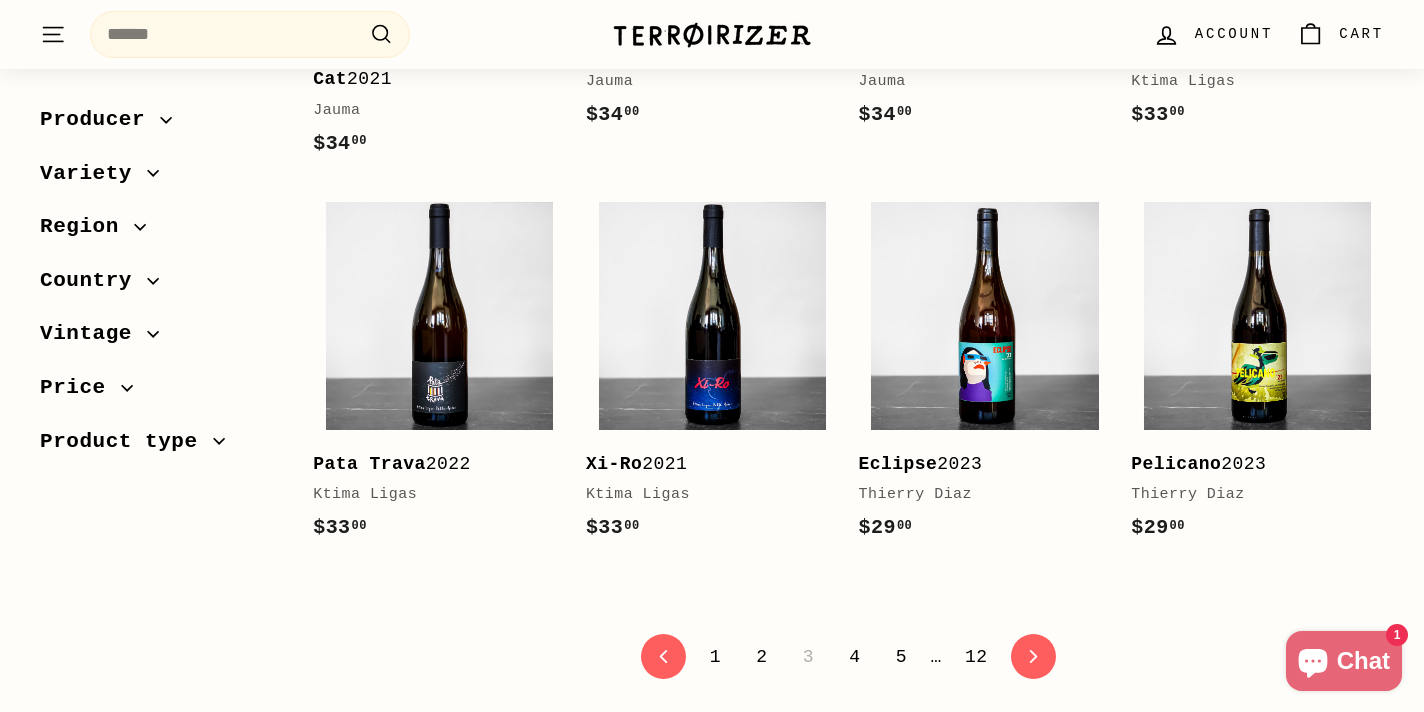 scroll, scrollTop: 3865, scrollLeft: 0, axis: vertical 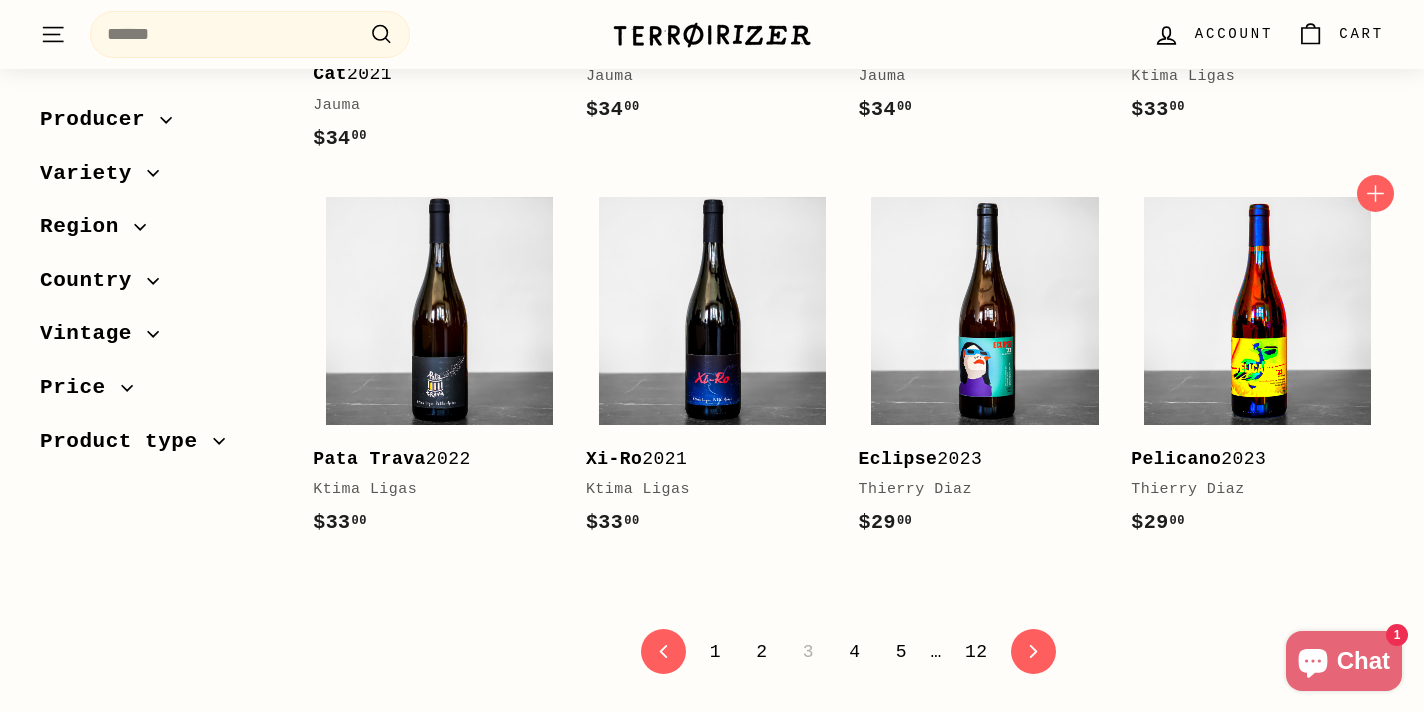 click at bounding box center [1257, 310] 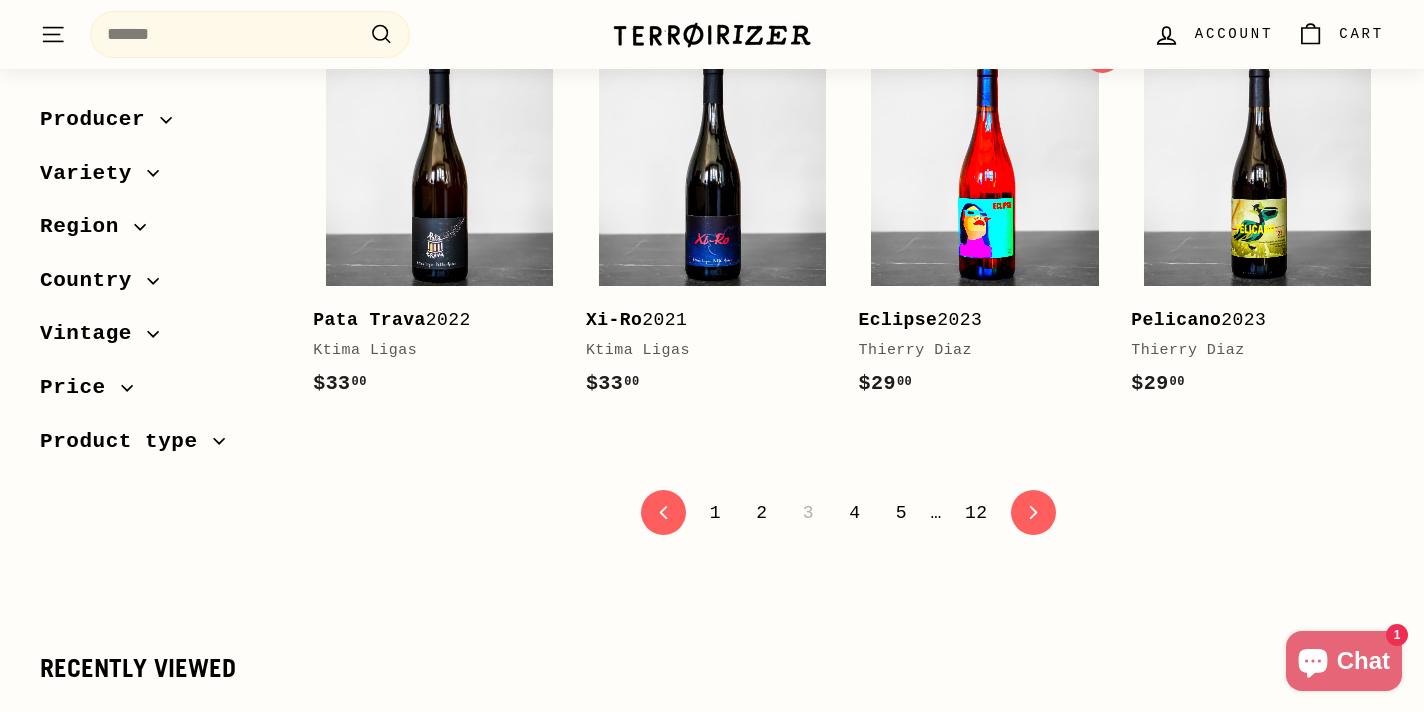 scroll, scrollTop: 4008, scrollLeft: 0, axis: vertical 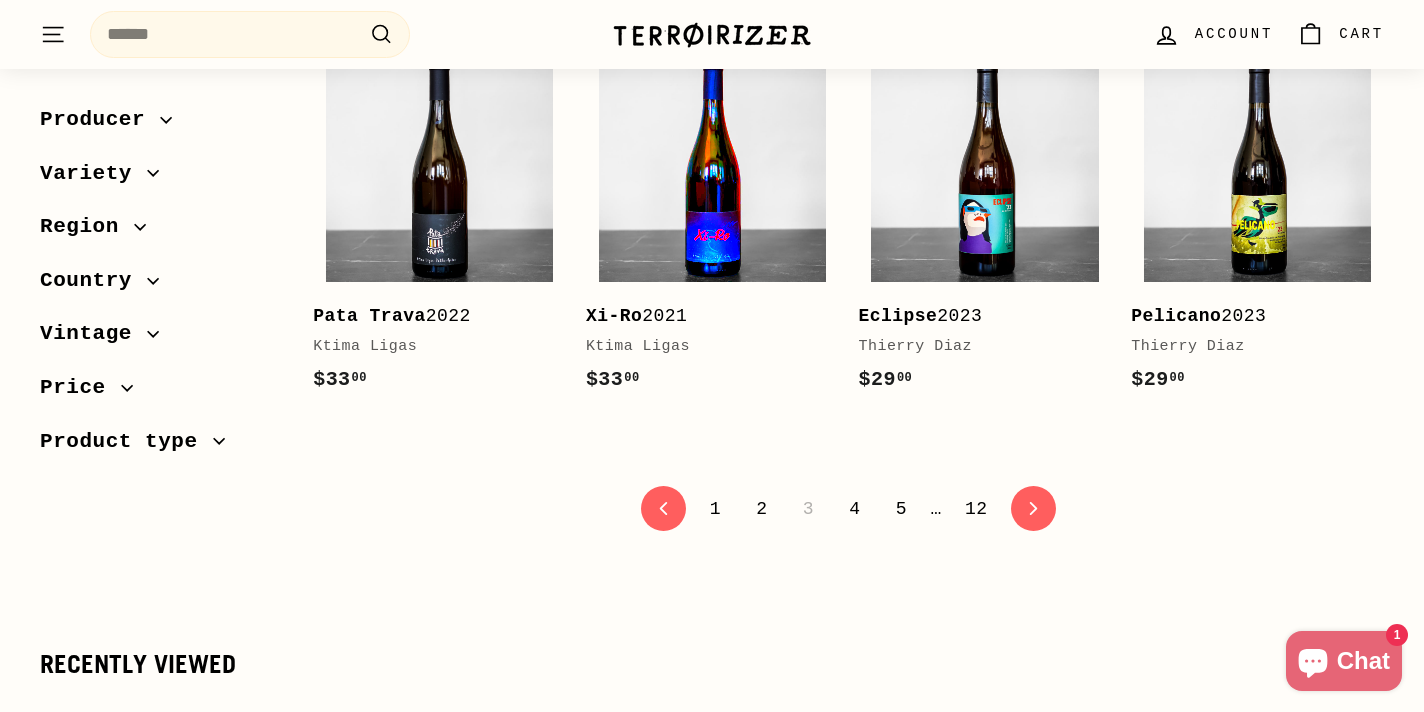 click at bounding box center (712, 167) 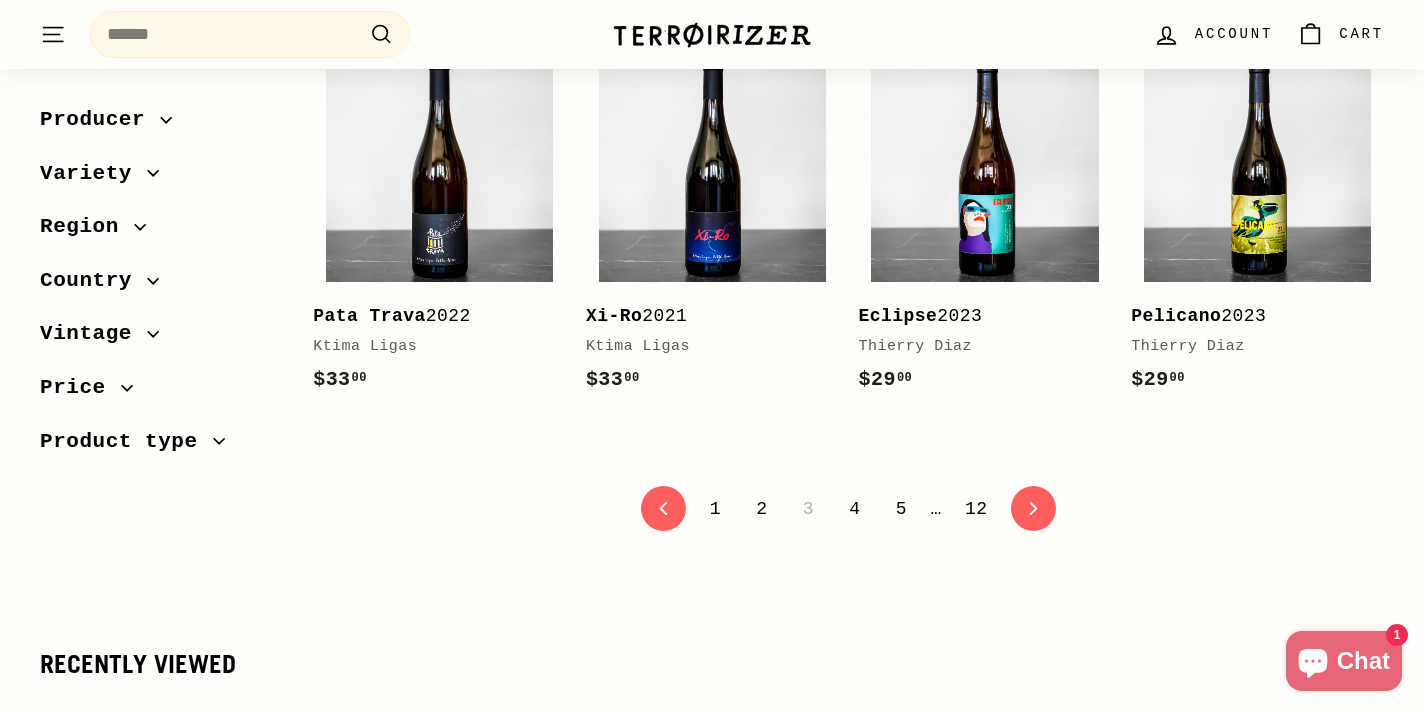 click on "4" at bounding box center (854, 509) 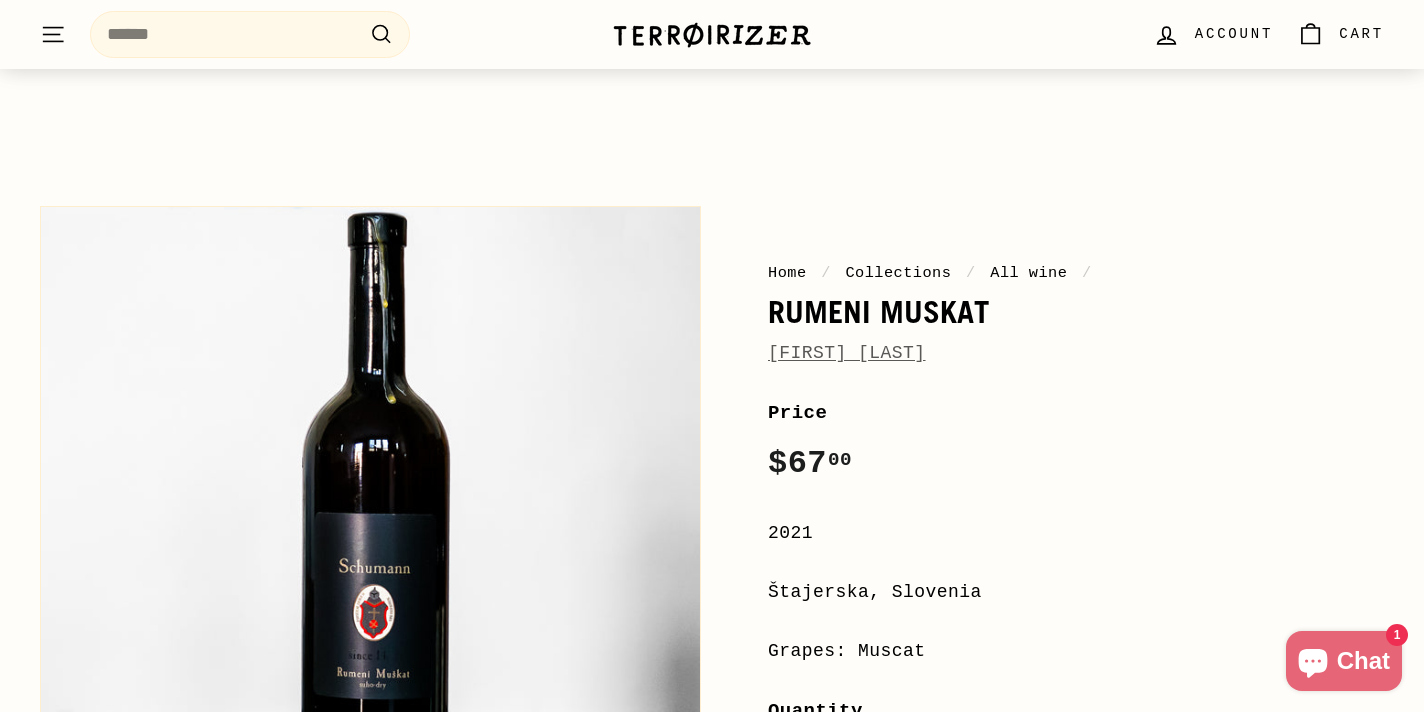 scroll, scrollTop: 58, scrollLeft: 0, axis: vertical 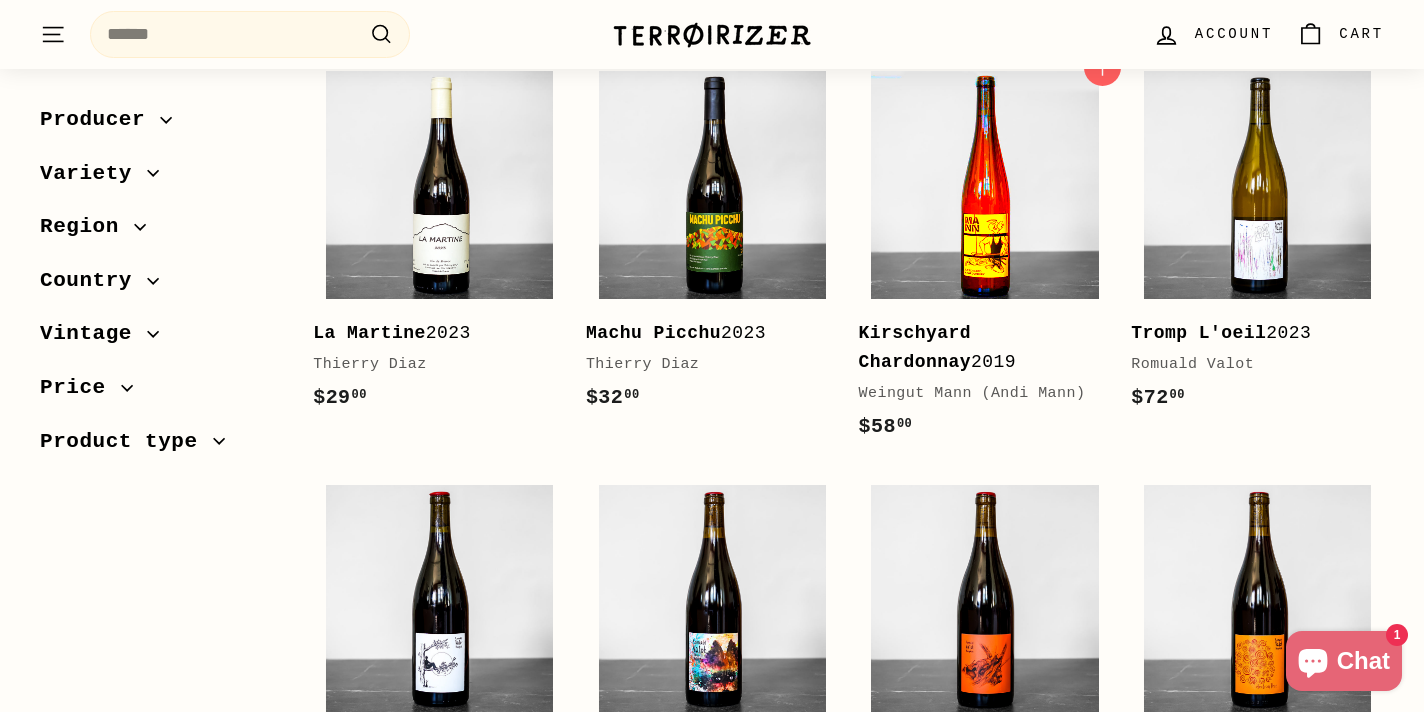 click at bounding box center (984, 184) 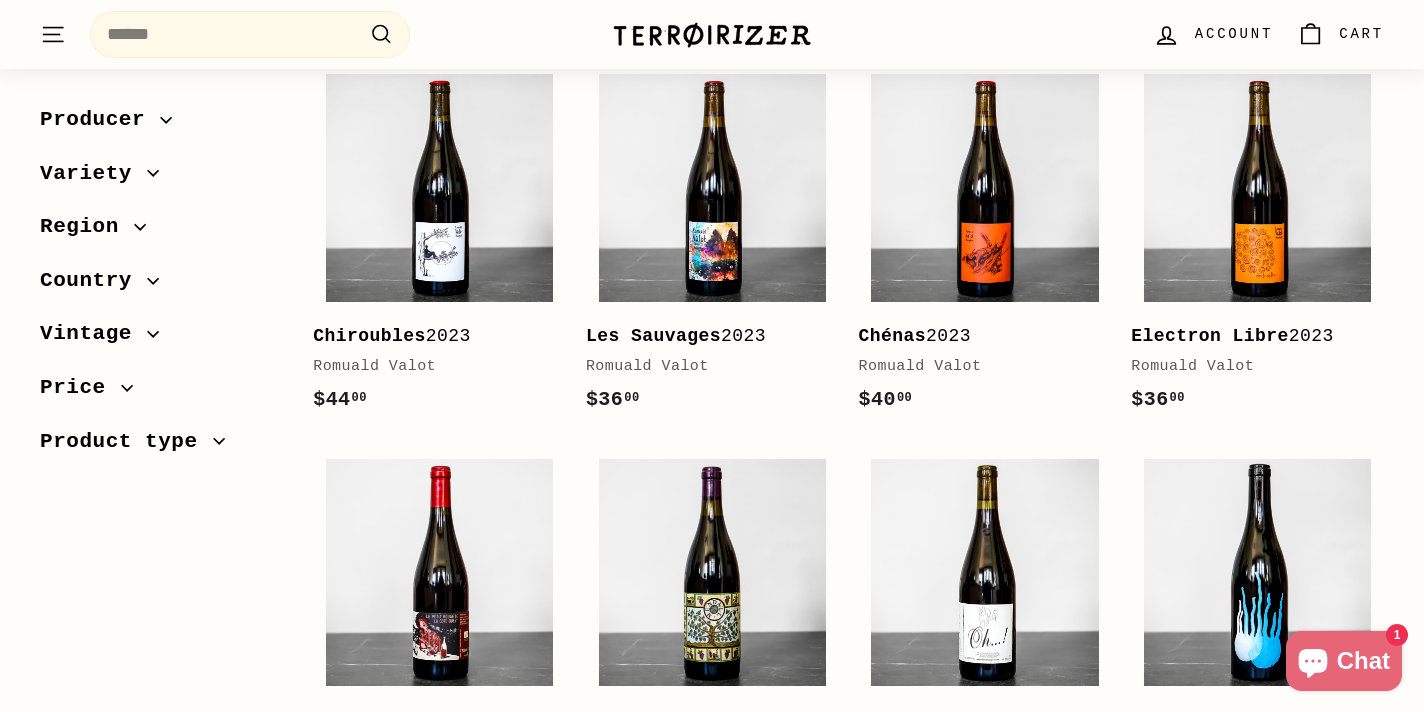 scroll, scrollTop: 774, scrollLeft: 0, axis: vertical 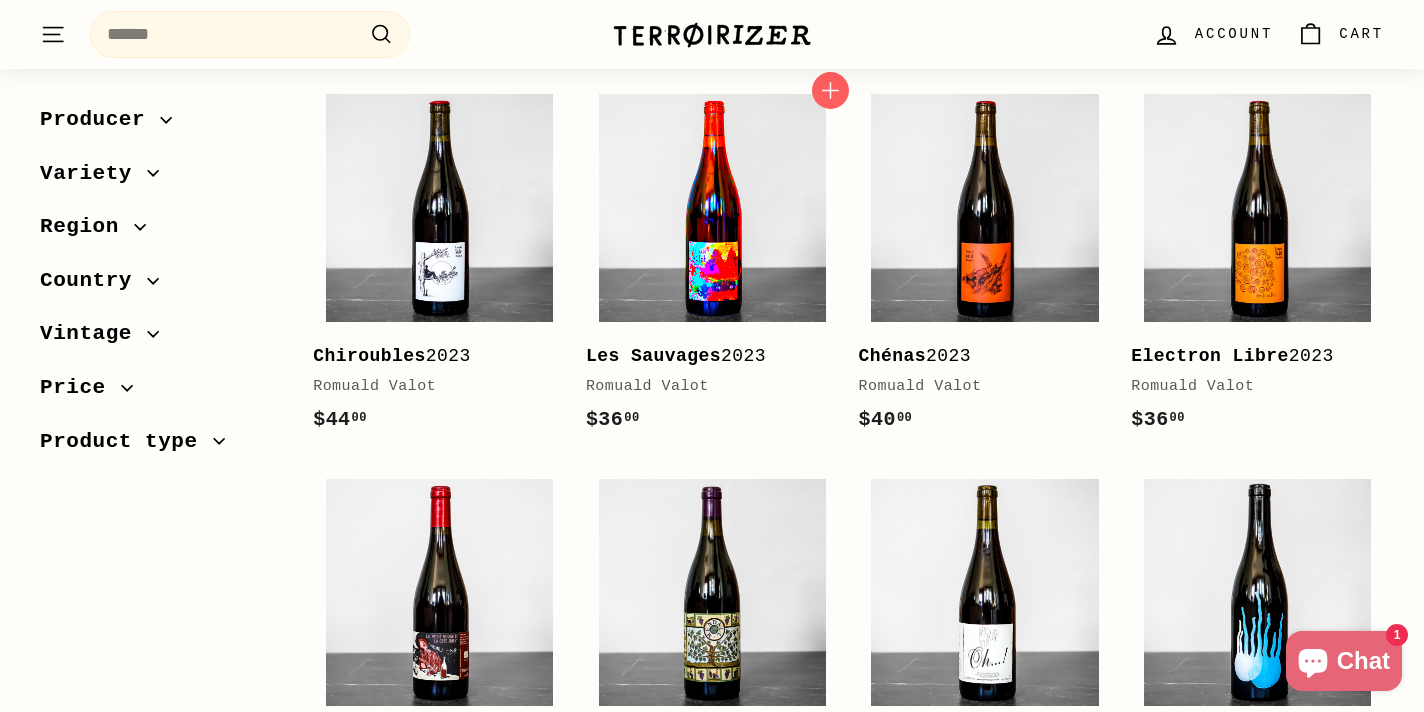 click at bounding box center (712, 207) 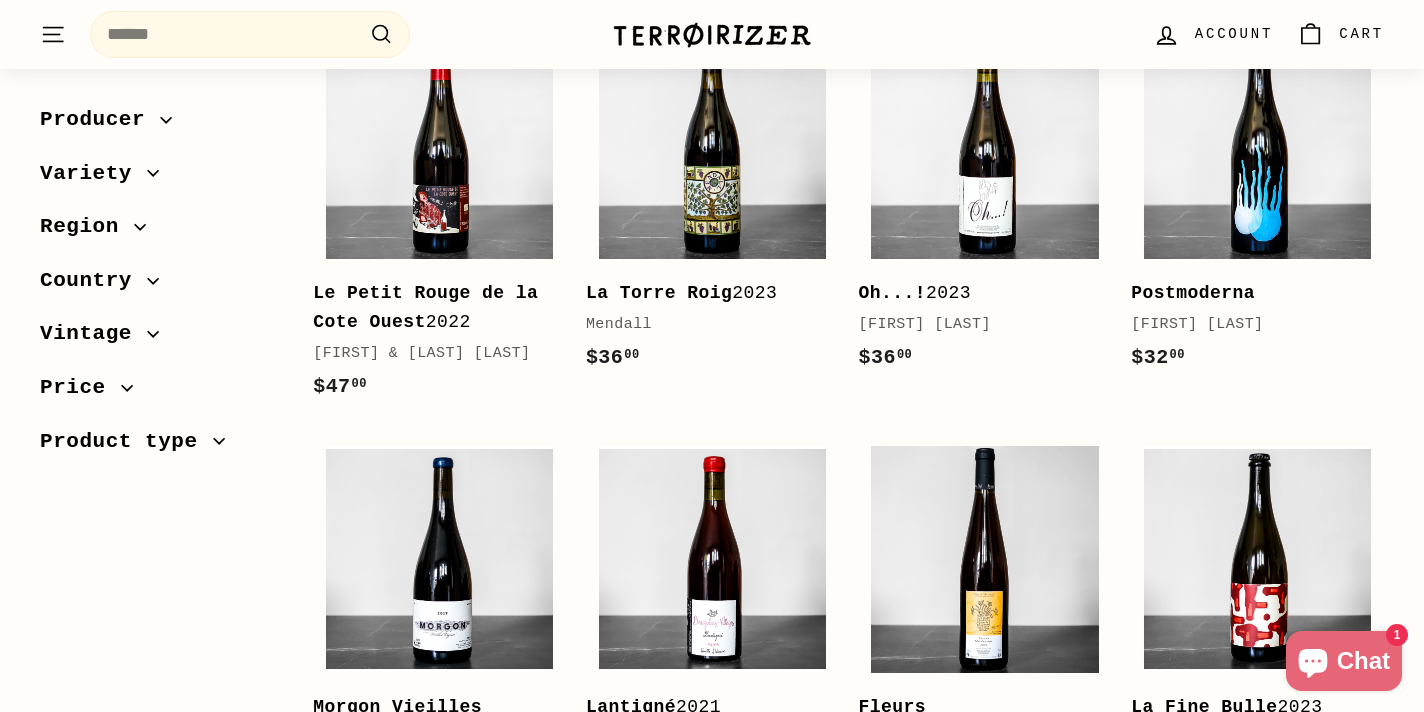 scroll, scrollTop: 1227, scrollLeft: 0, axis: vertical 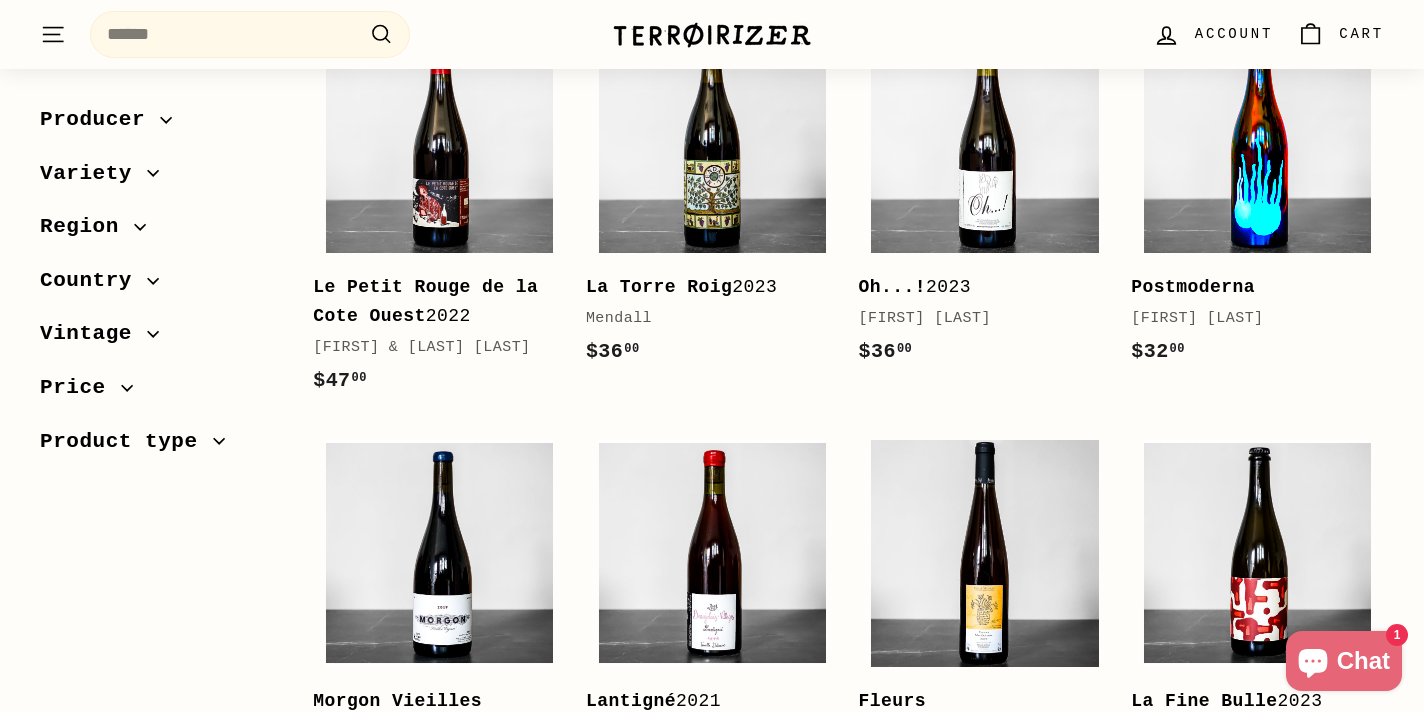 click at bounding box center [1257, 139] 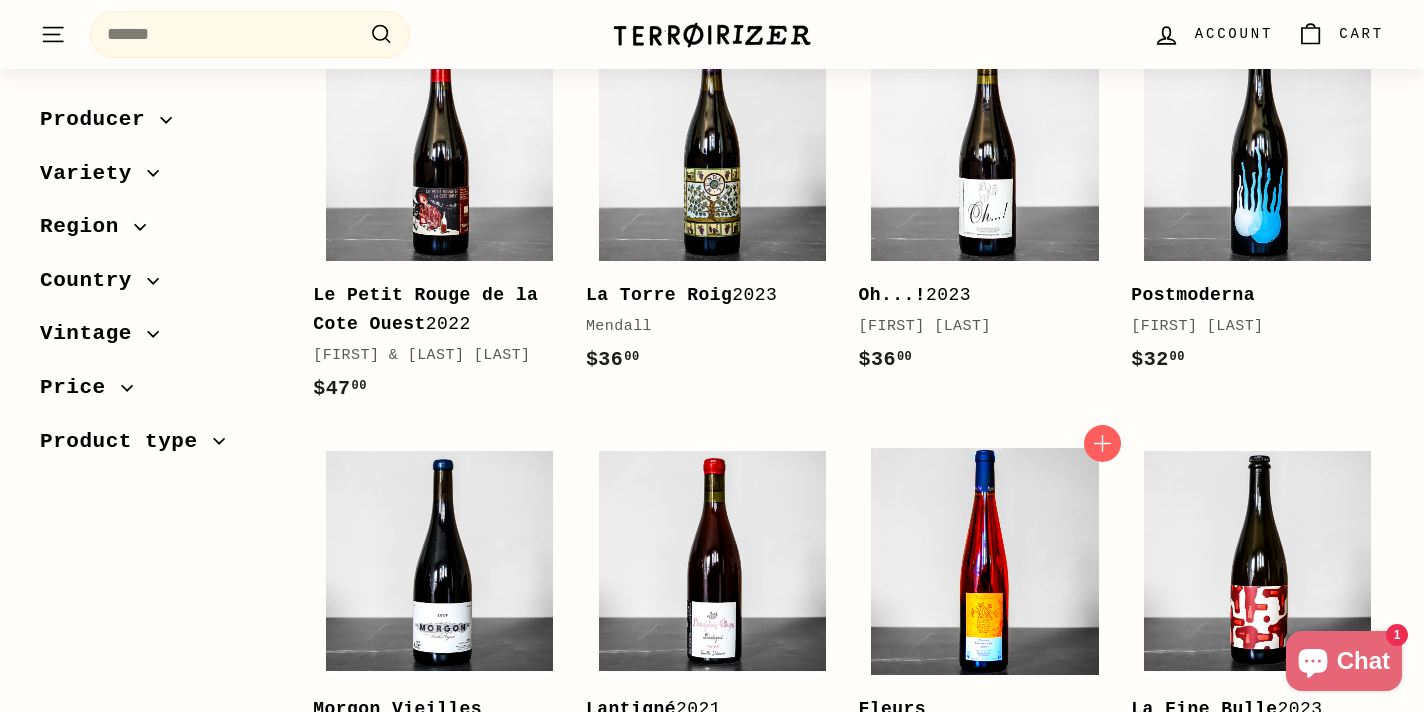 scroll, scrollTop: 1214, scrollLeft: 0, axis: vertical 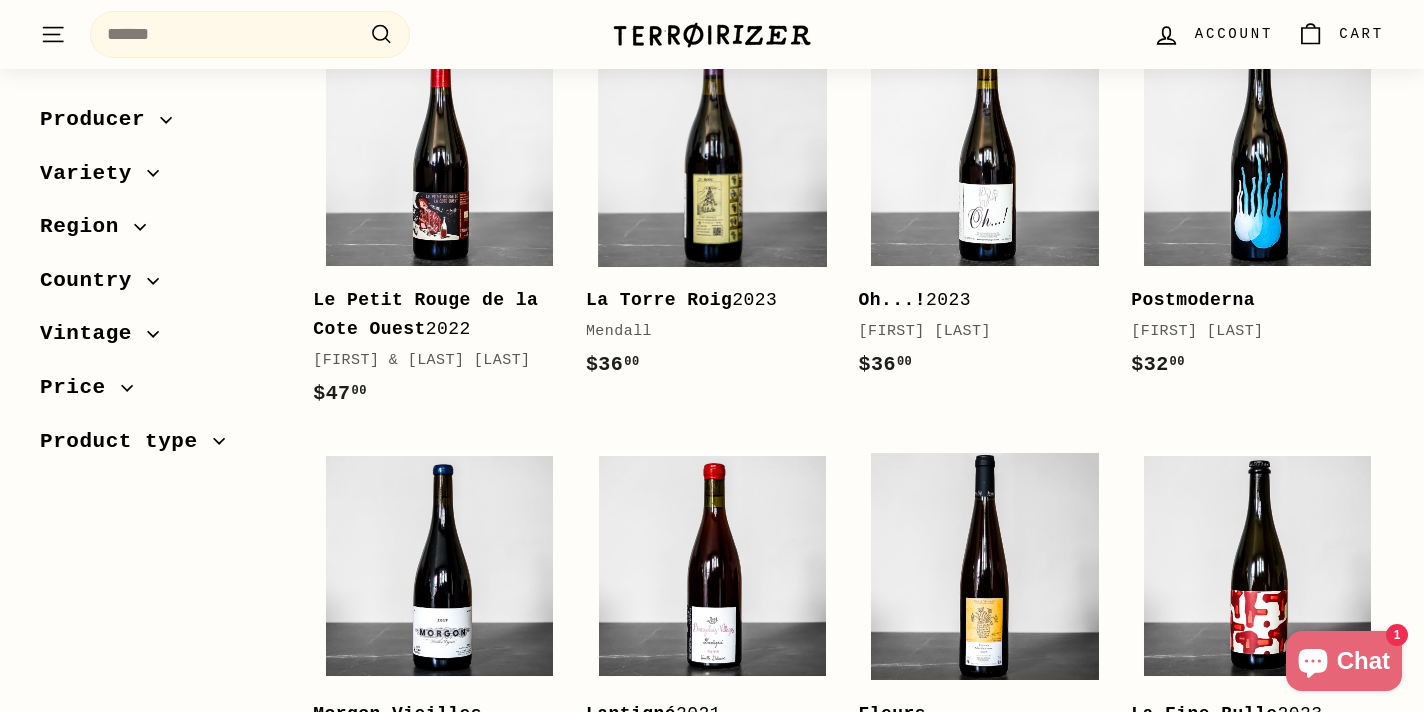 click at bounding box center (712, 152) 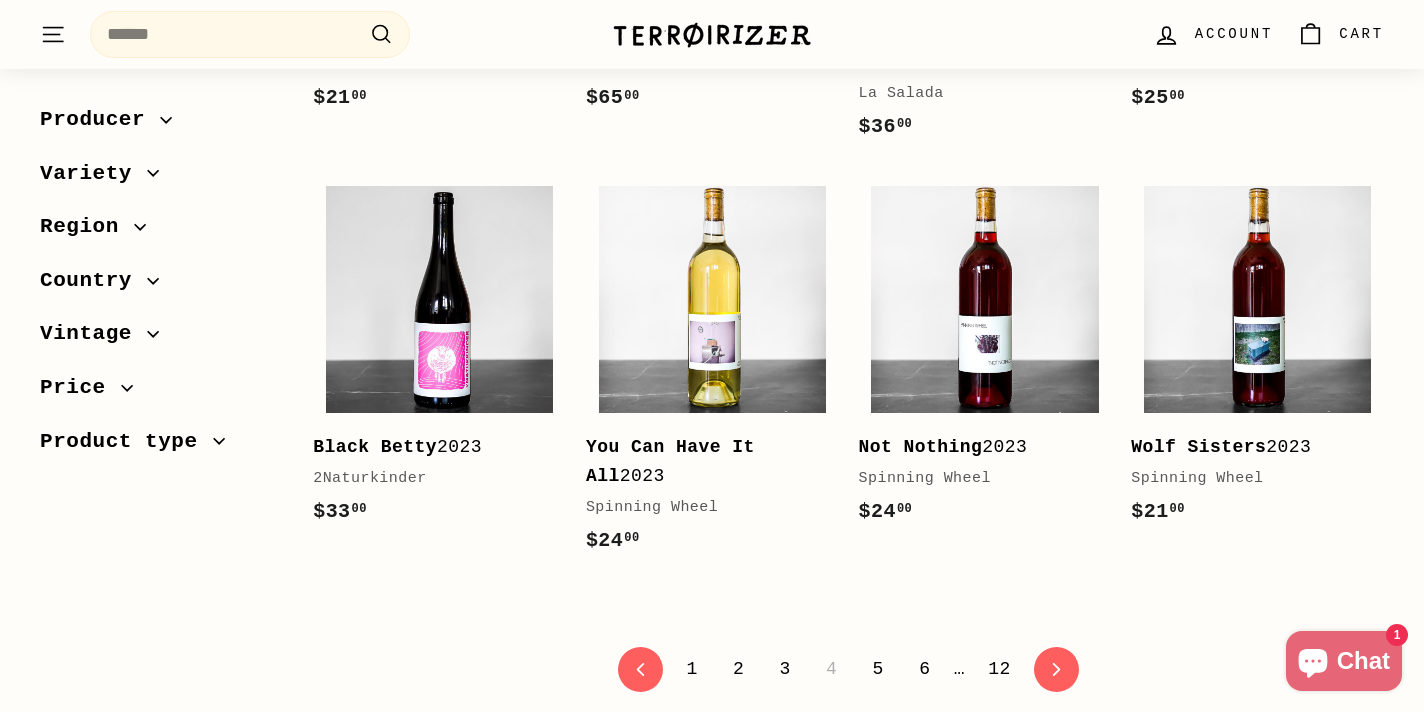 scroll, scrollTop: 3955, scrollLeft: 0, axis: vertical 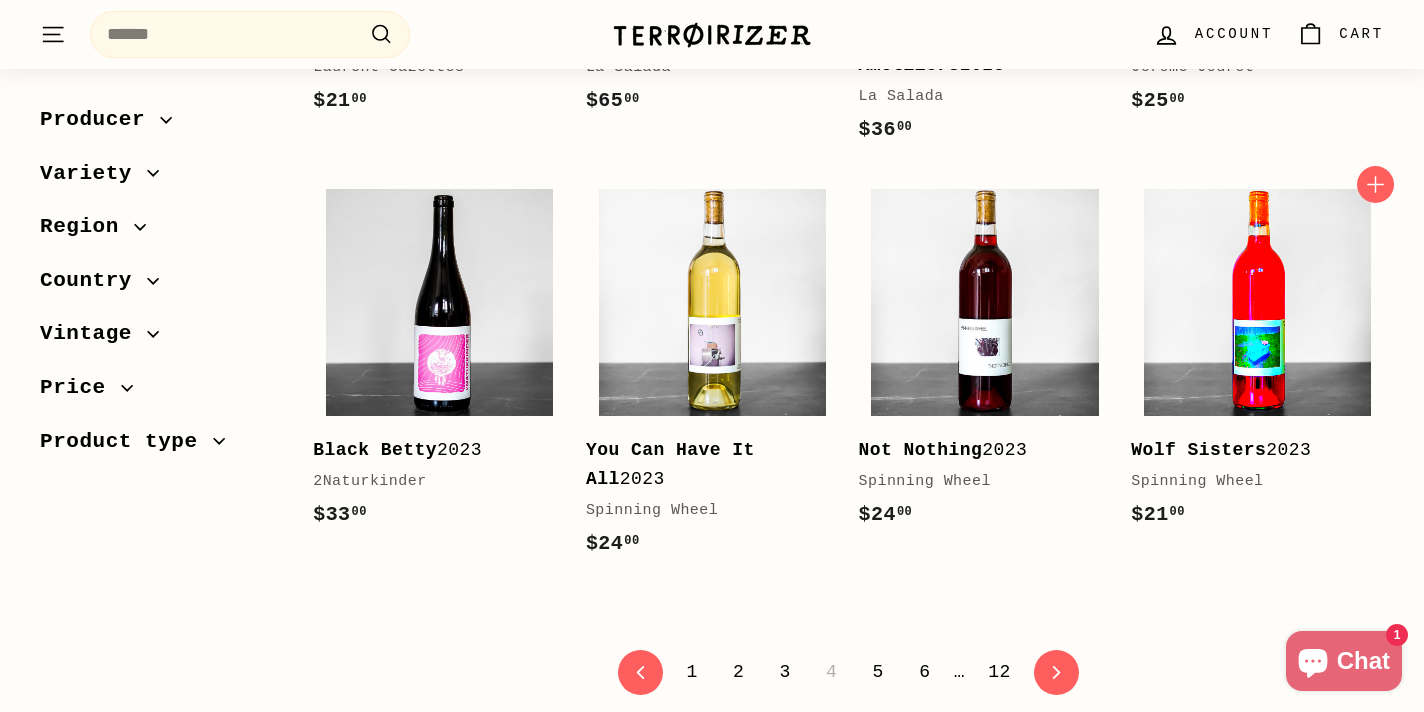 click at bounding box center (1257, 302) 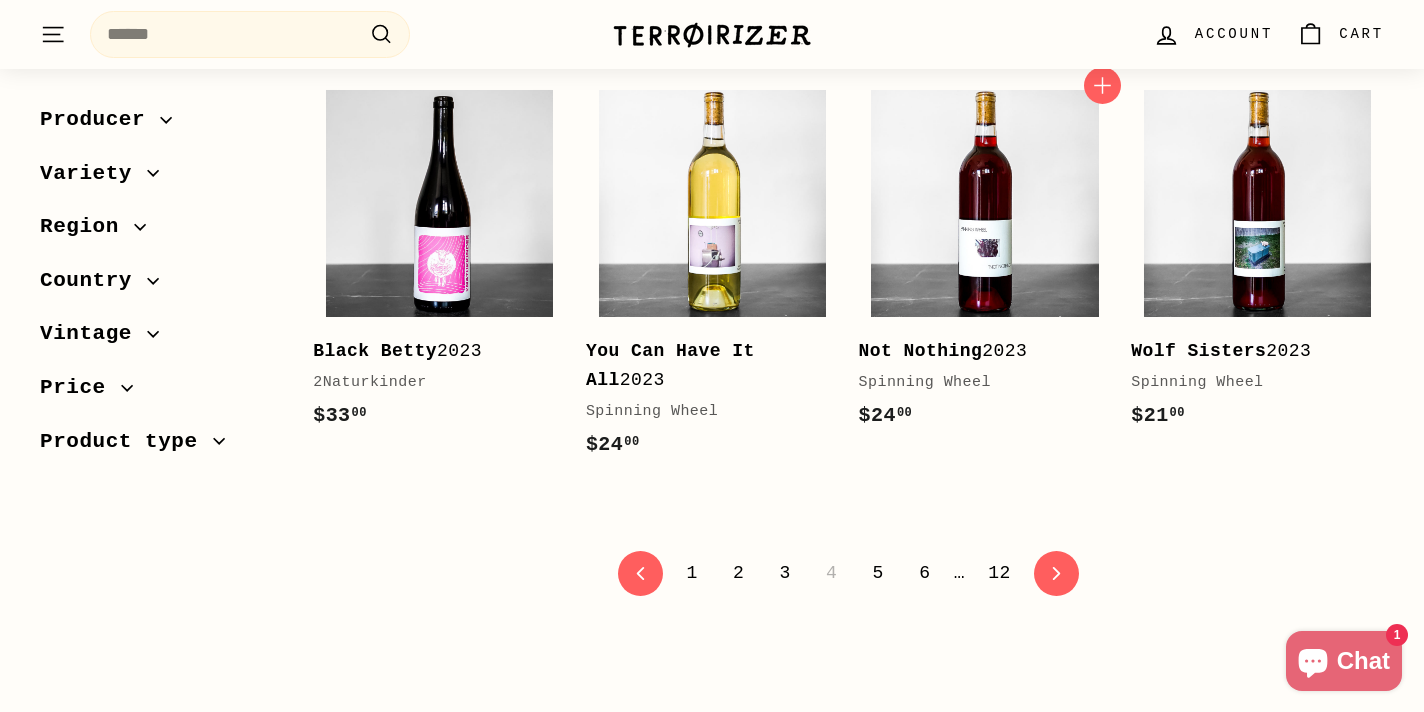 scroll, scrollTop: 4057, scrollLeft: 0, axis: vertical 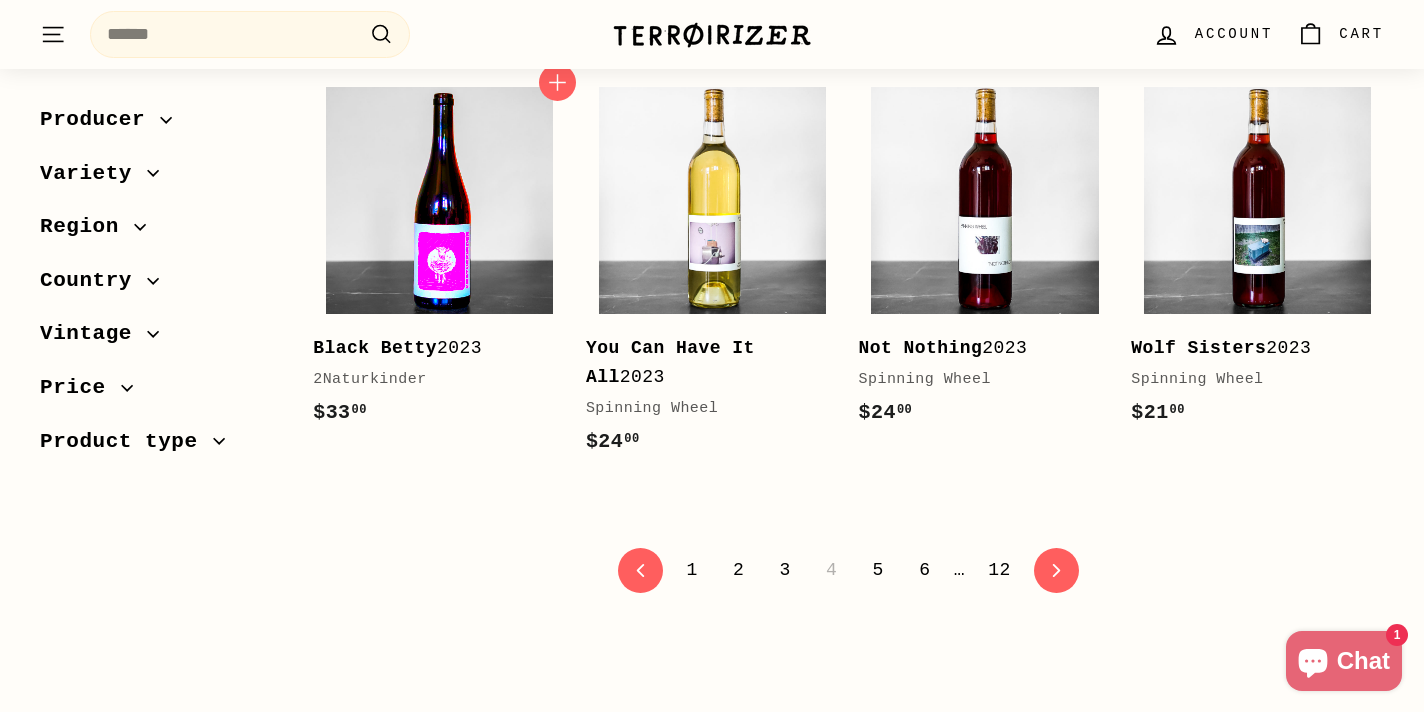 click at bounding box center [439, 200] 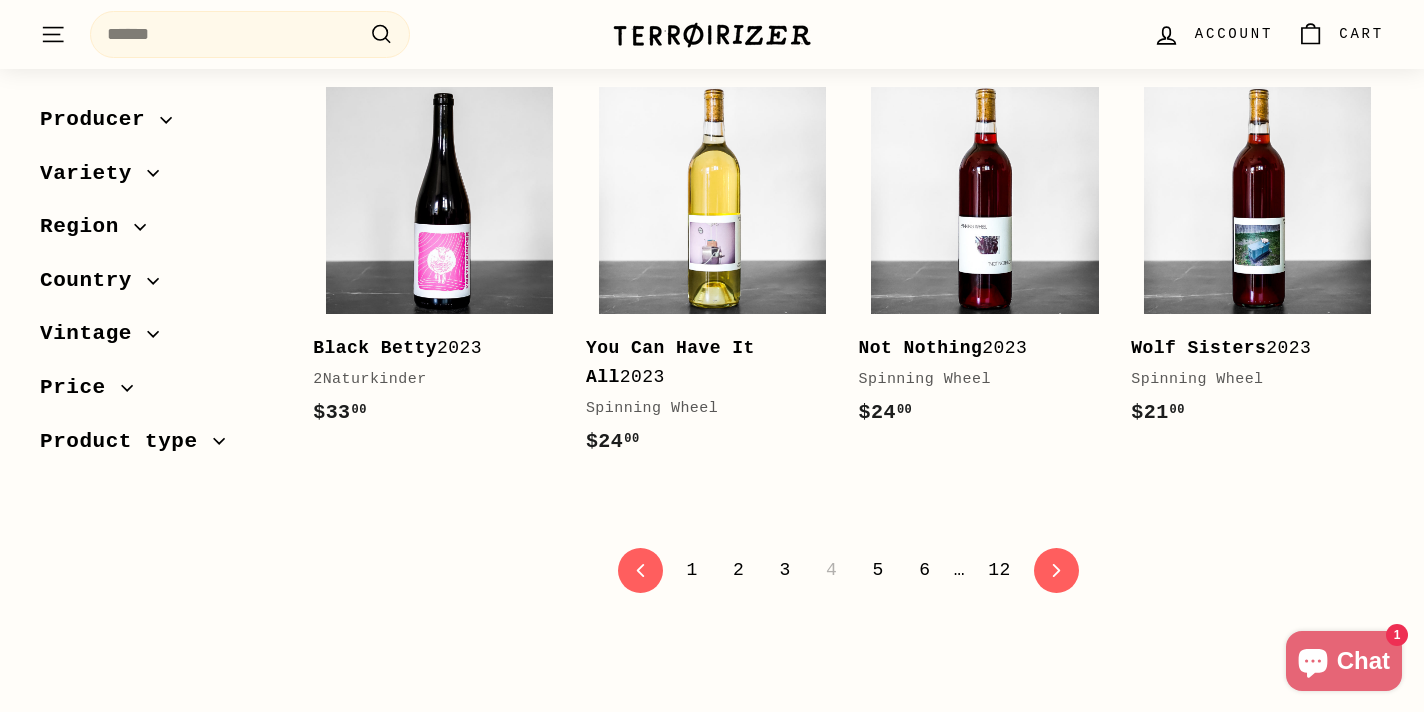 click on "5" at bounding box center (878, 570) 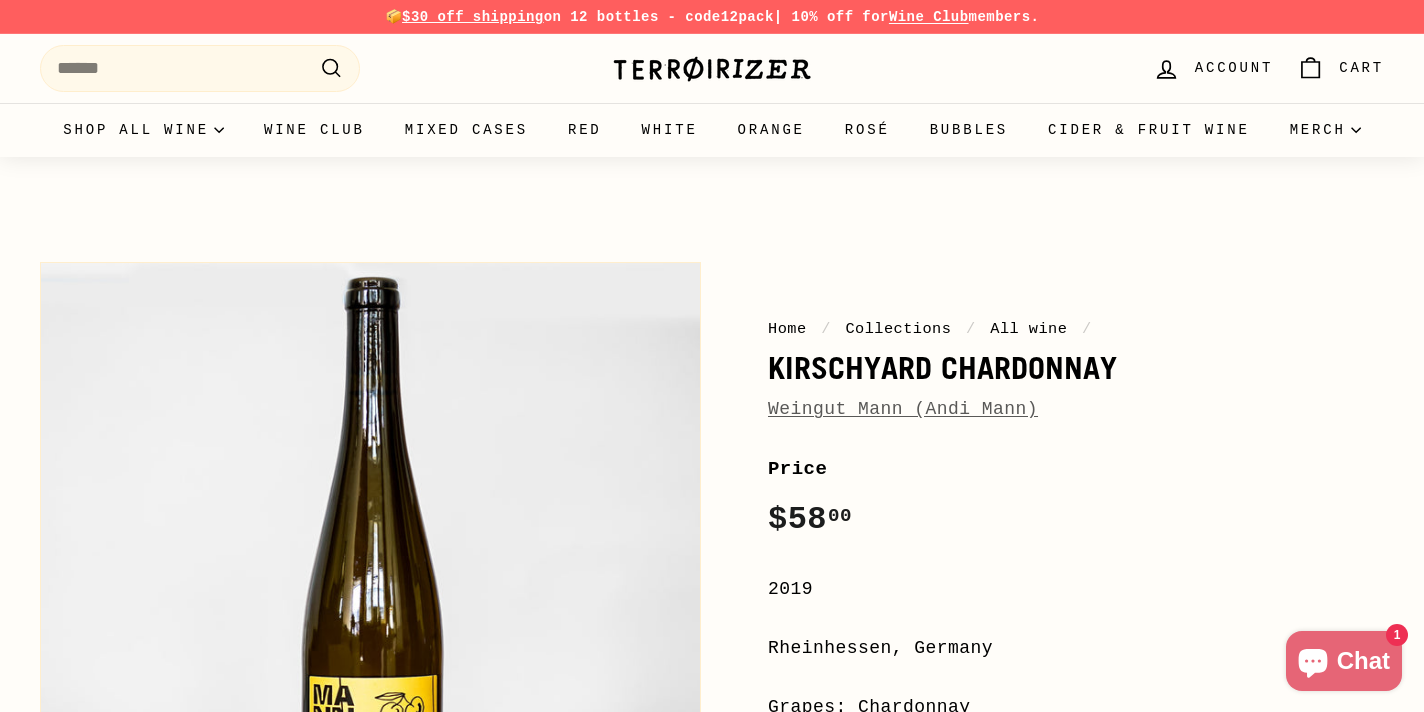 scroll, scrollTop: 0, scrollLeft: 0, axis: both 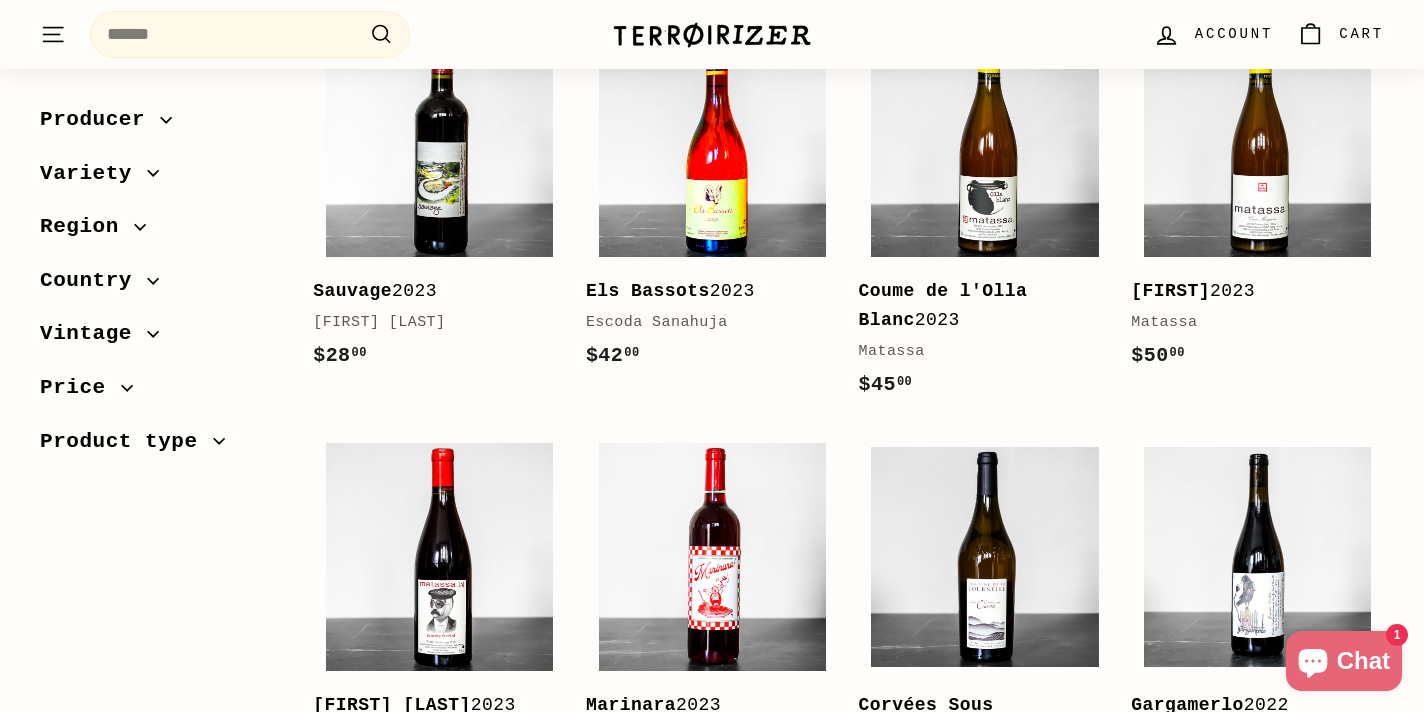 click at bounding box center [712, 143] 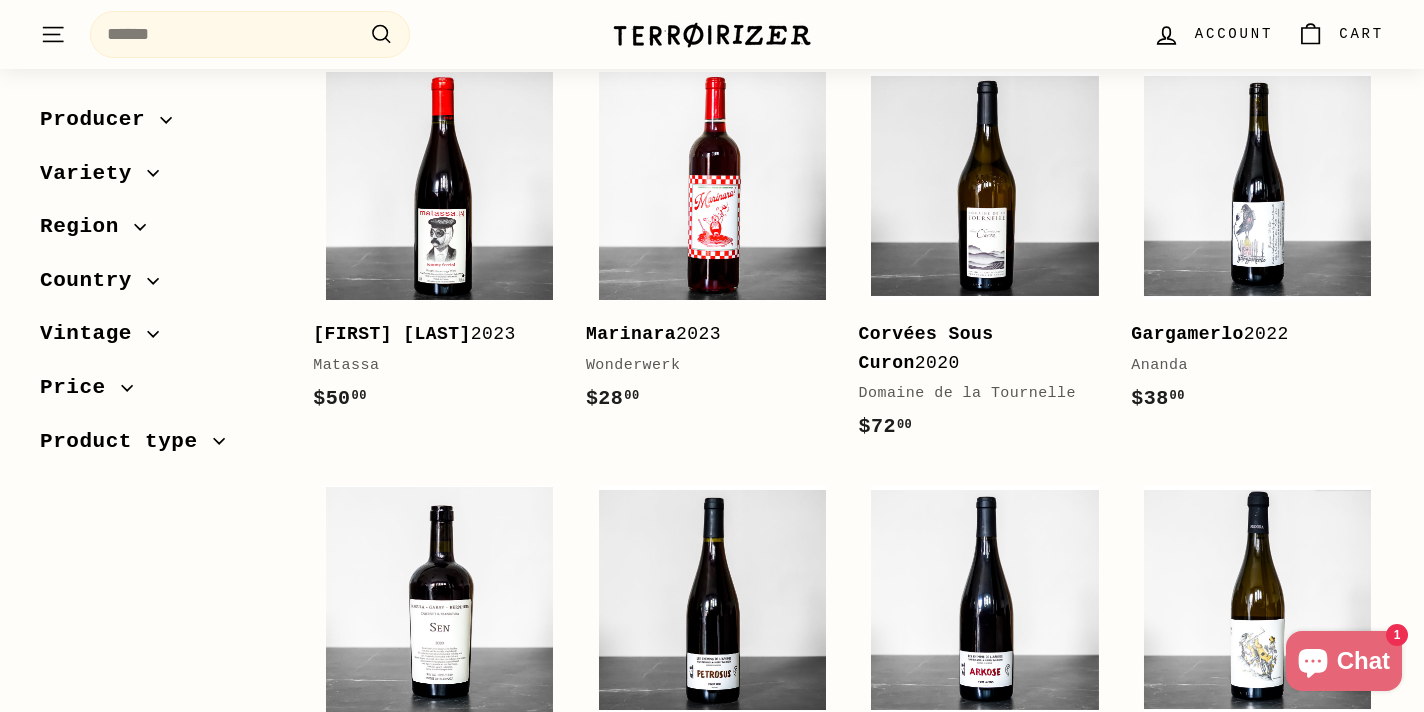 scroll, scrollTop: 3396, scrollLeft: 0, axis: vertical 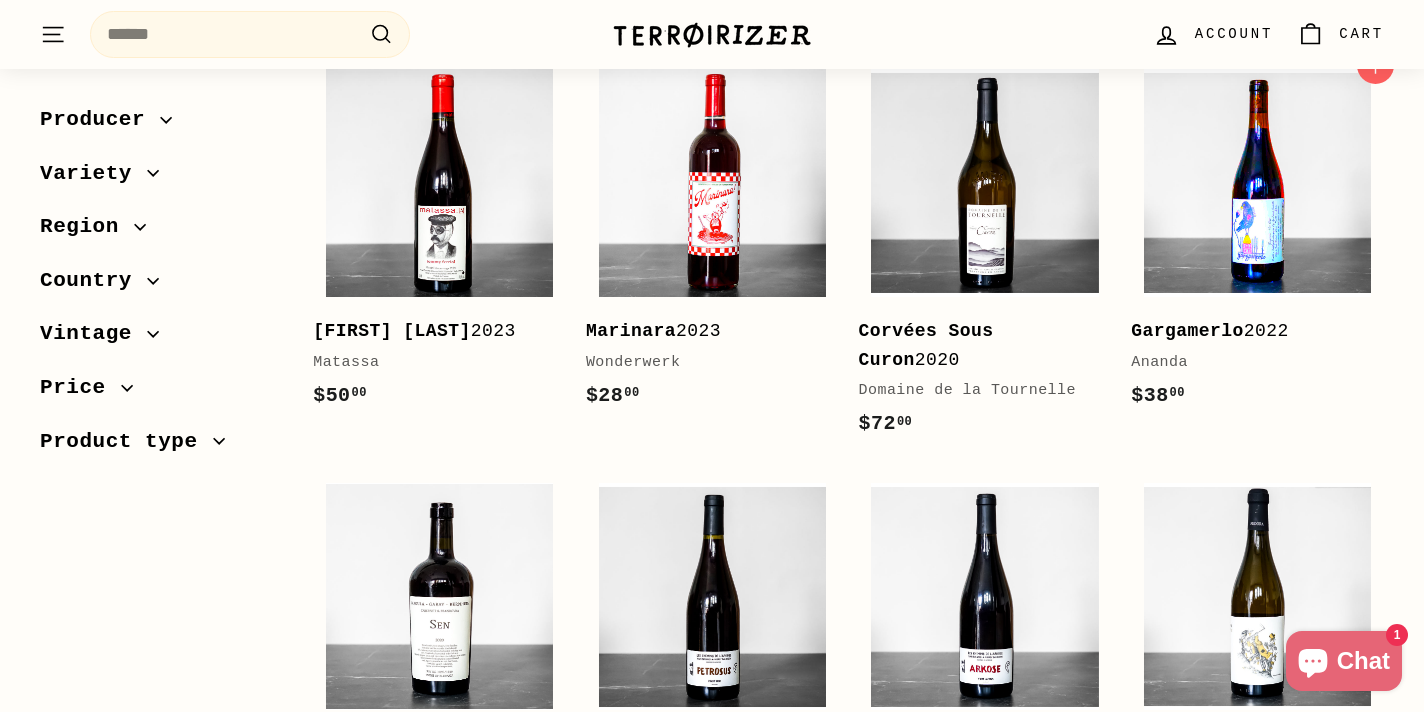 click at bounding box center [1257, 182] 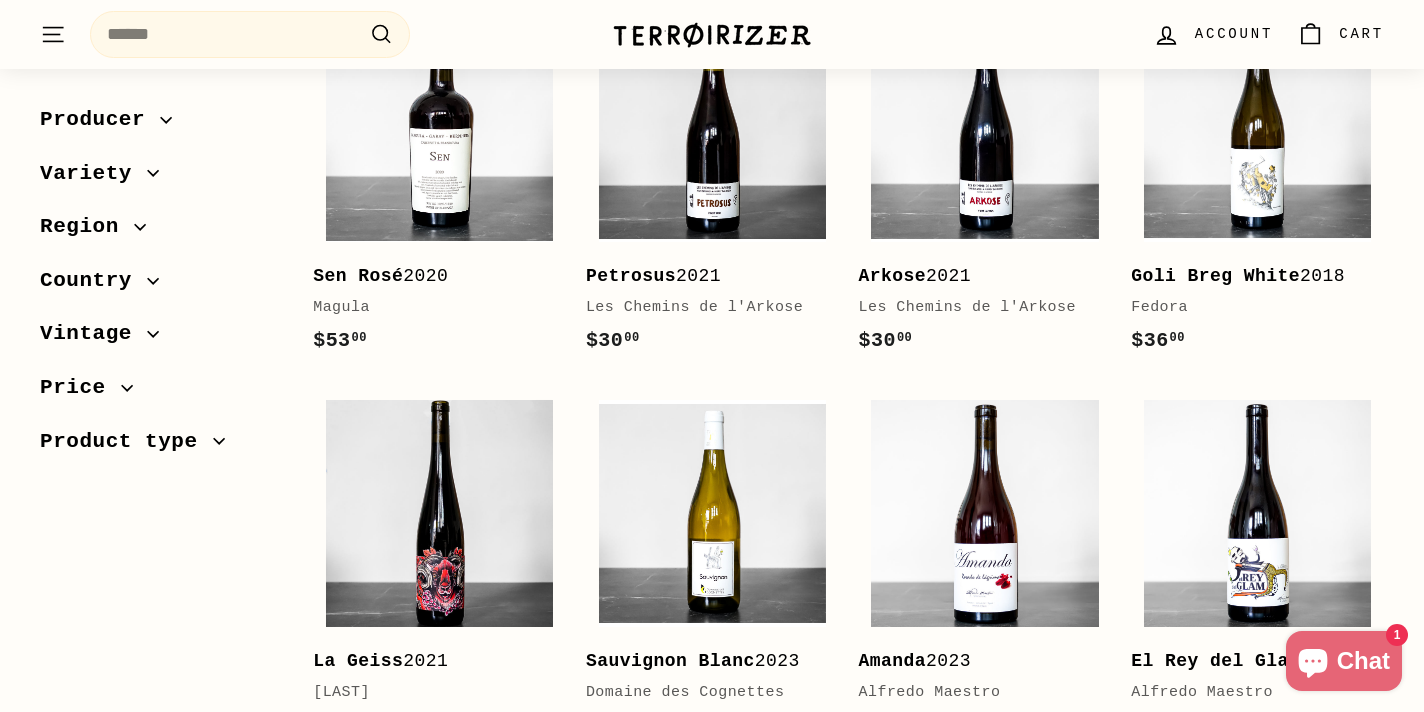 scroll, scrollTop: 3865, scrollLeft: 0, axis: vertical 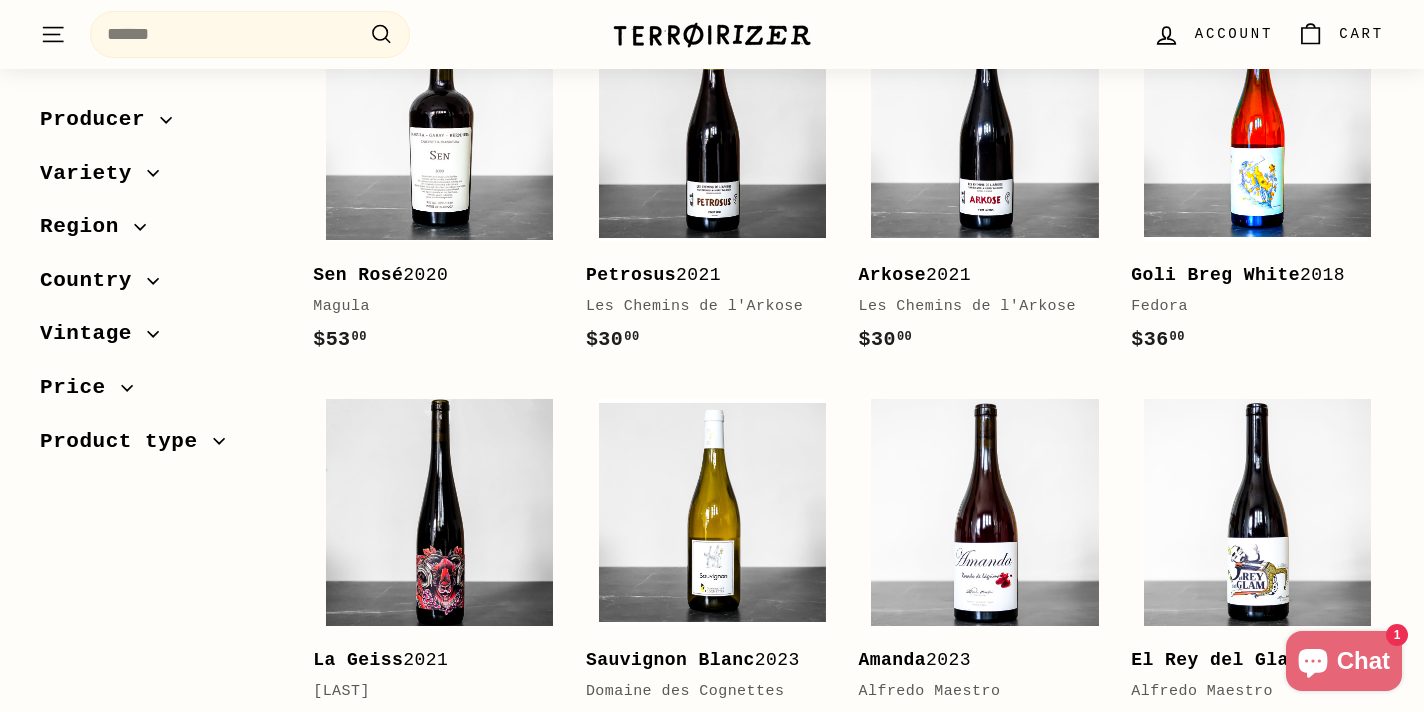 click at bounding box center (1257, 127) 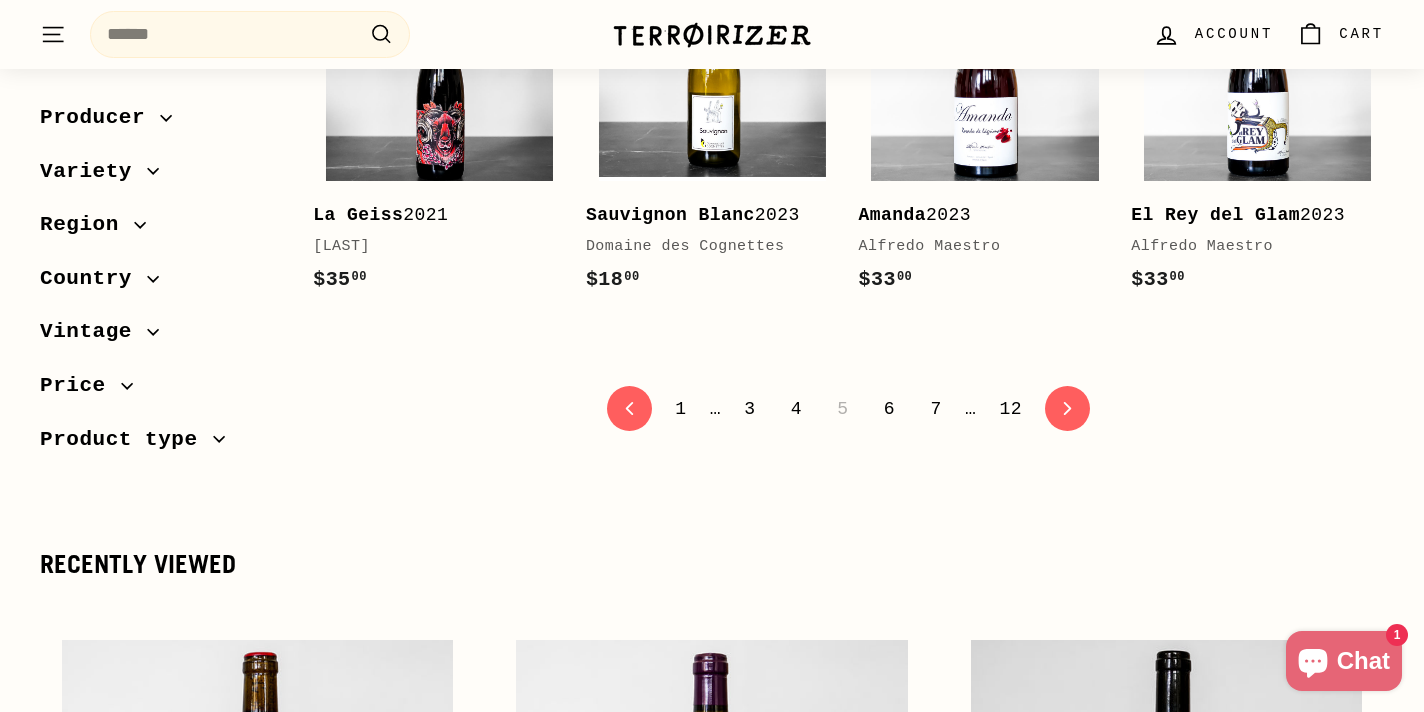 scroll, scrollTop: 4322, scrollLeft: 0, axis: vertical 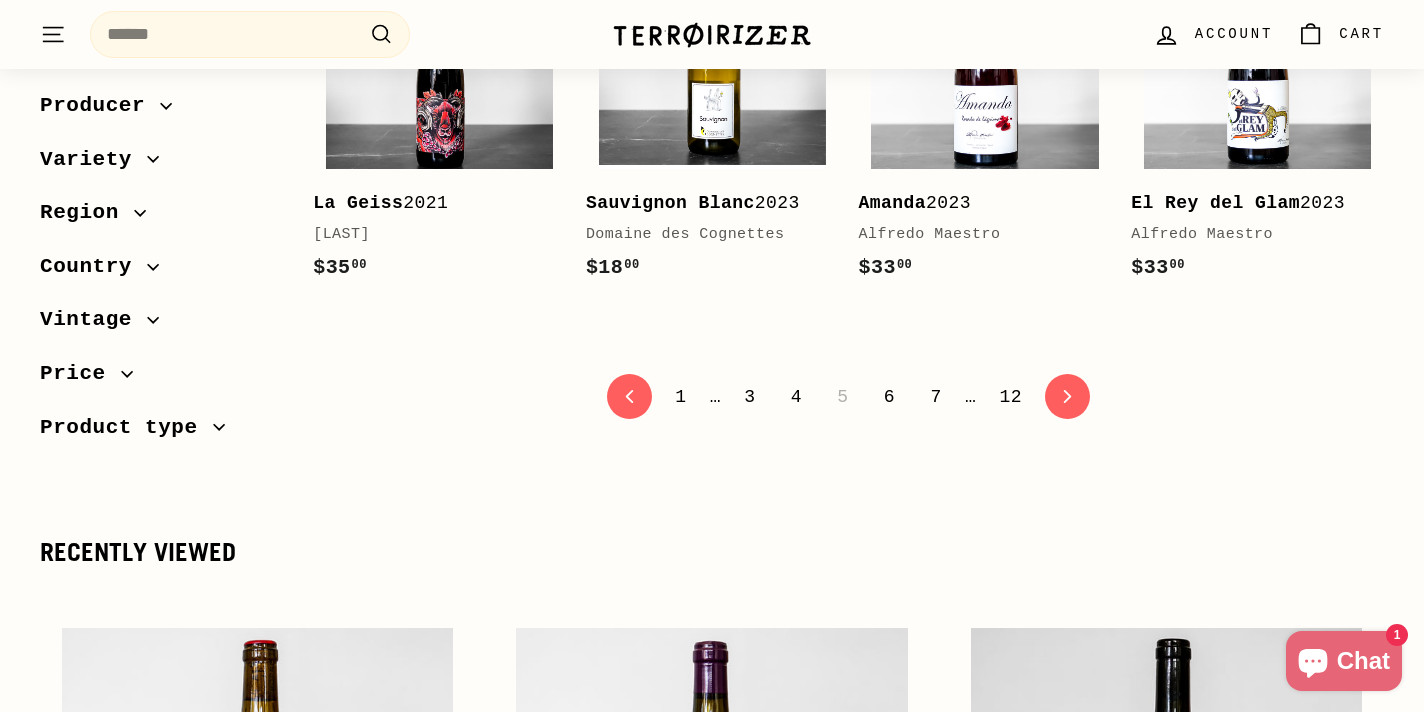 click on "6" at bounding box center (889, 397) 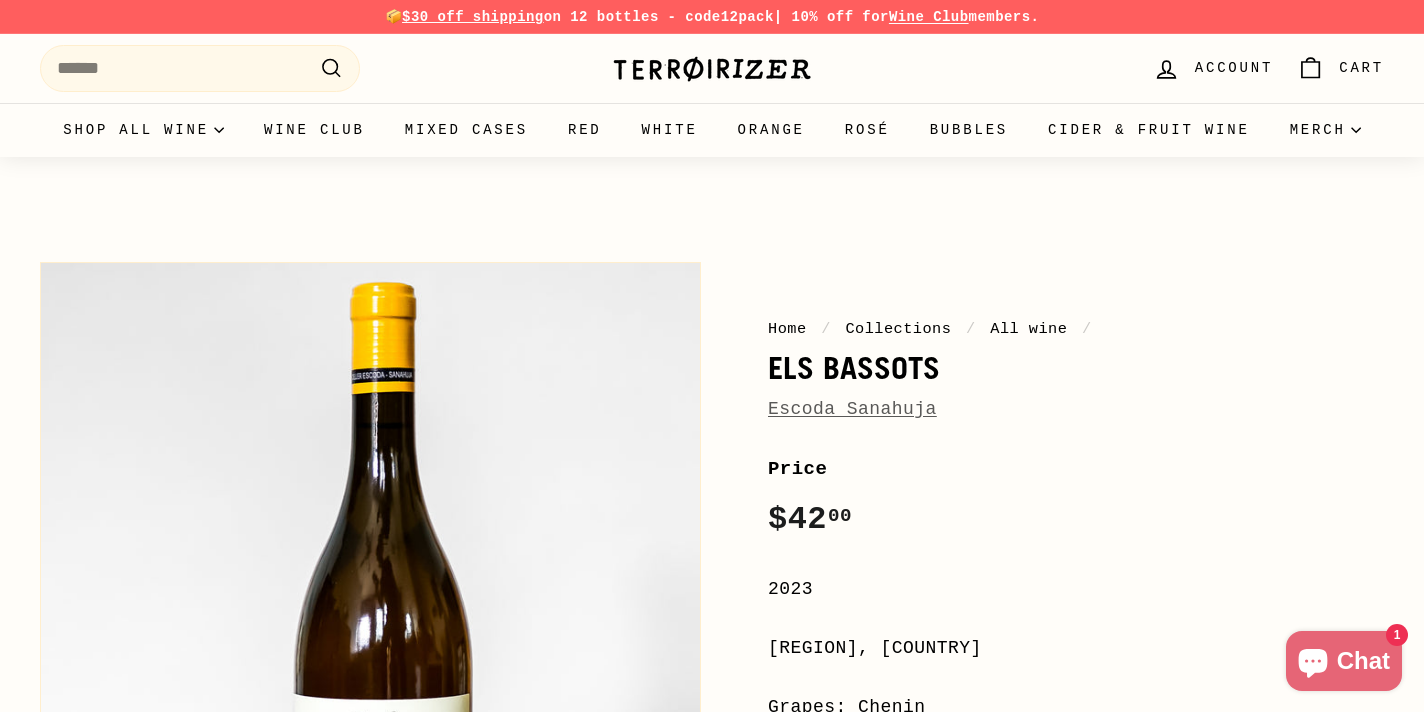 scroll, scrollTop: 0, scrollLeft: 0, axis: both 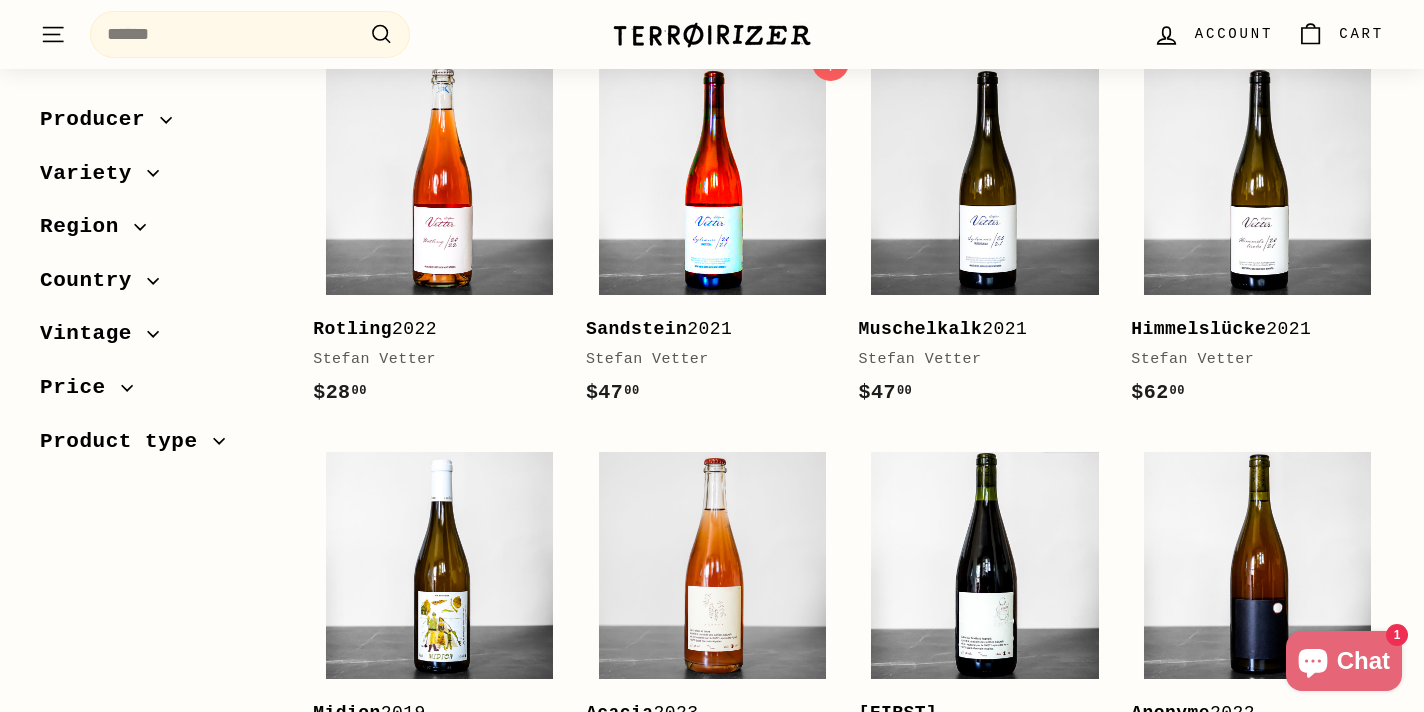 click at bounding box center [712, 180] 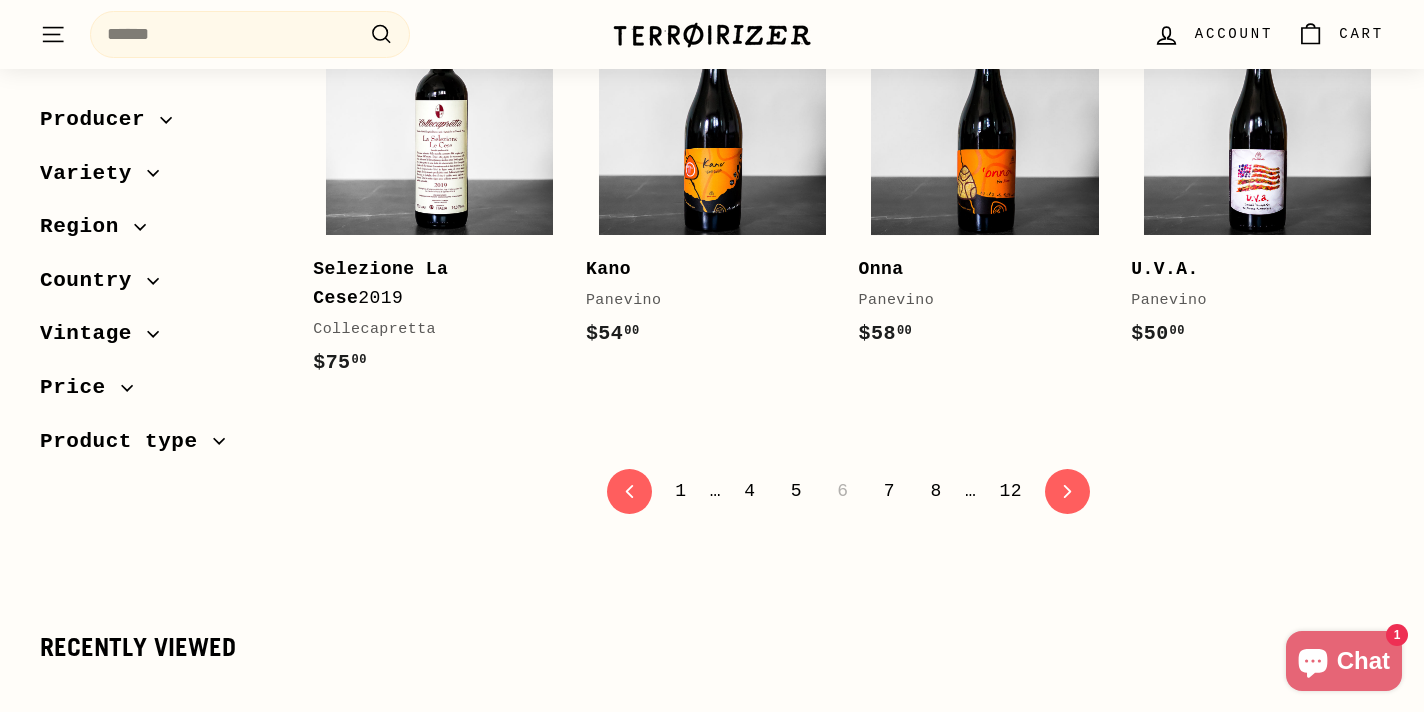 scroll, scrollTop: 4049, scrollLeft: 0, axis: vertical 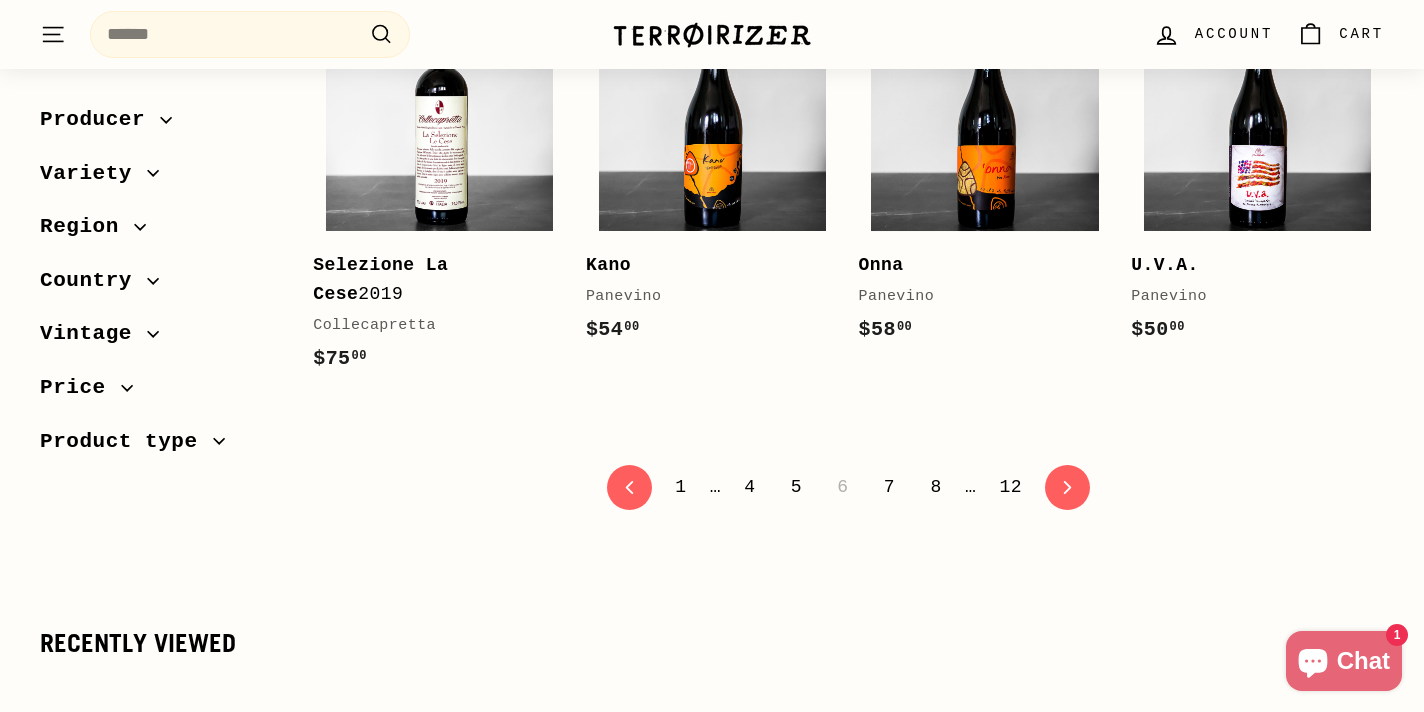 click on "7" at bounding box center (889, 487) 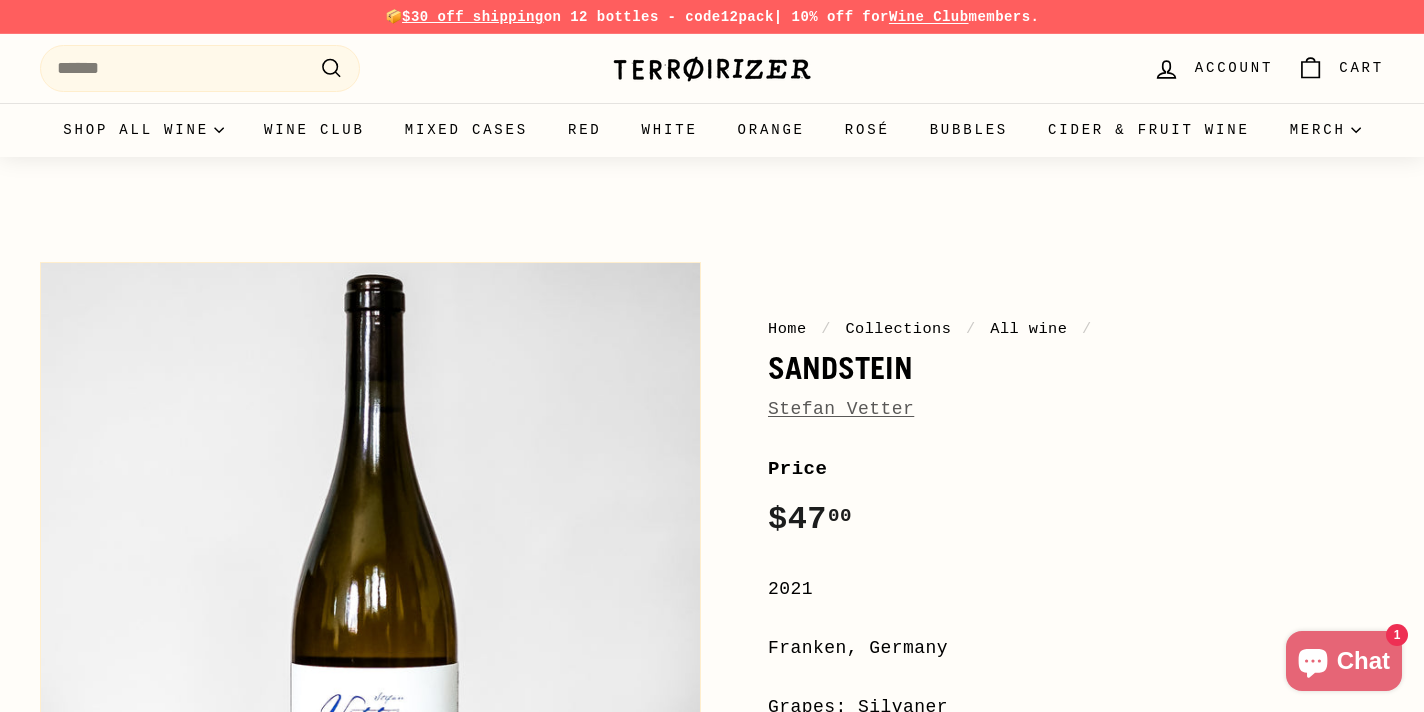 scroll, scrollTop: 0, scrollLeft: 0, axis: both 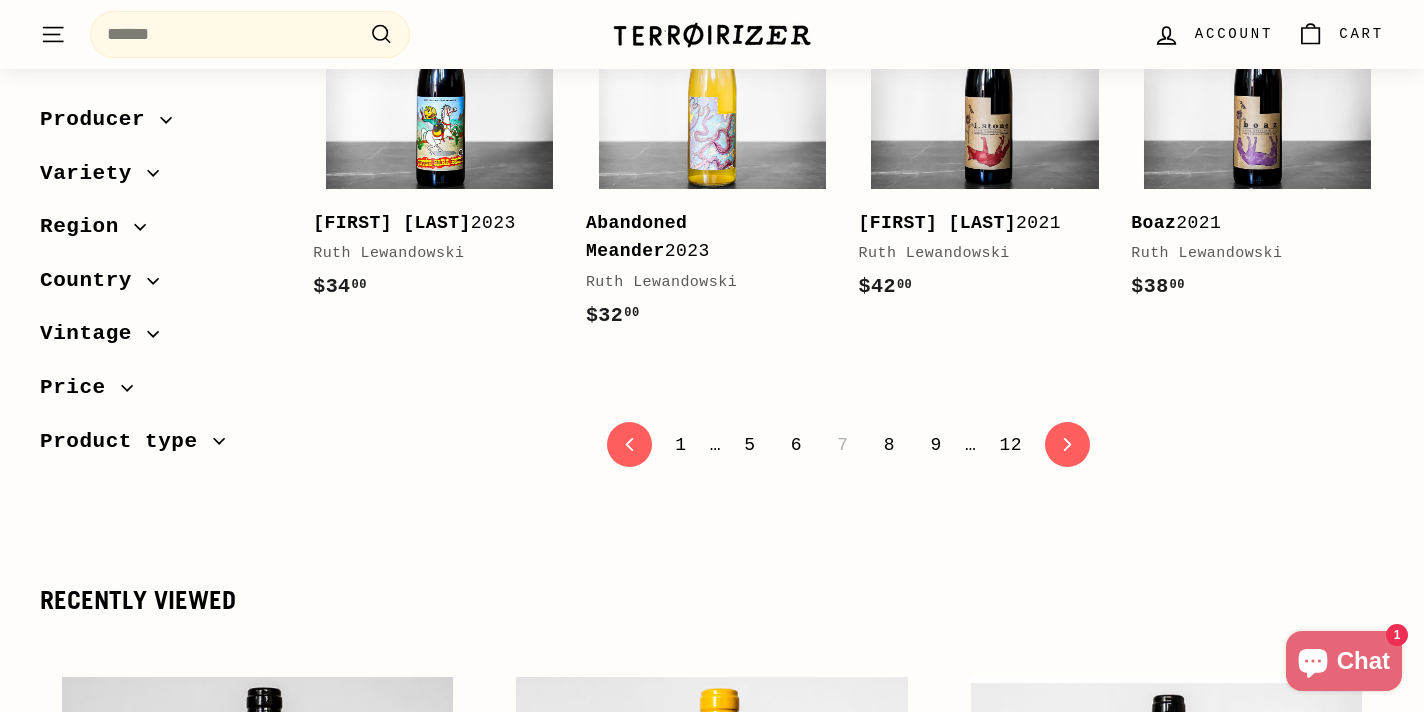 click on "8" at bounding box center [889, 445] 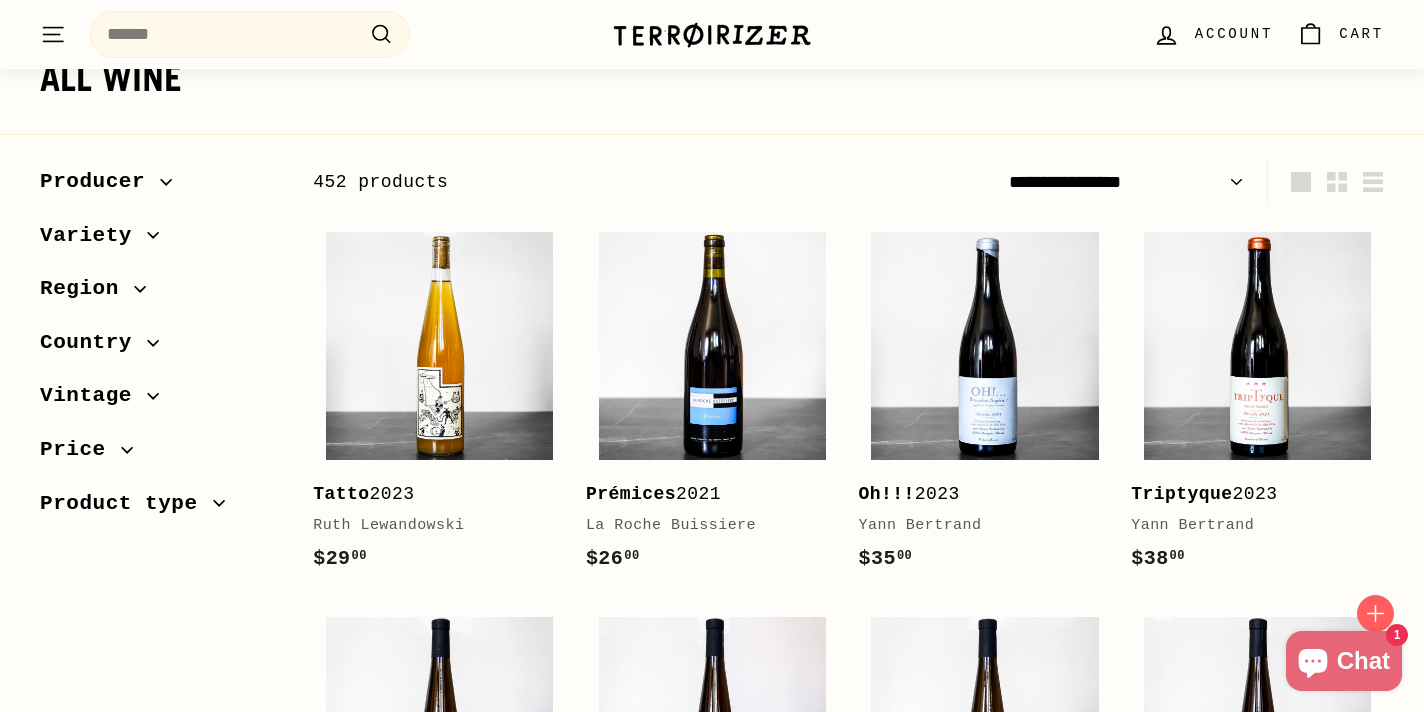 scroll, scrollTop: 224, scrollLeft: 0, axis: vertical 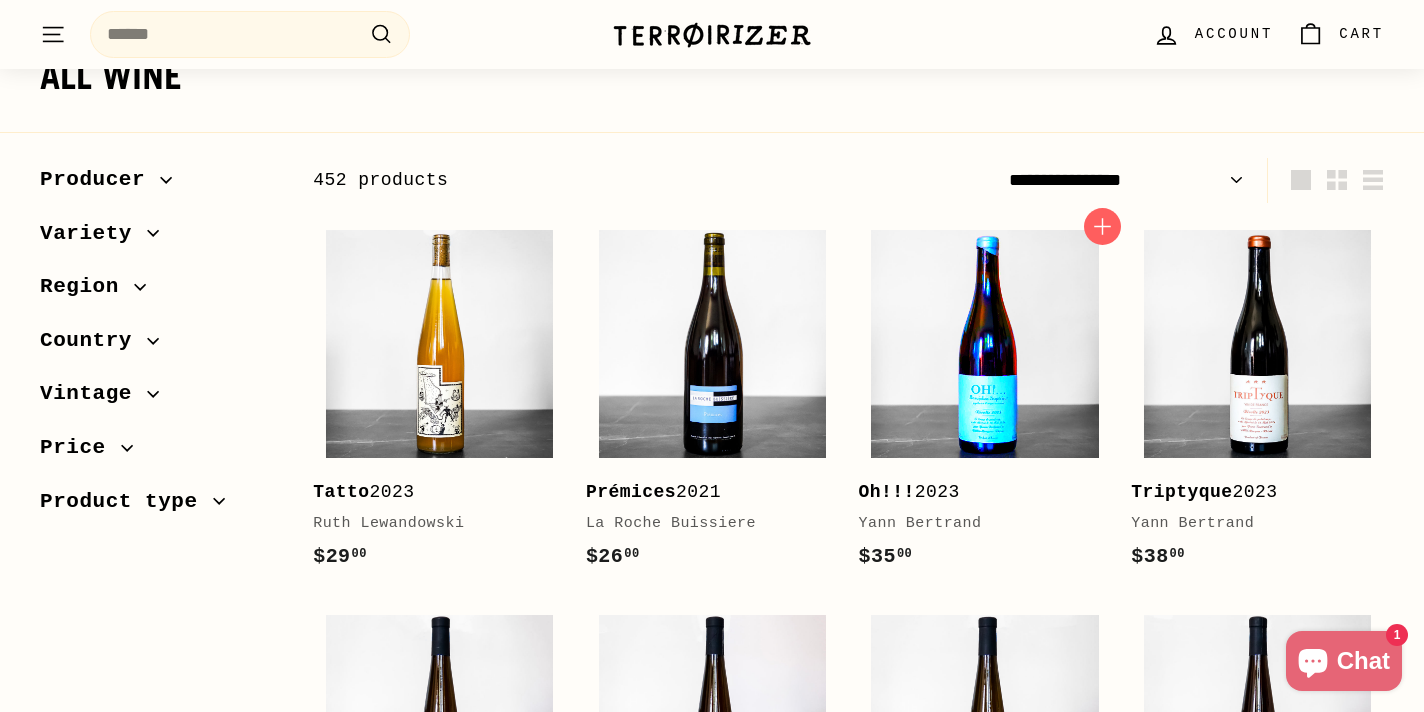 click at bounding box center [984, 343] 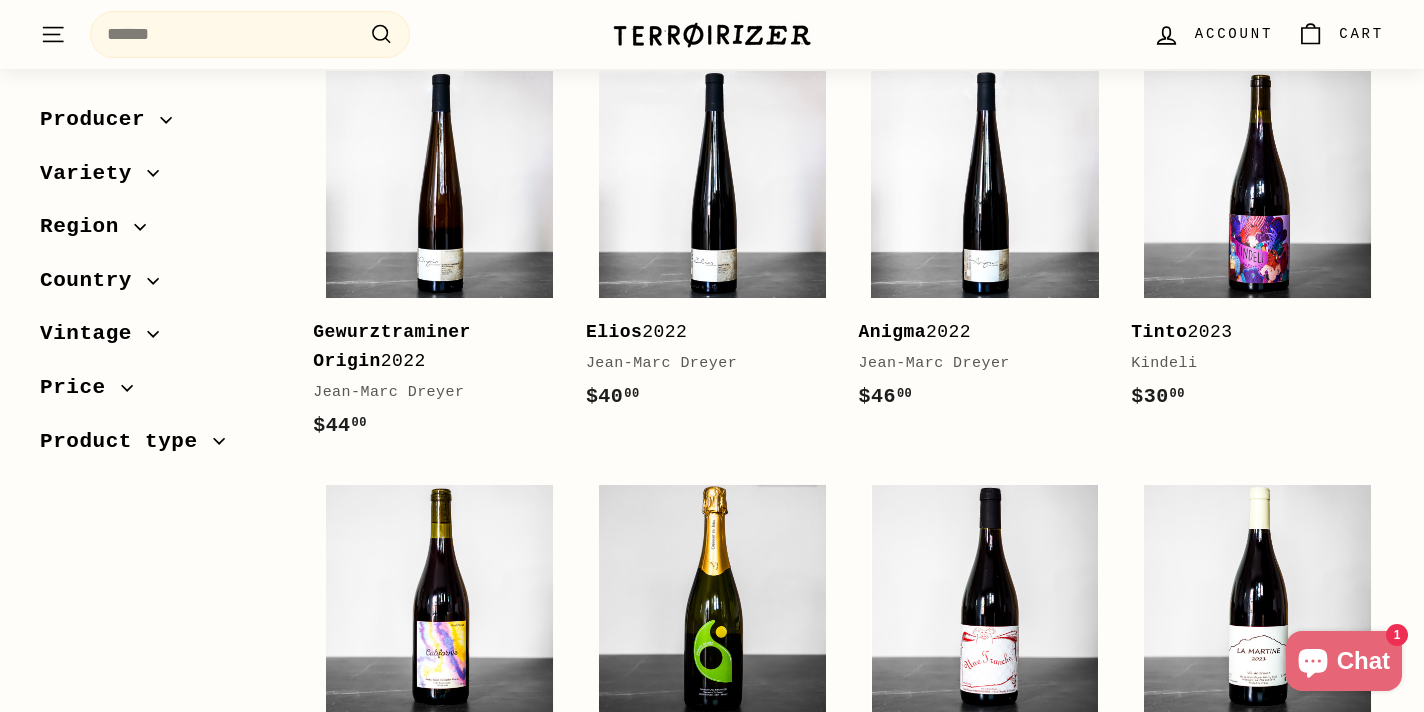 scroll, scrollTop: 1199, scrollLeft: 0, axis: vertical 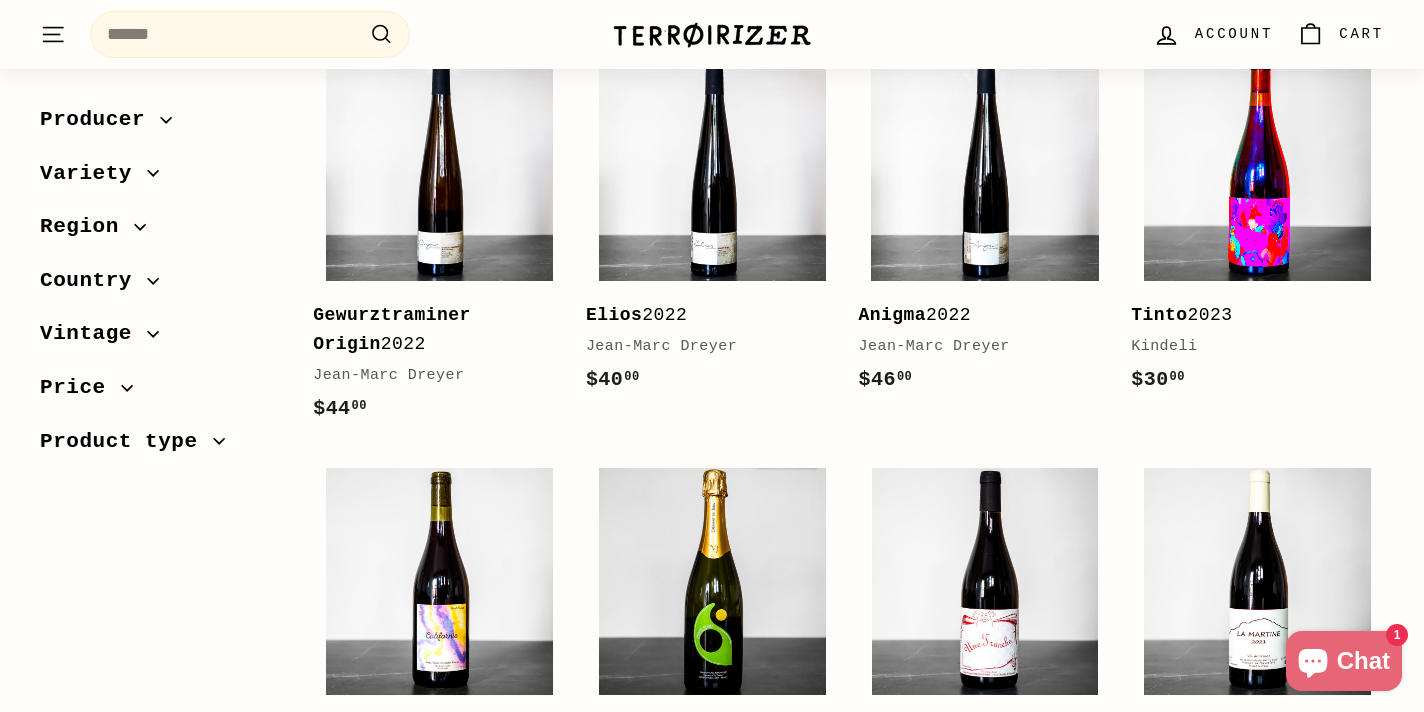 click at bounding box center (1257, 167) 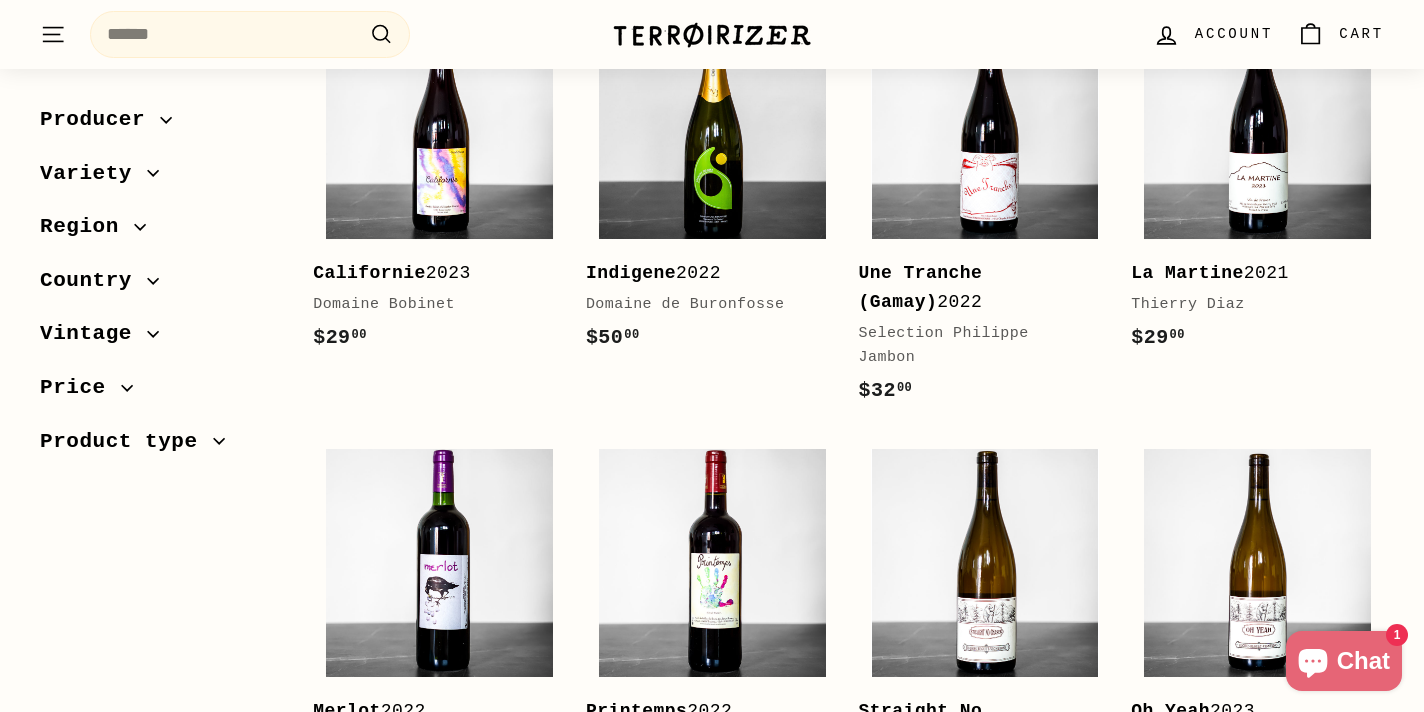 scroll, scrollTop: 1652, scrollLeft: 0, axis: vertical 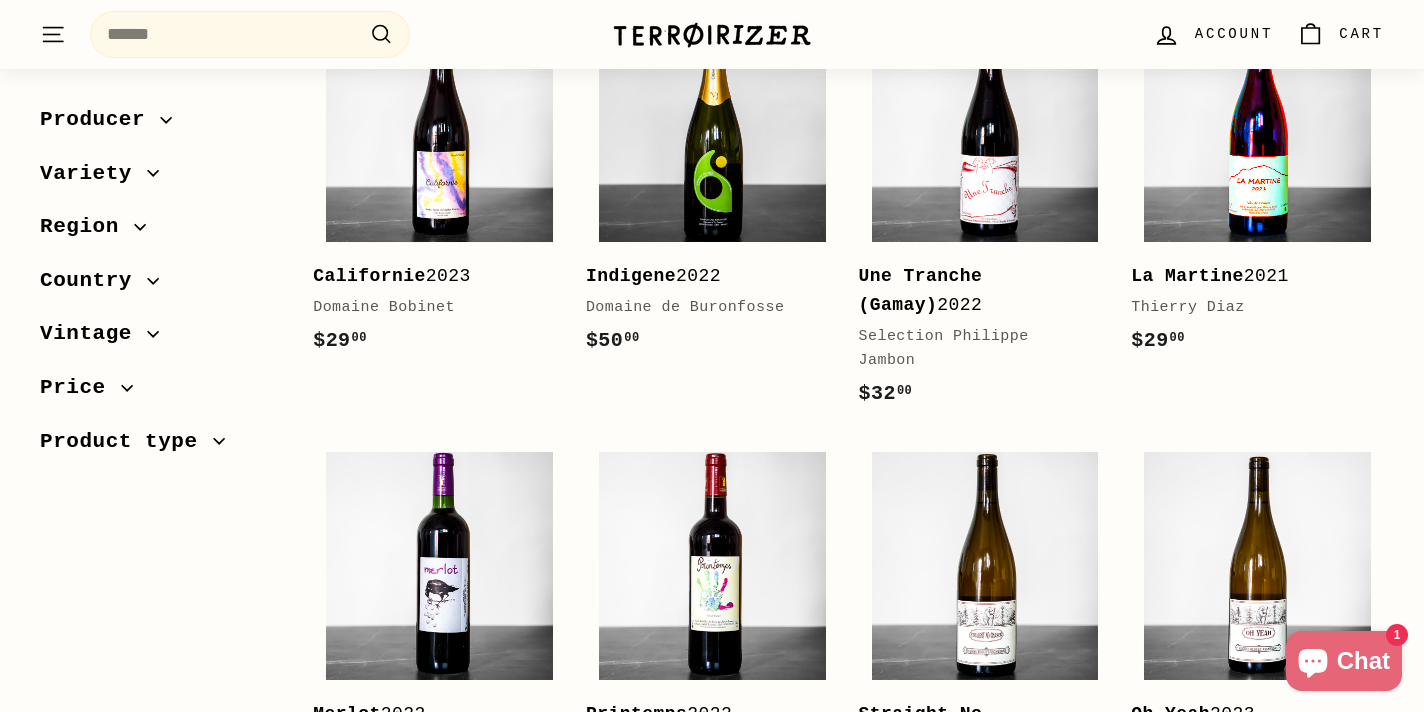 click at bounding box center [1257, 128] 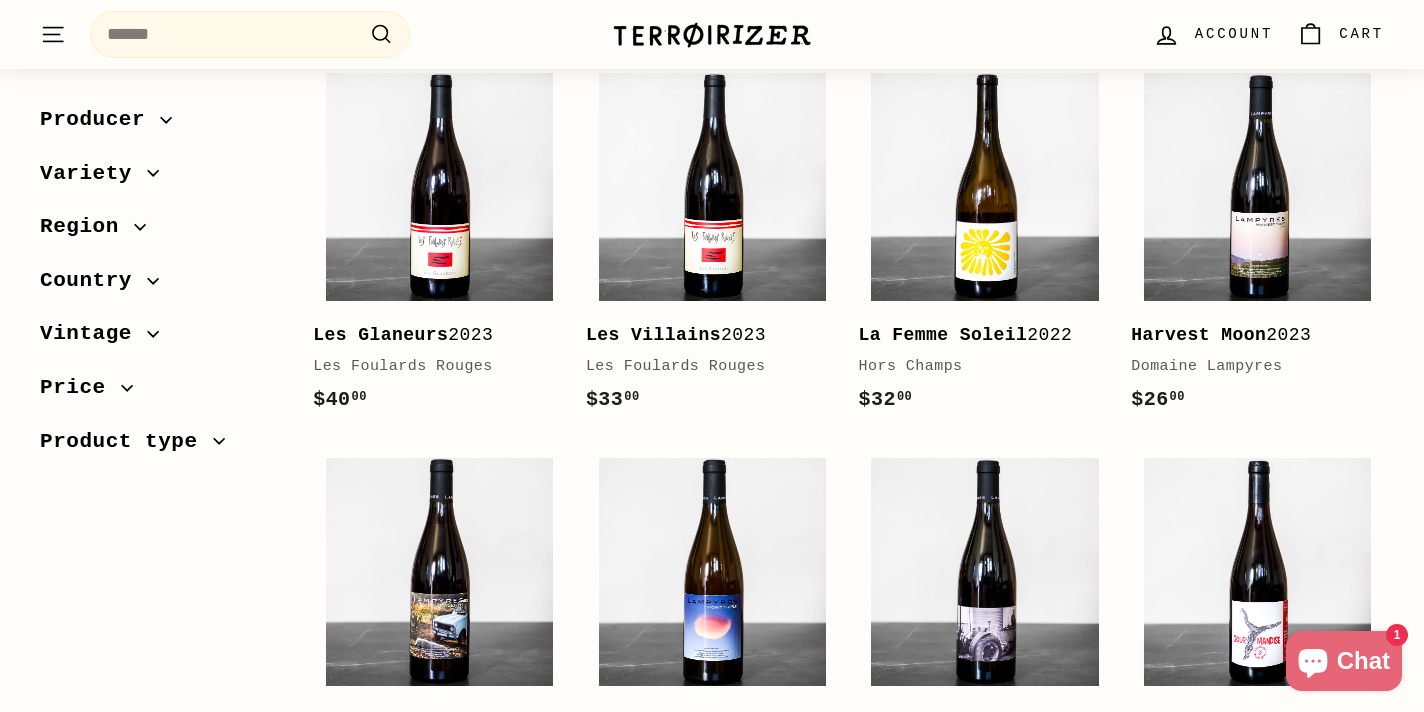 scroll, scrollTop: 3342, scrollLeft: 0, axis: vertical 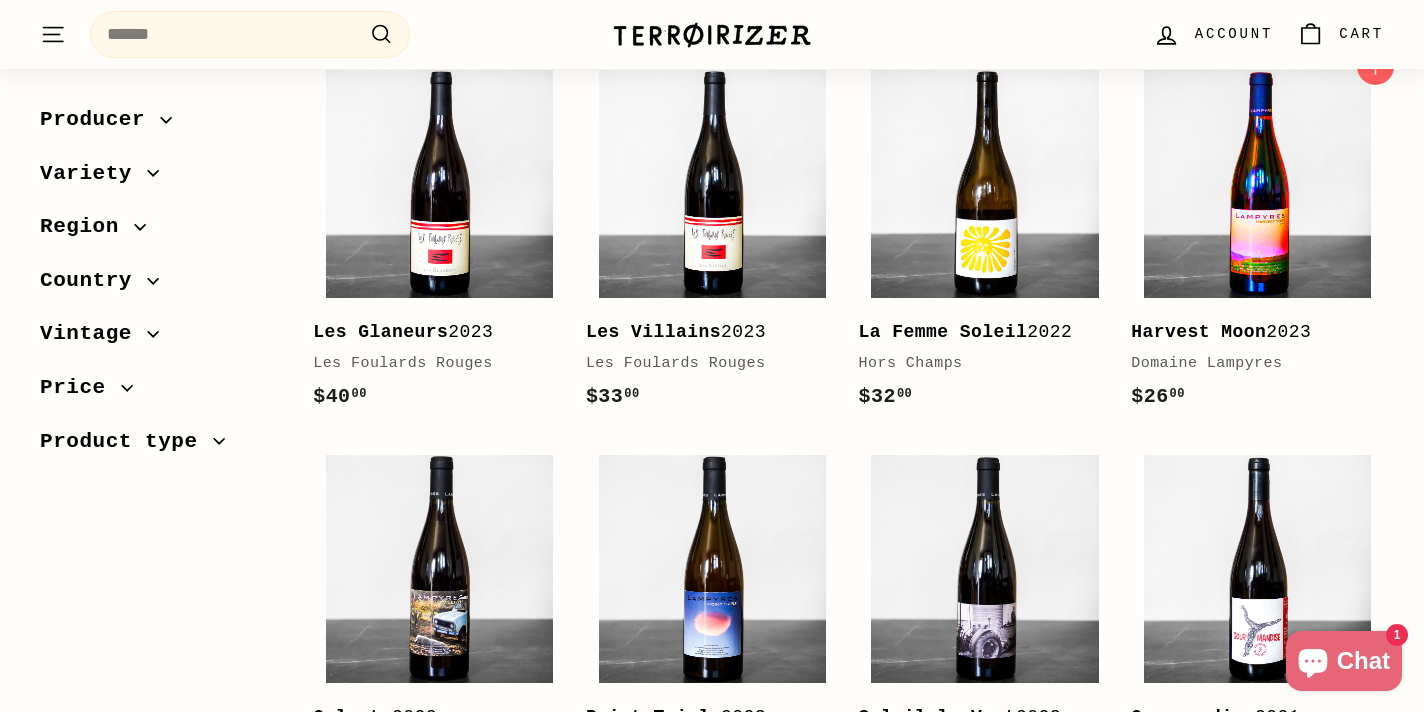 click at bounding box center (1257, 183) 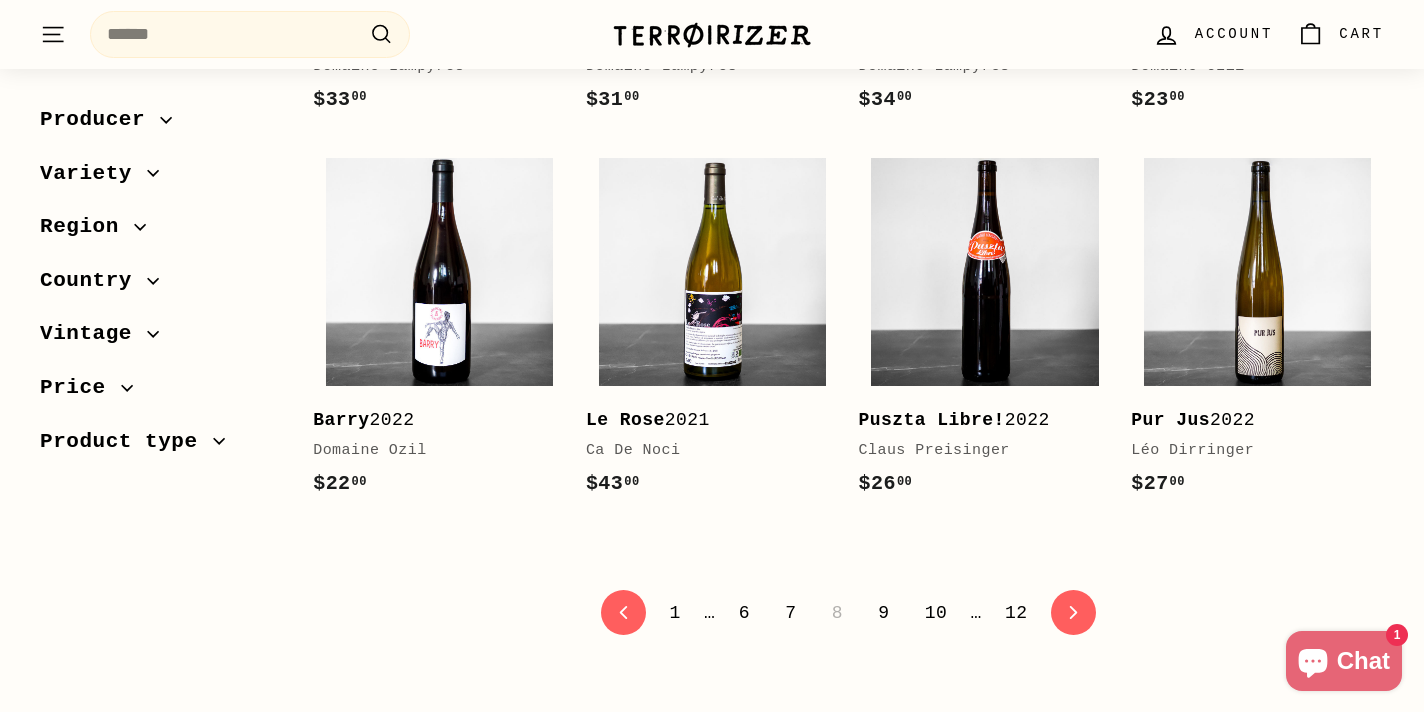 scroll, scrollTop: 4025, scrollLeft: 0, axis: vertical 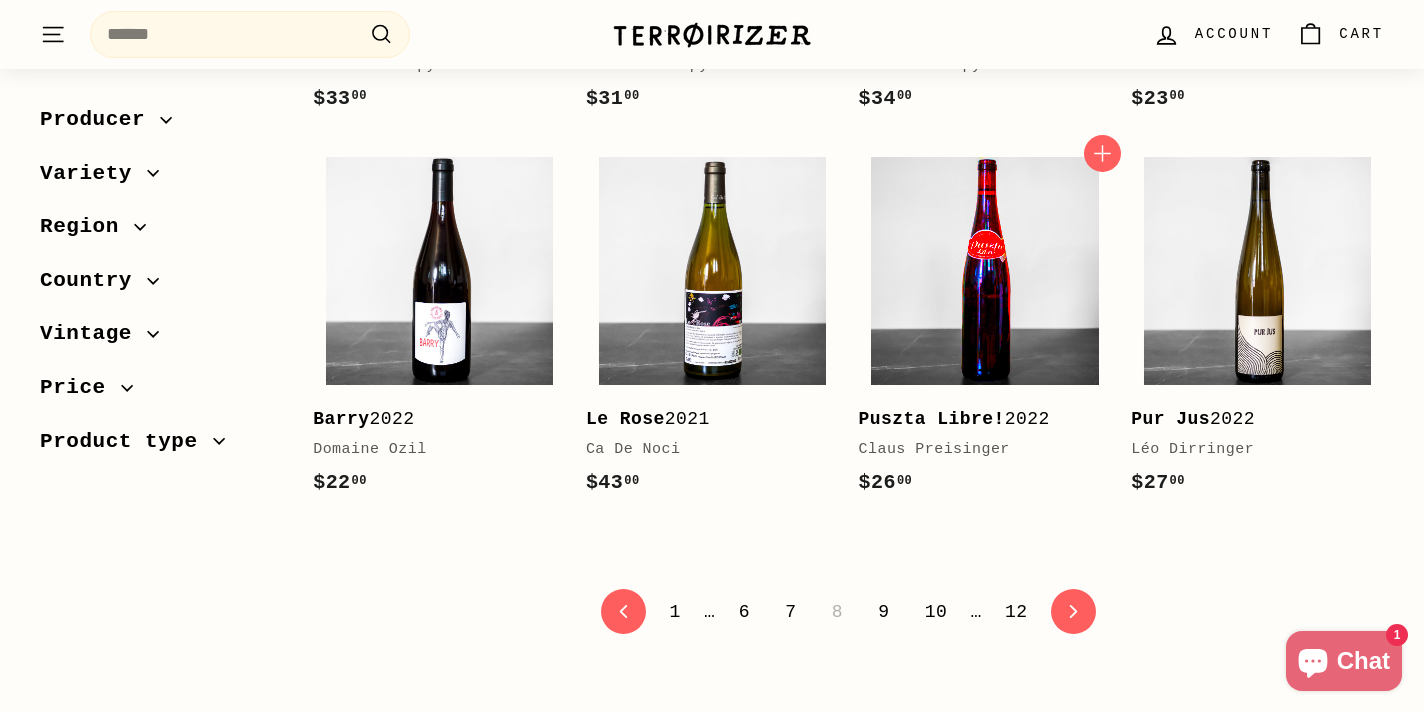 click at bounding box center [984, 270] 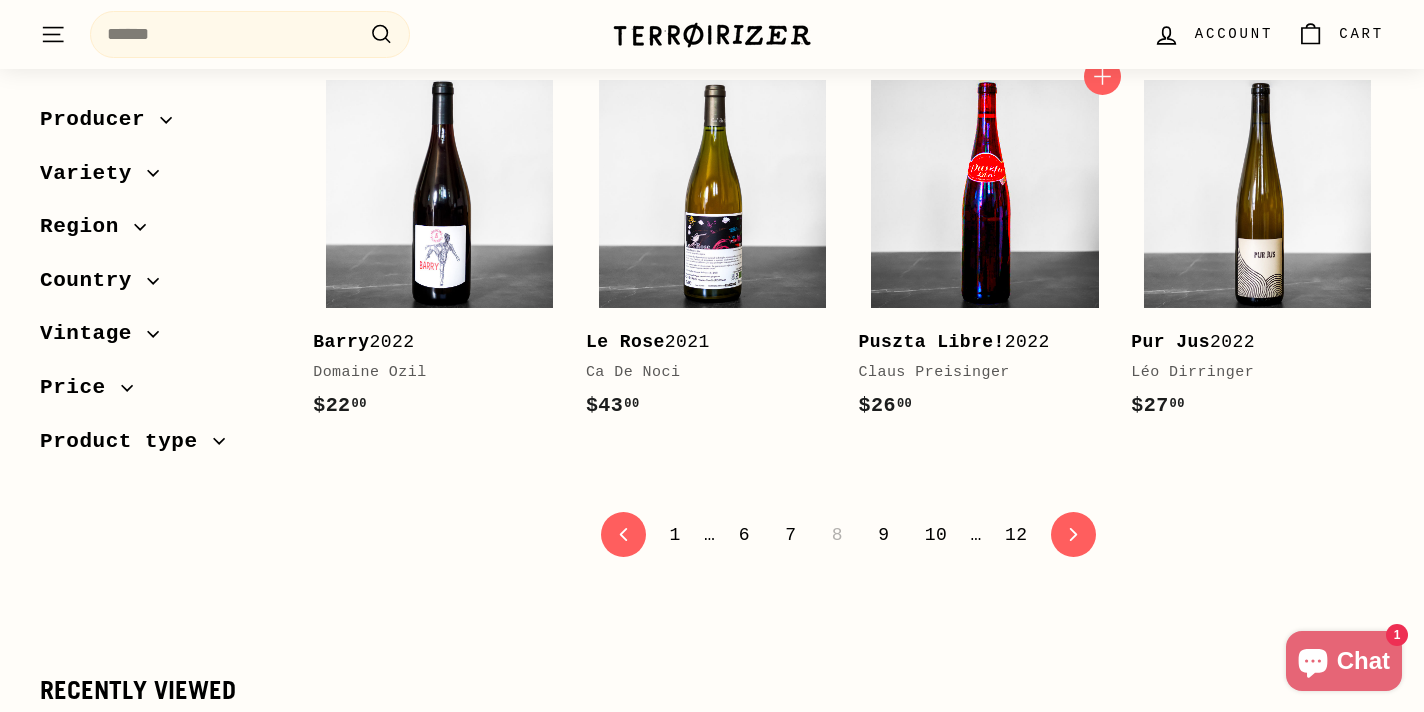 scroll, scrollTop: 4136, scrollLeft: 0, axis: vertical 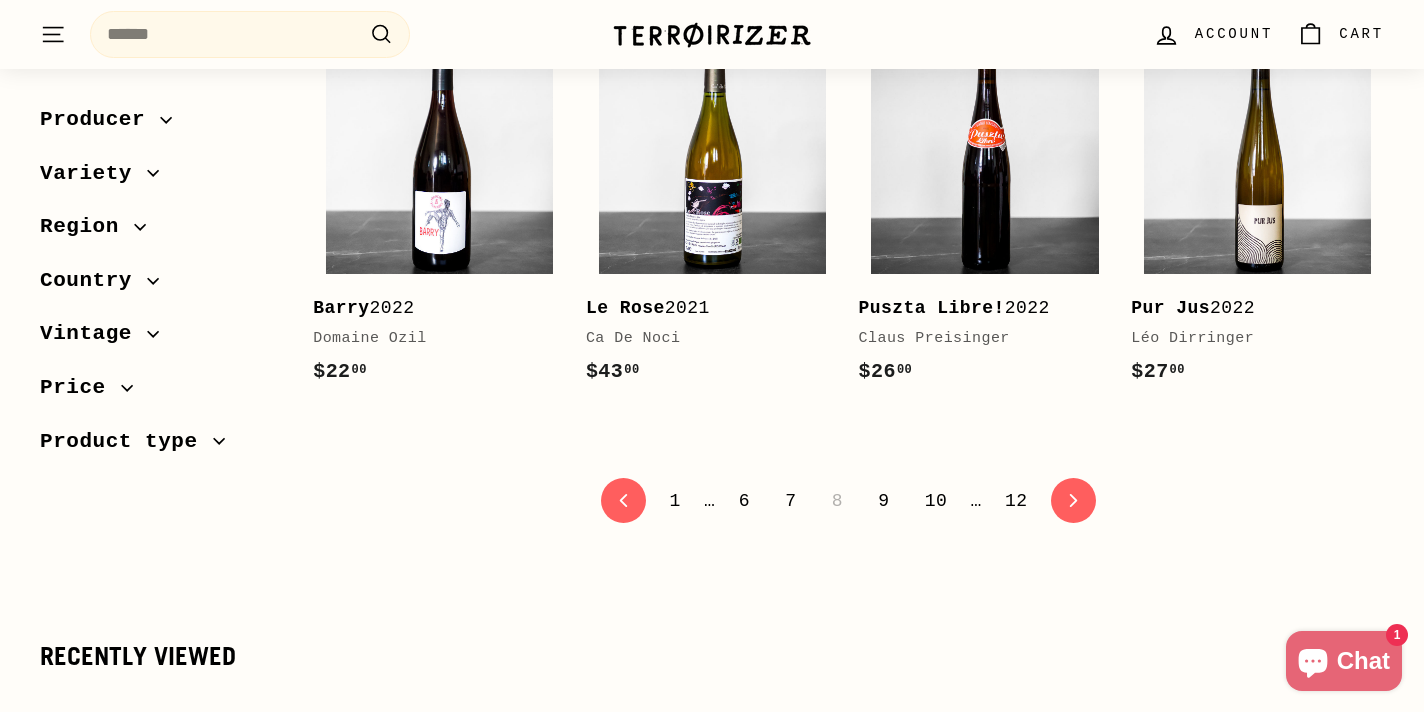 click on "9" at bounding box center [883, 501] 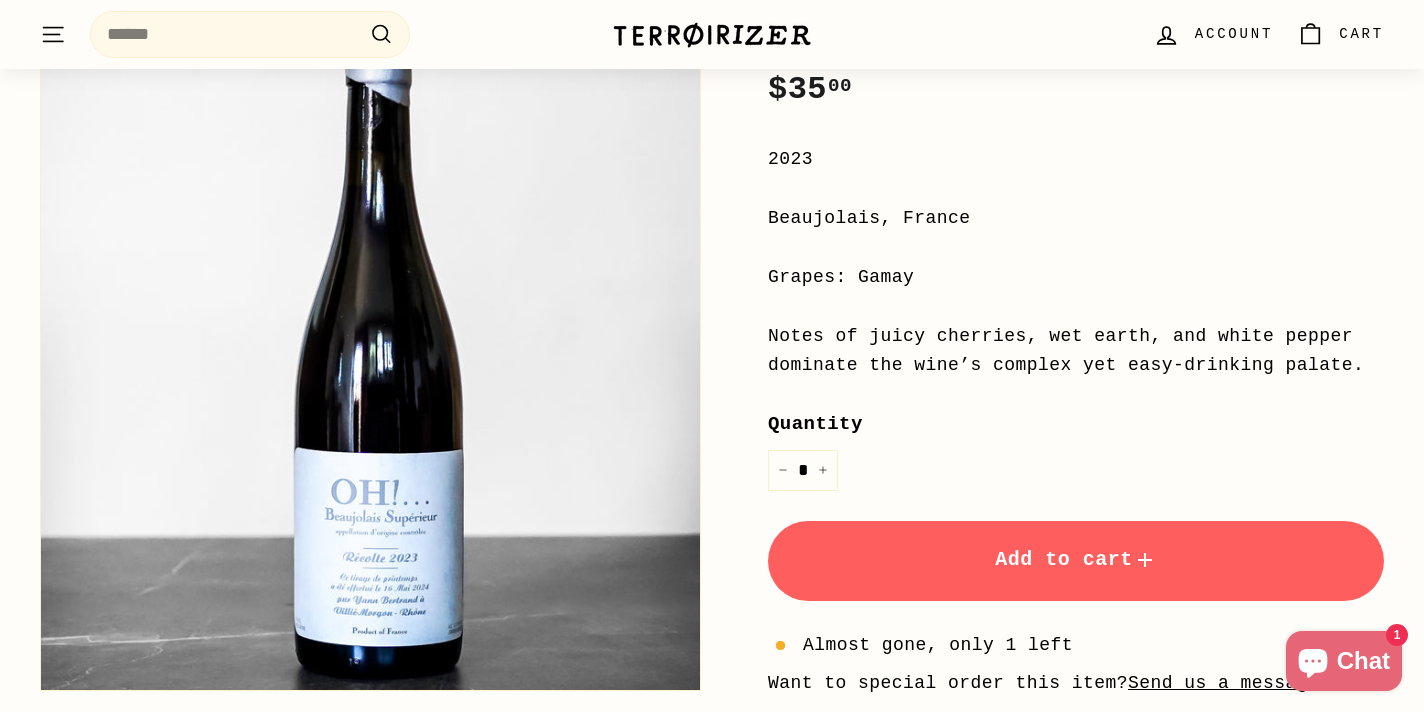 scroll, scrollTop: 433, scrollLeft: 0, axis: vertical 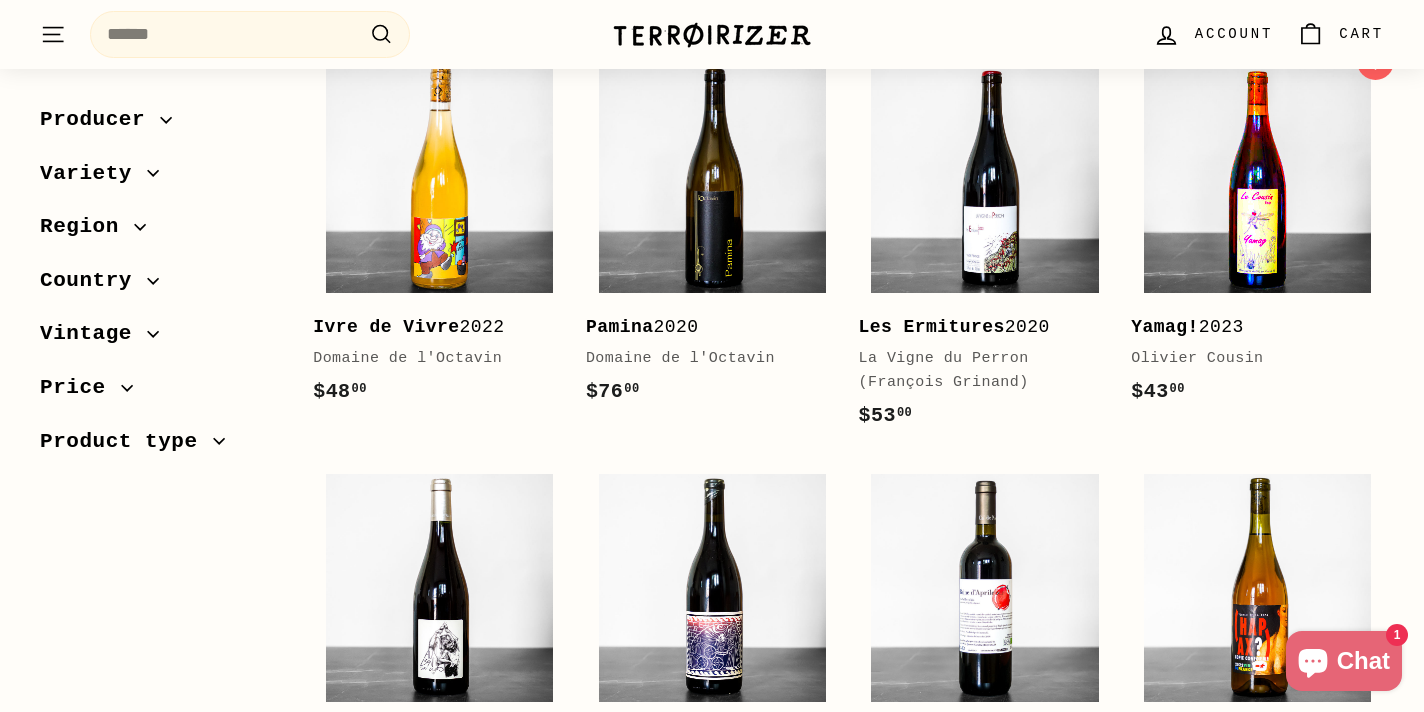 click at bounding box center (1257, 178) 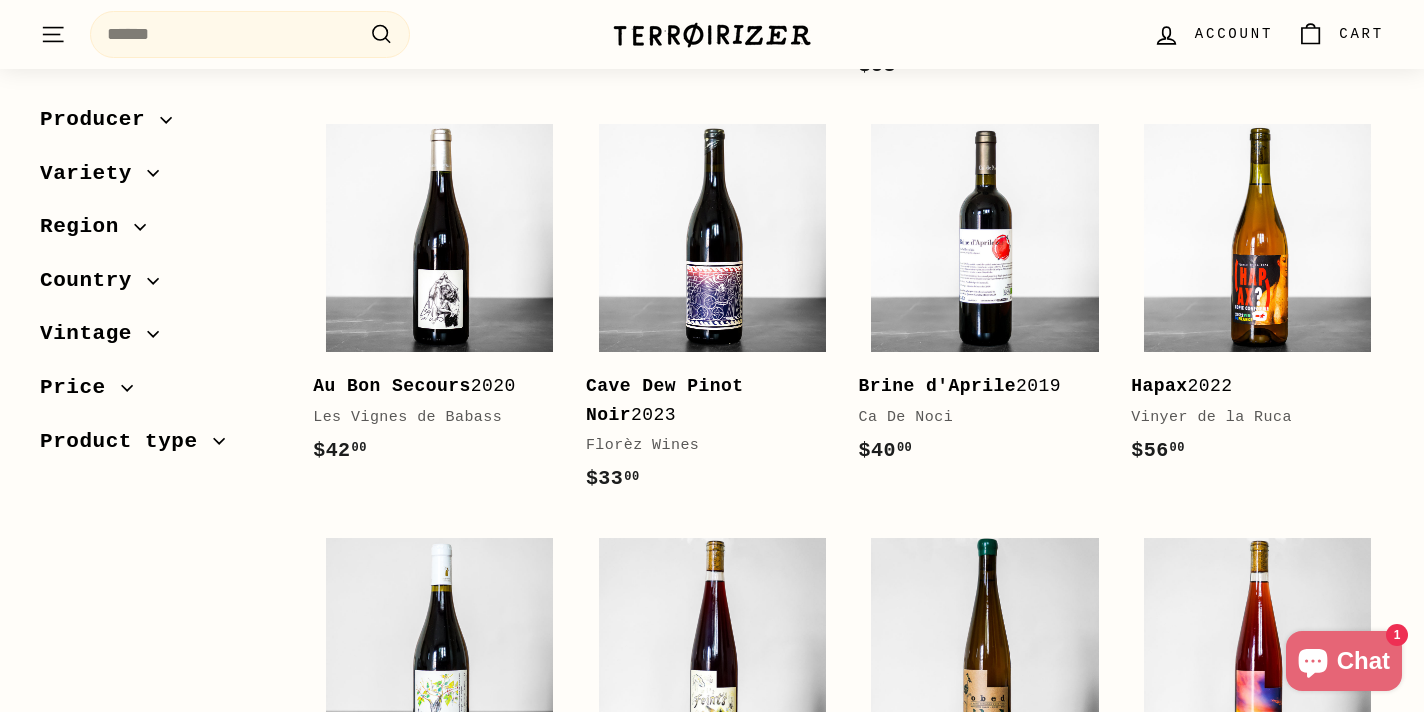 scroll, scrollTop: 3226, scrollLeft: 0, axis: vertical 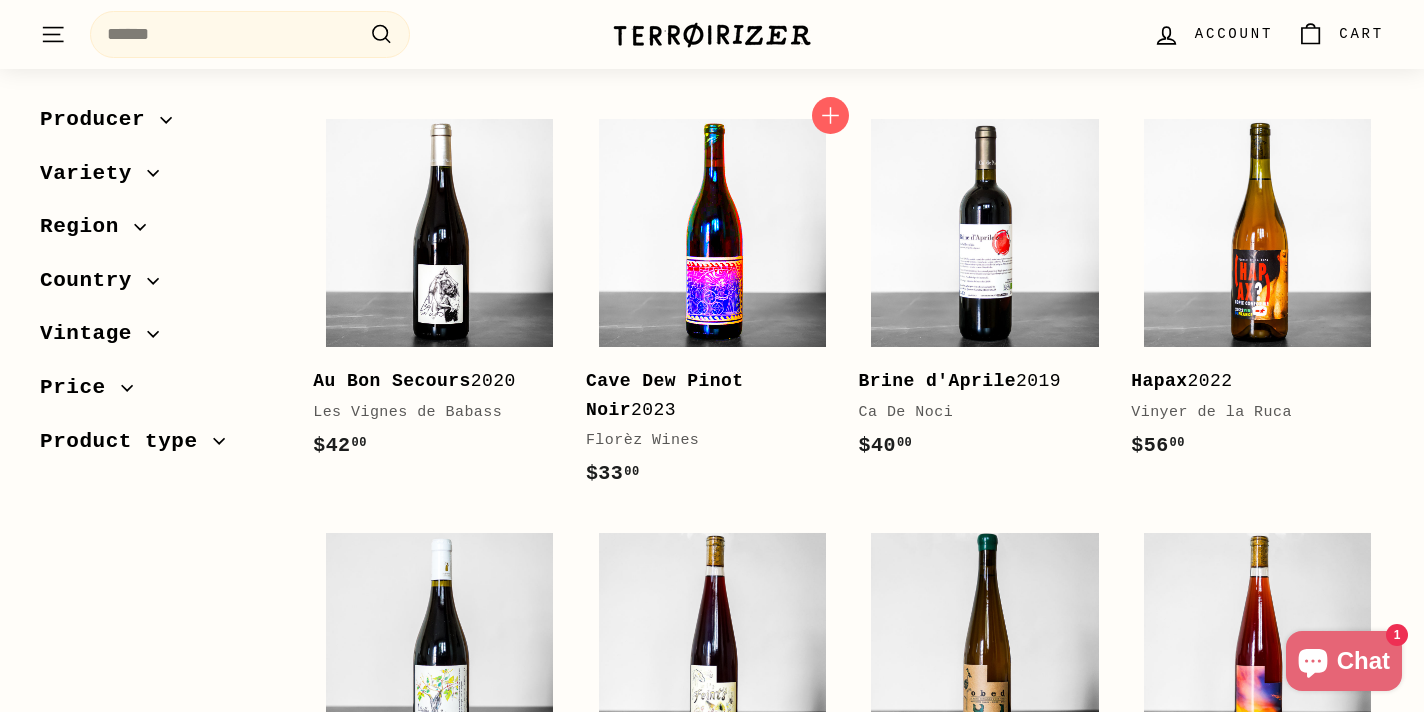 click at bounding box center (712, 232) 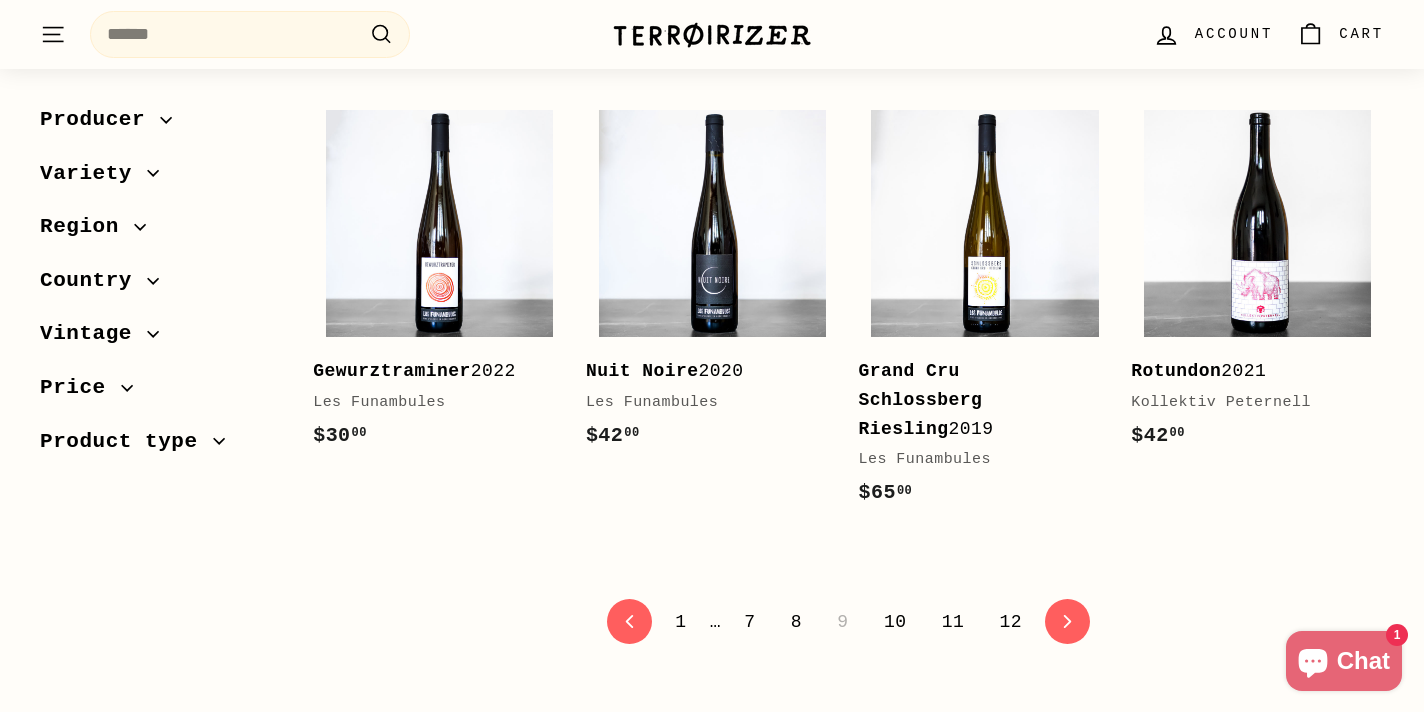 scroll, scrollTop: 4097, scrollLeft: 0, axis: vertical 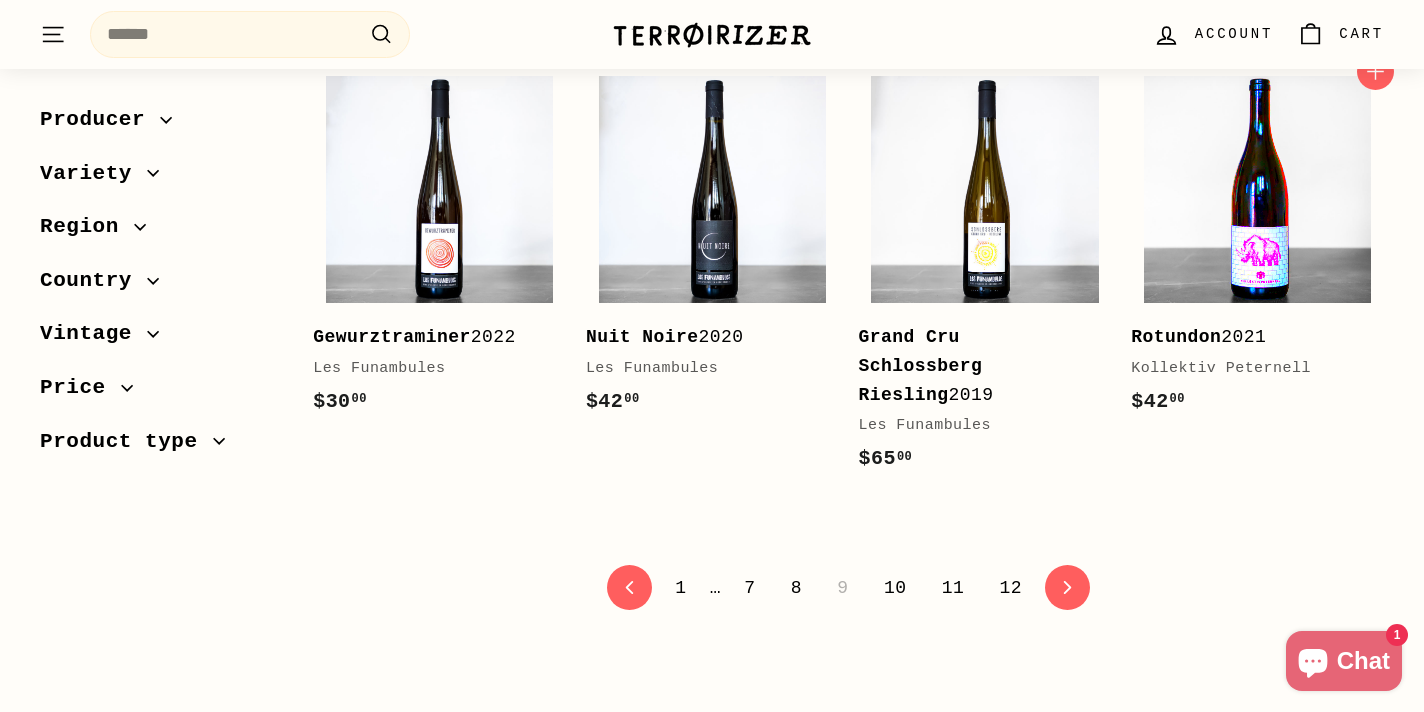 click at bounding box center [1257, 189] 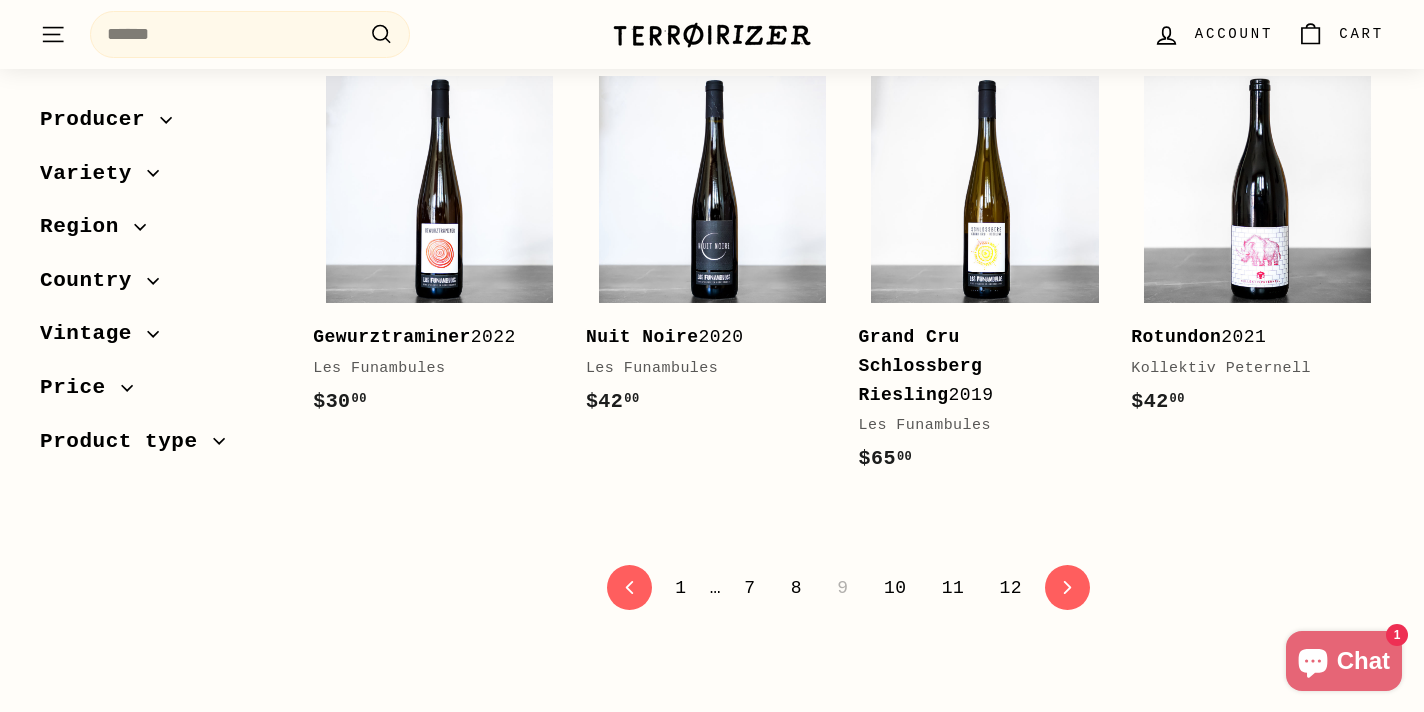 click on "10" at bounding box center [895, 588] 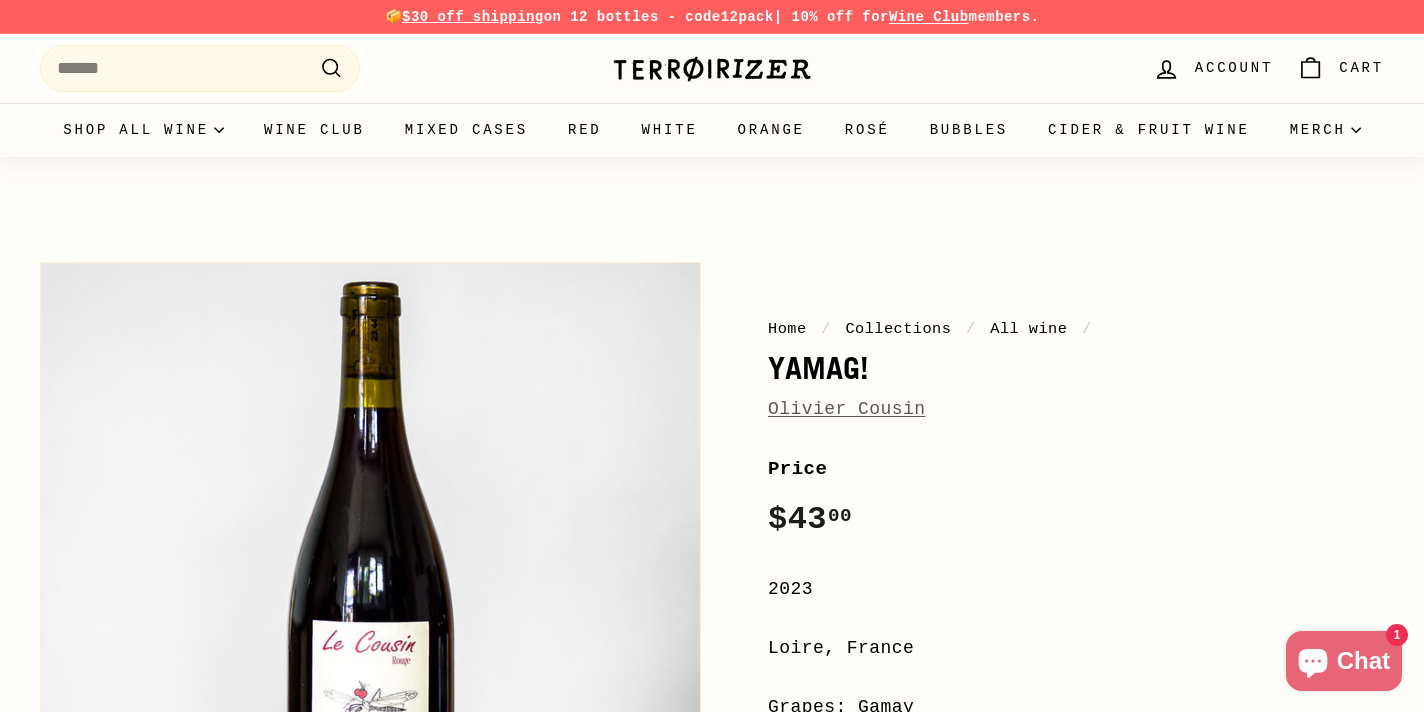 scroll, scrollTop: 0, scrollLeft: 0, axis: both 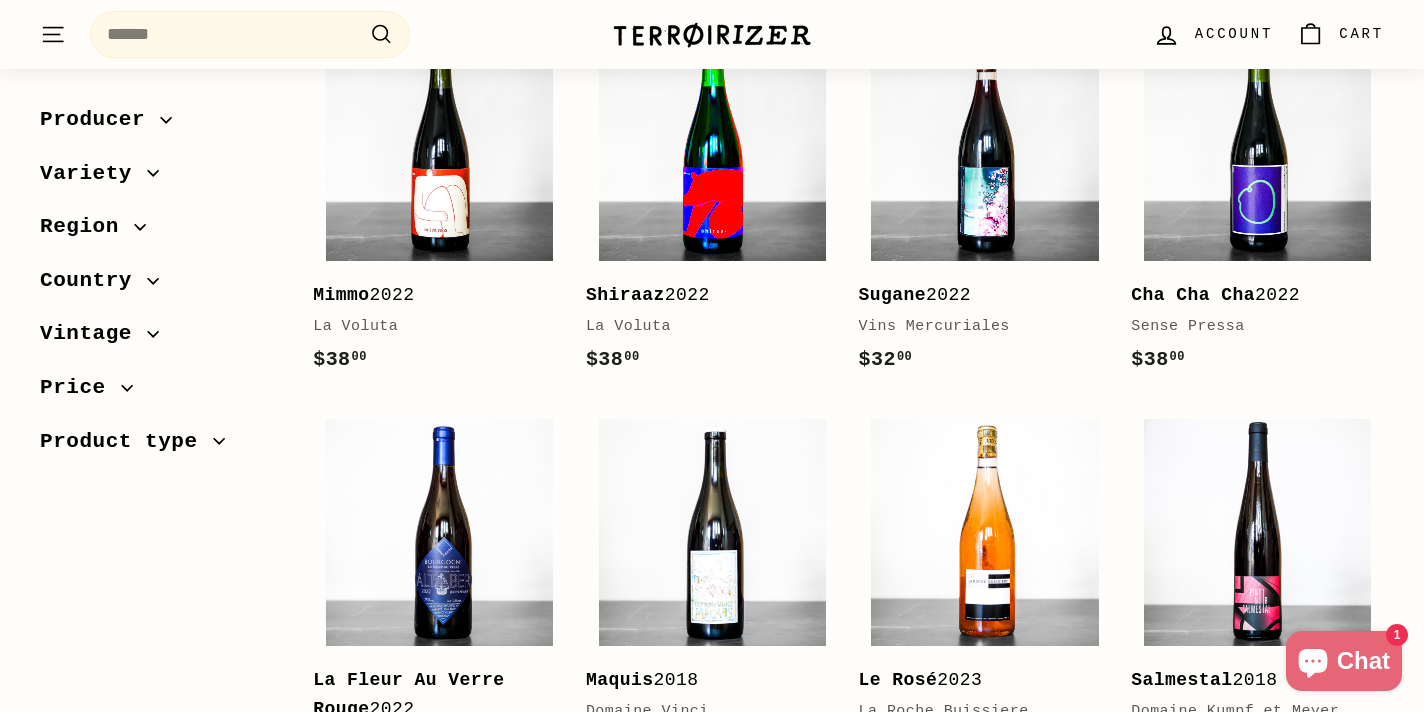 click at bounding box center (712, 147) 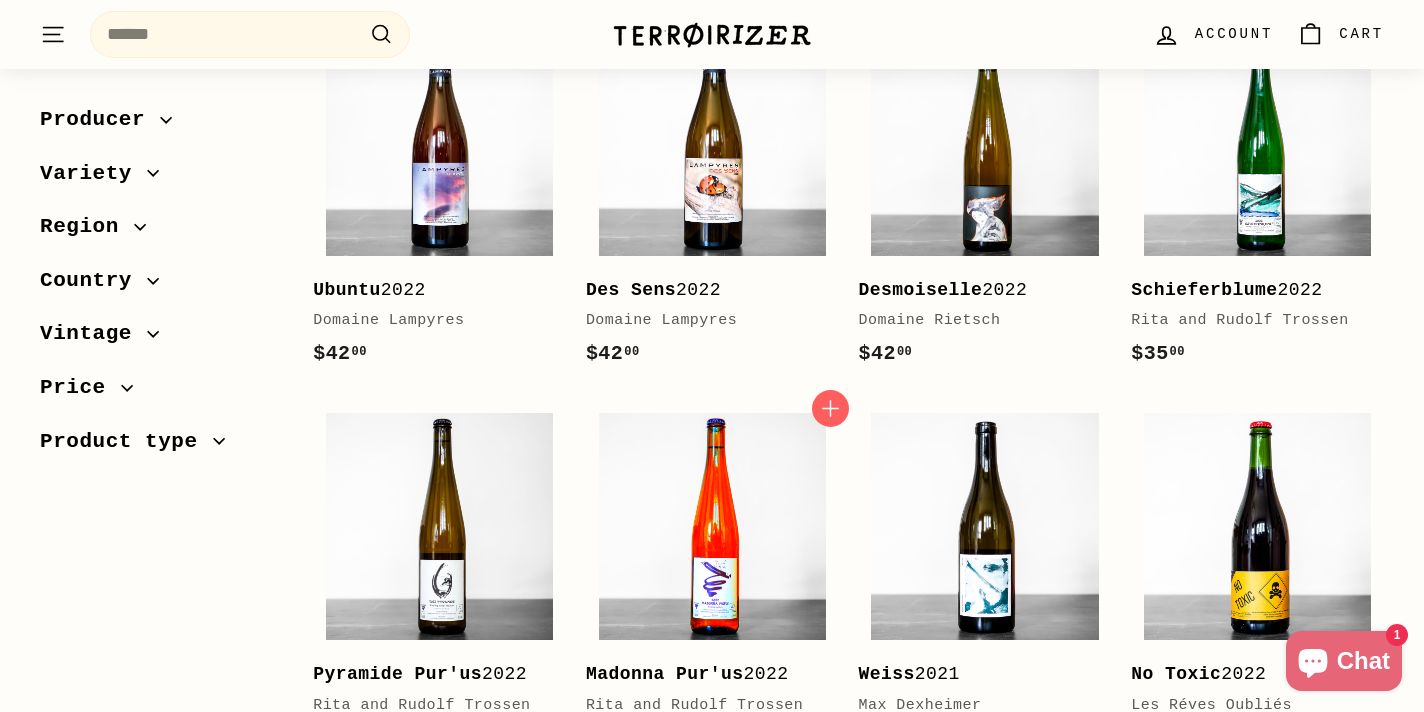scroll, scrollTop: 2487, scrollLeft: 0, axis: vertical 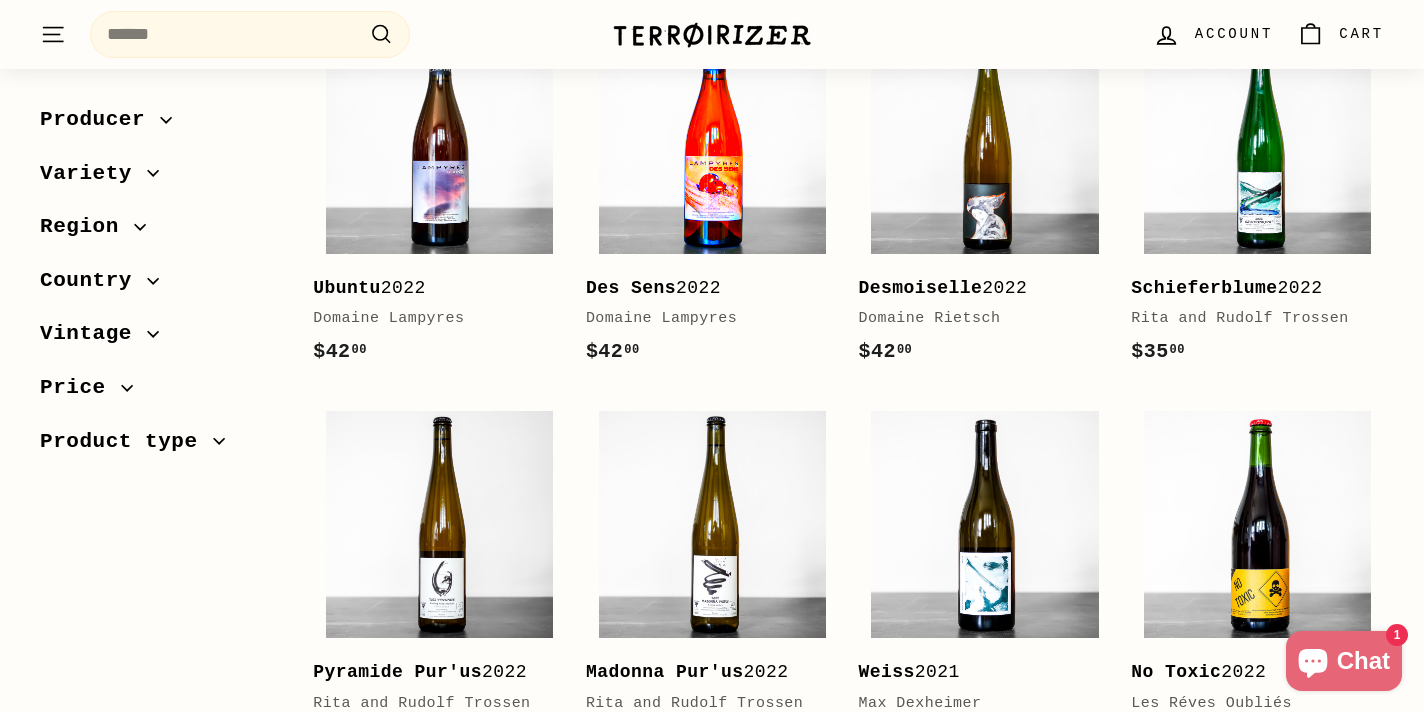 click at bounding box center (712, 139) 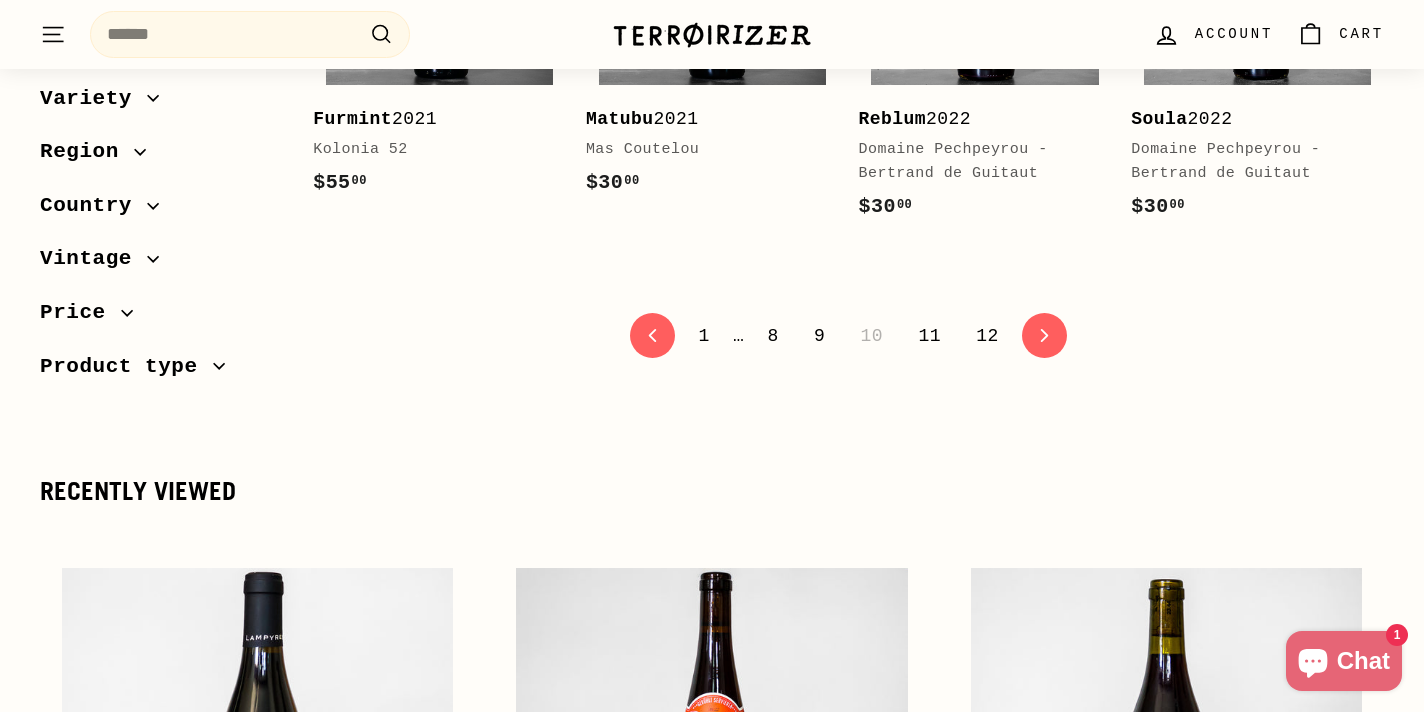 scroll, scrollTop: 4350, scrollLeft: 0, axis: vertical 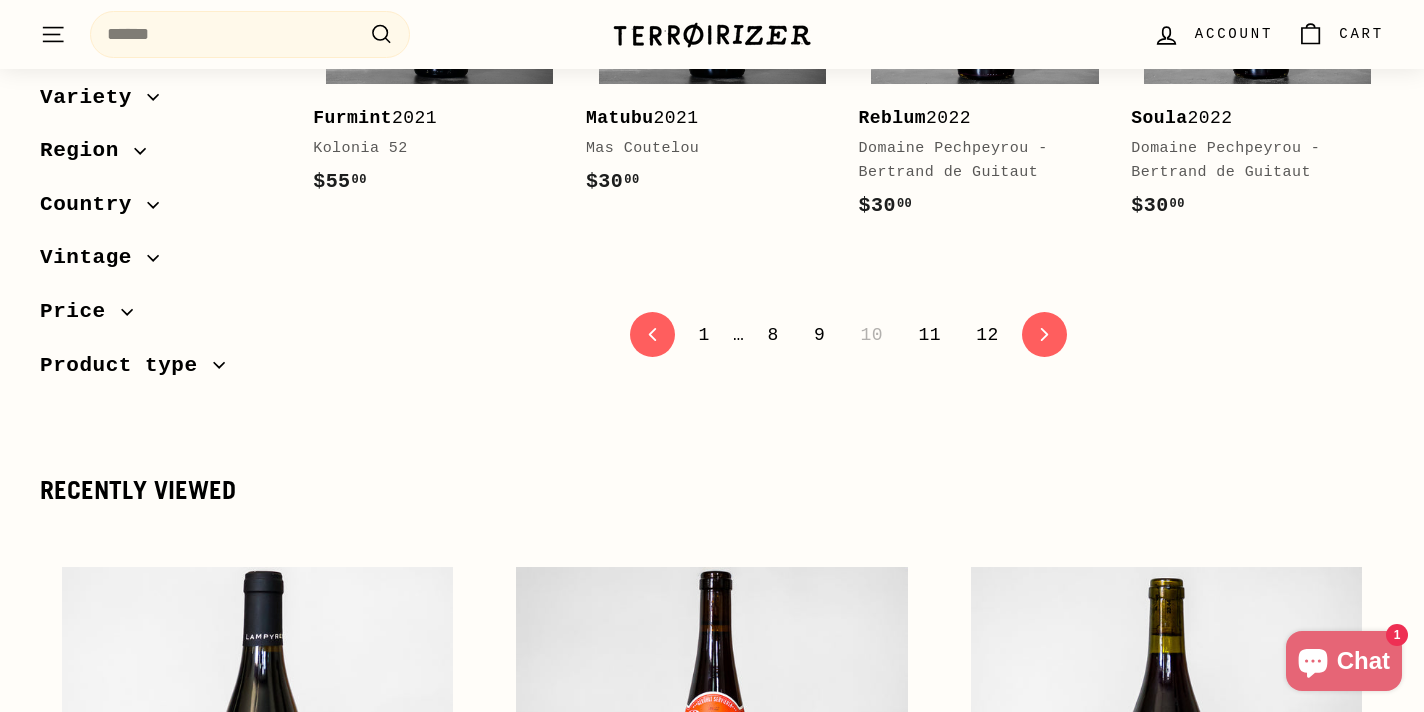 click on "11" at bounding box center [929, 335] 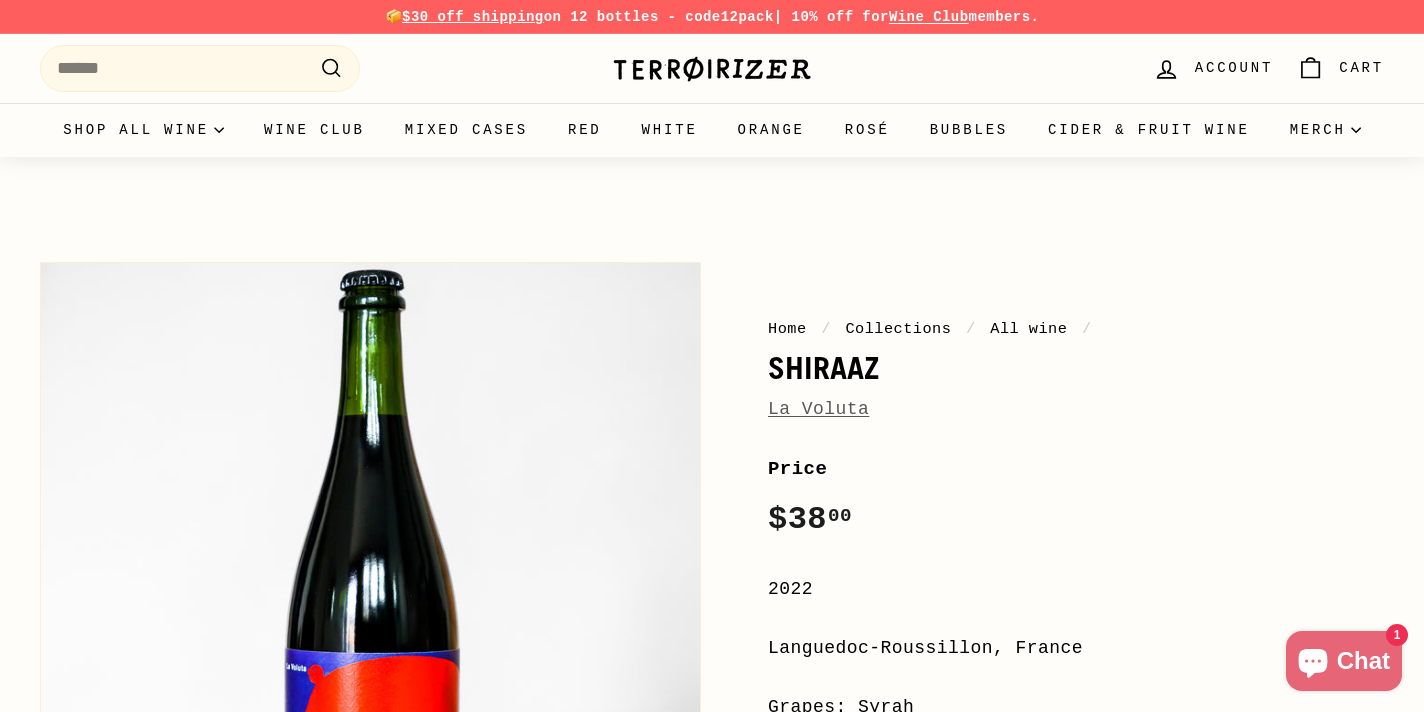 scroll, scrollTop: 0, scrollLeft: 0, axis: both 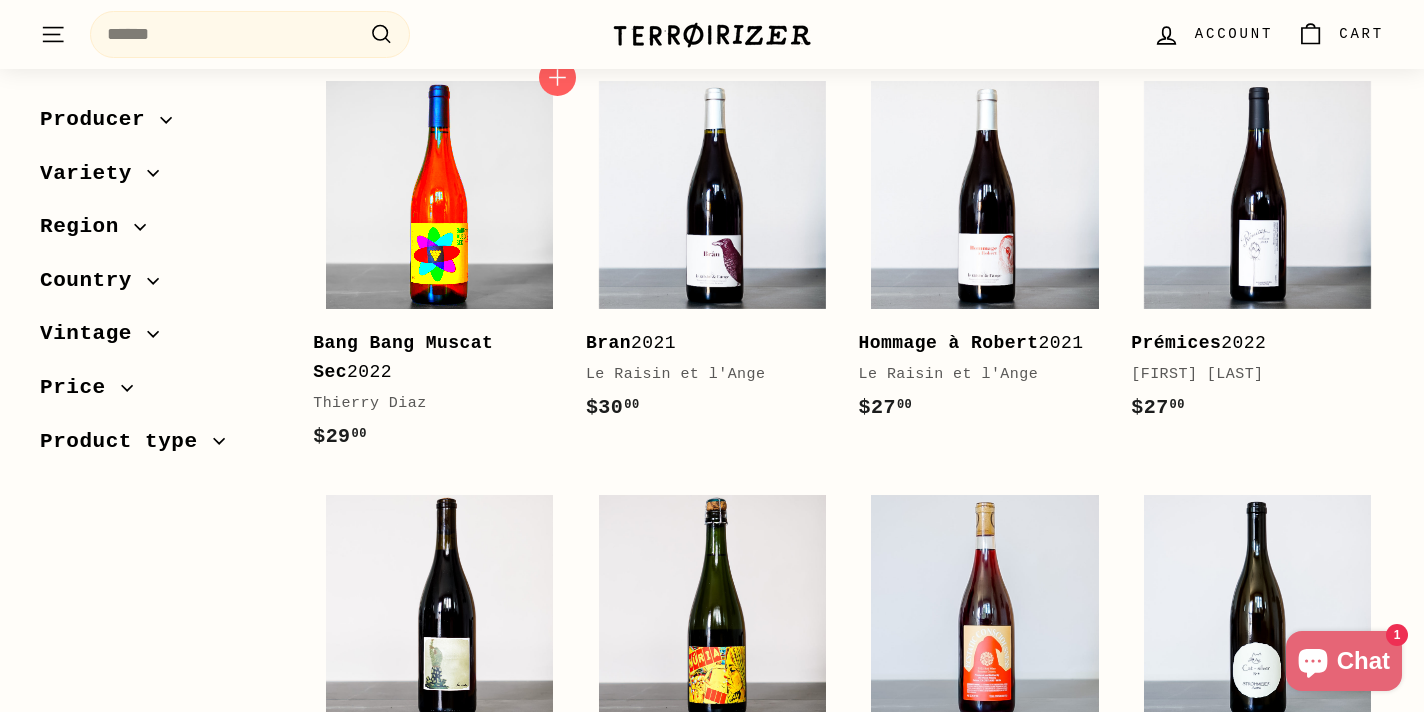 click at bounding box center [439, 194] 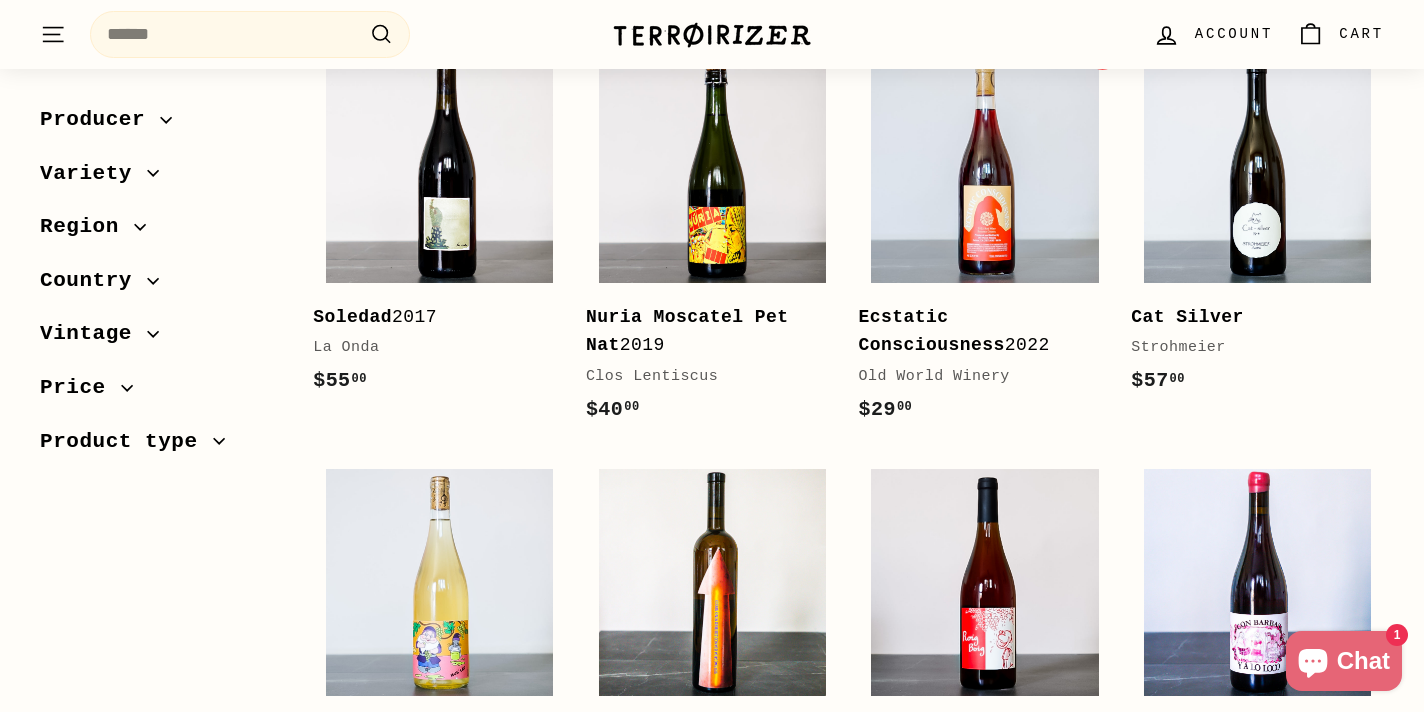 scroll, scrollTop: 830, scrollLeft: 0, axis: vertical 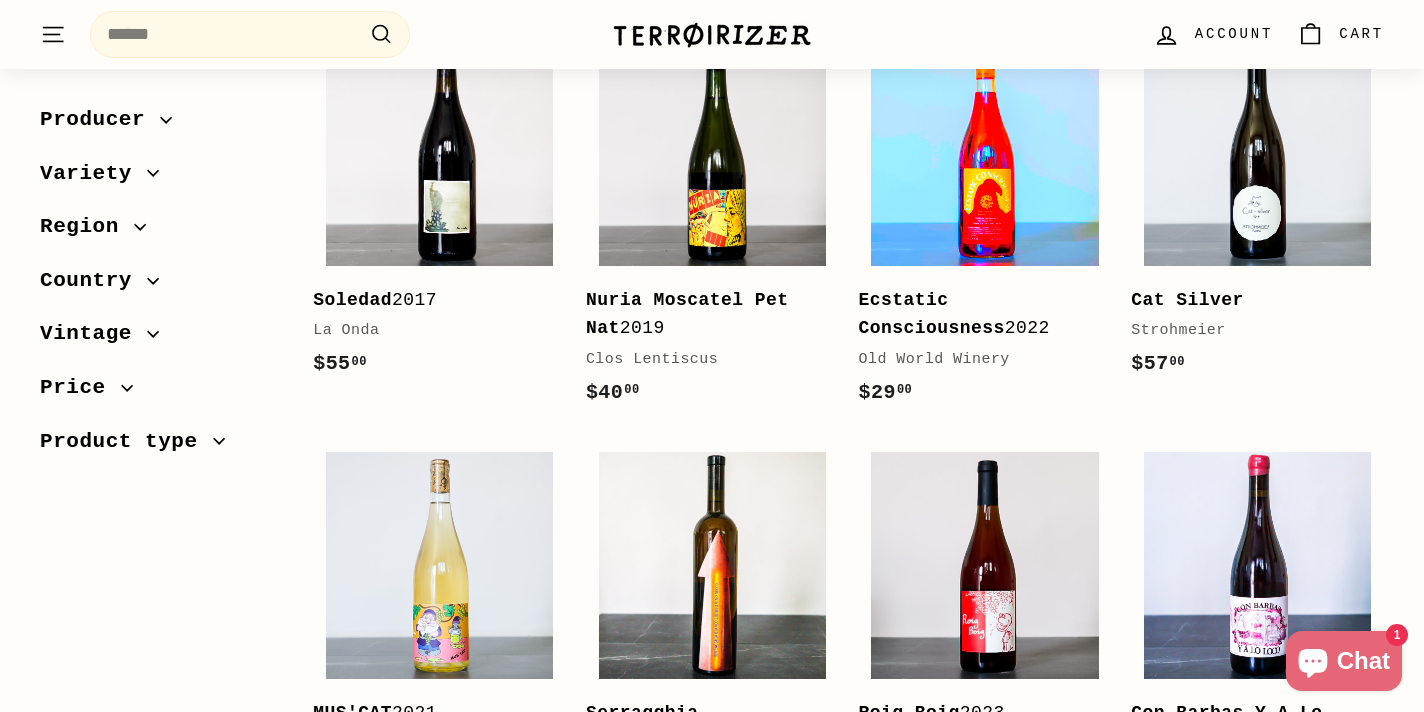 click at bounding box center (984, 151) 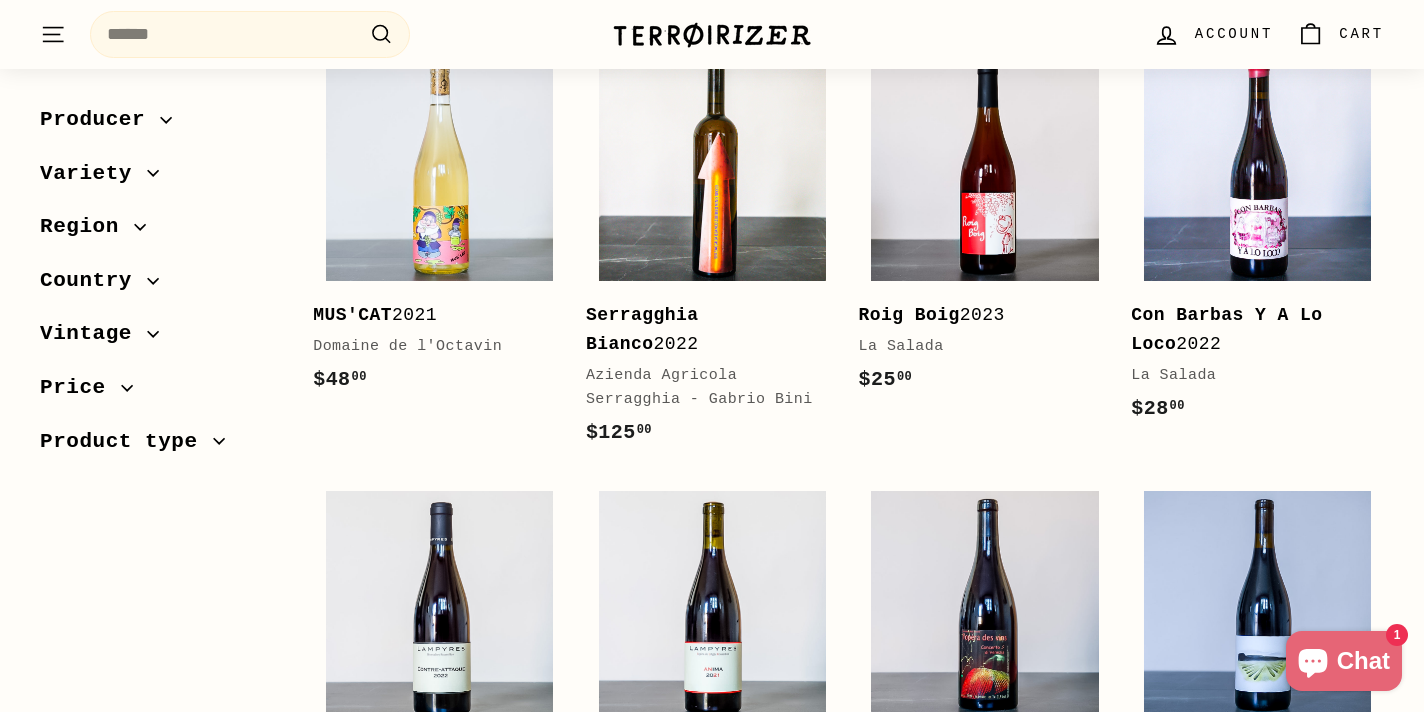 scroll, scrollTop: 1230, scrollLeft: 0, axis: vertical 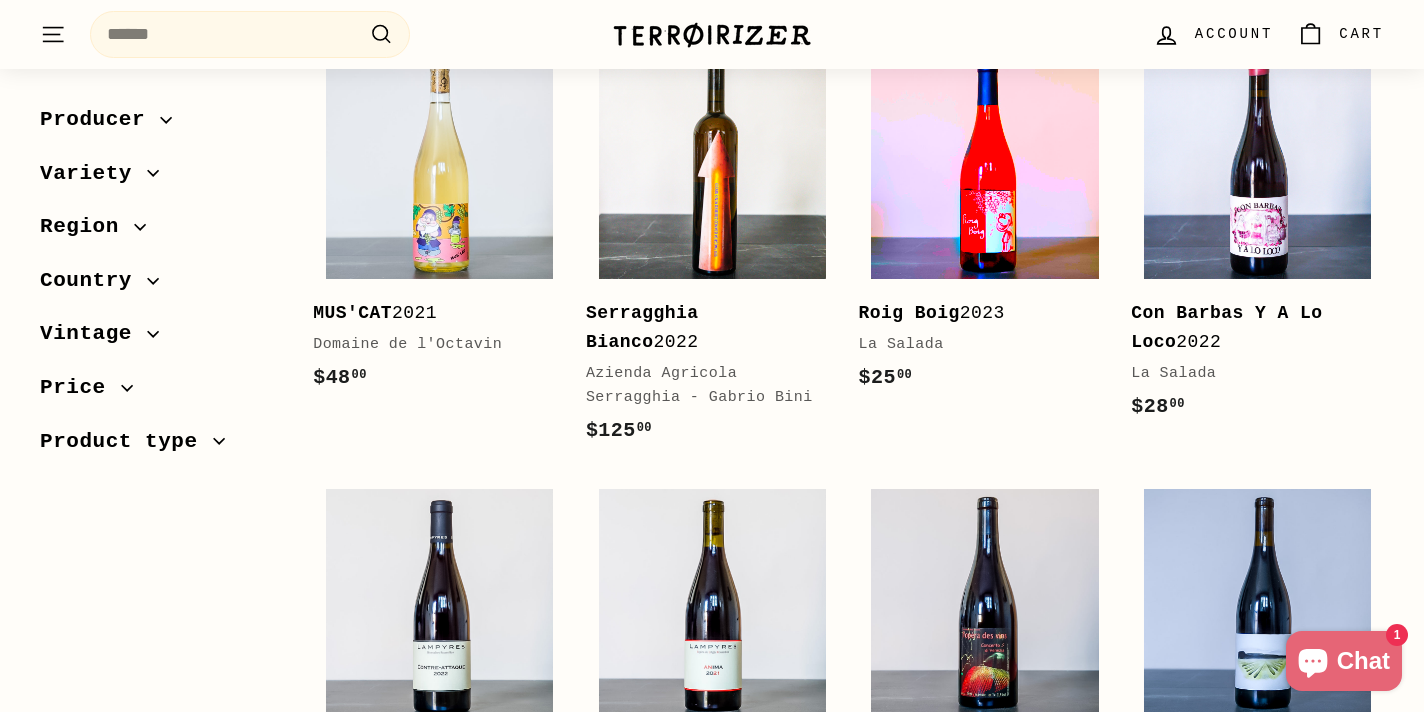 click at bounding box center (984, 165) 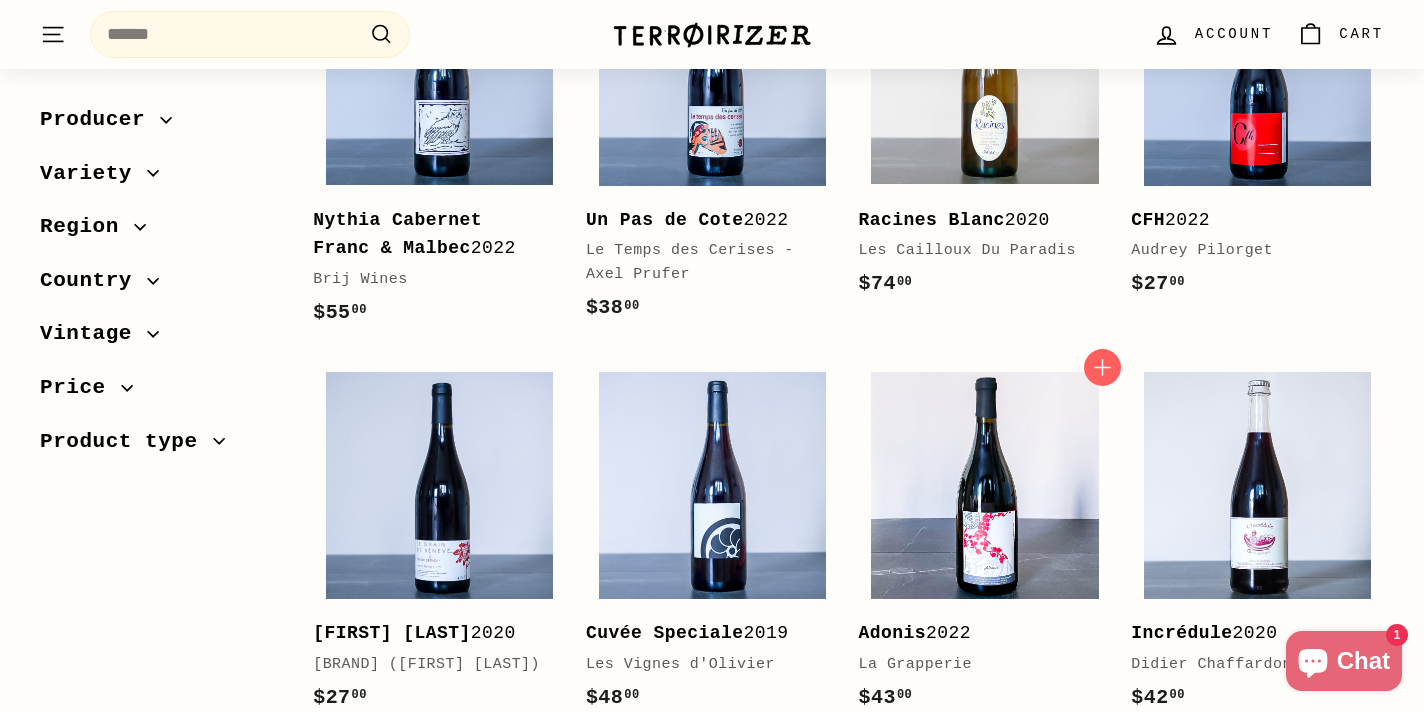 scroll, scrollTop: 2165, scrollLeft: 0, axis: vertical 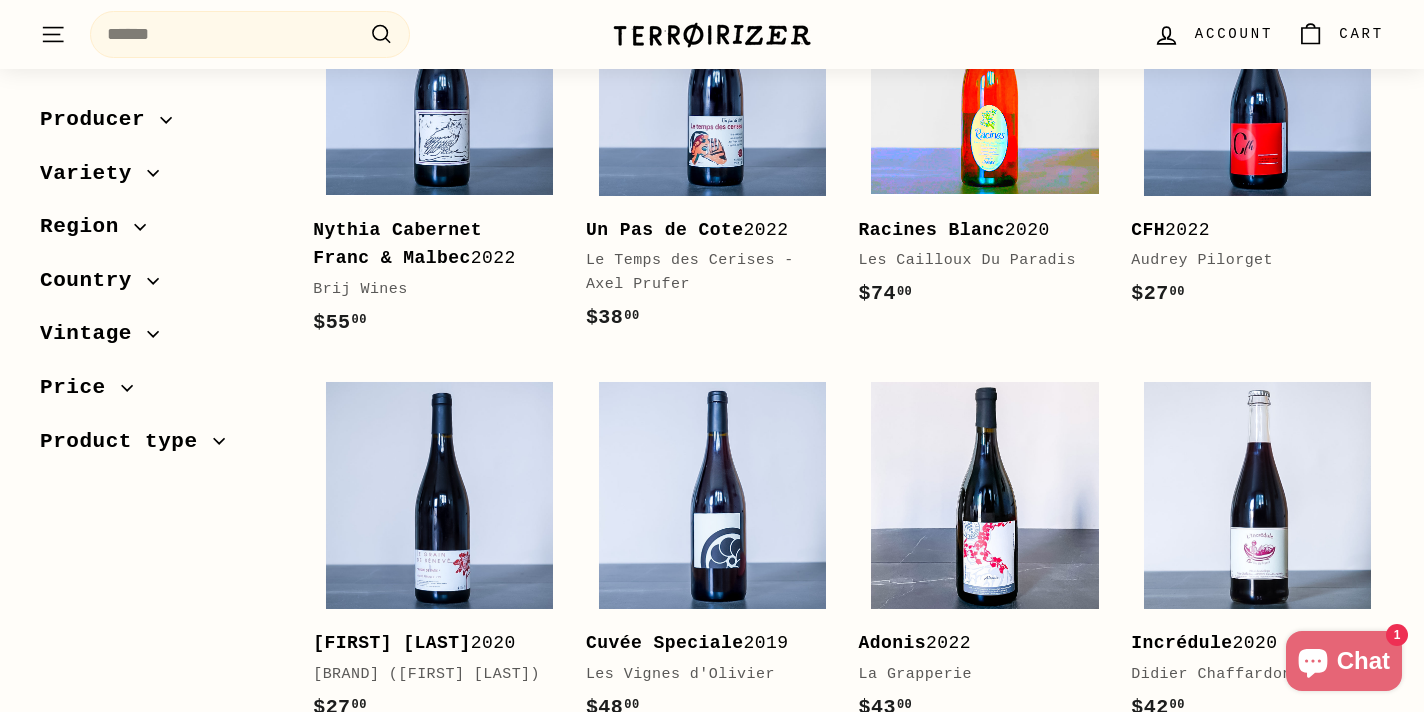 click at bounding box center [984, 81] 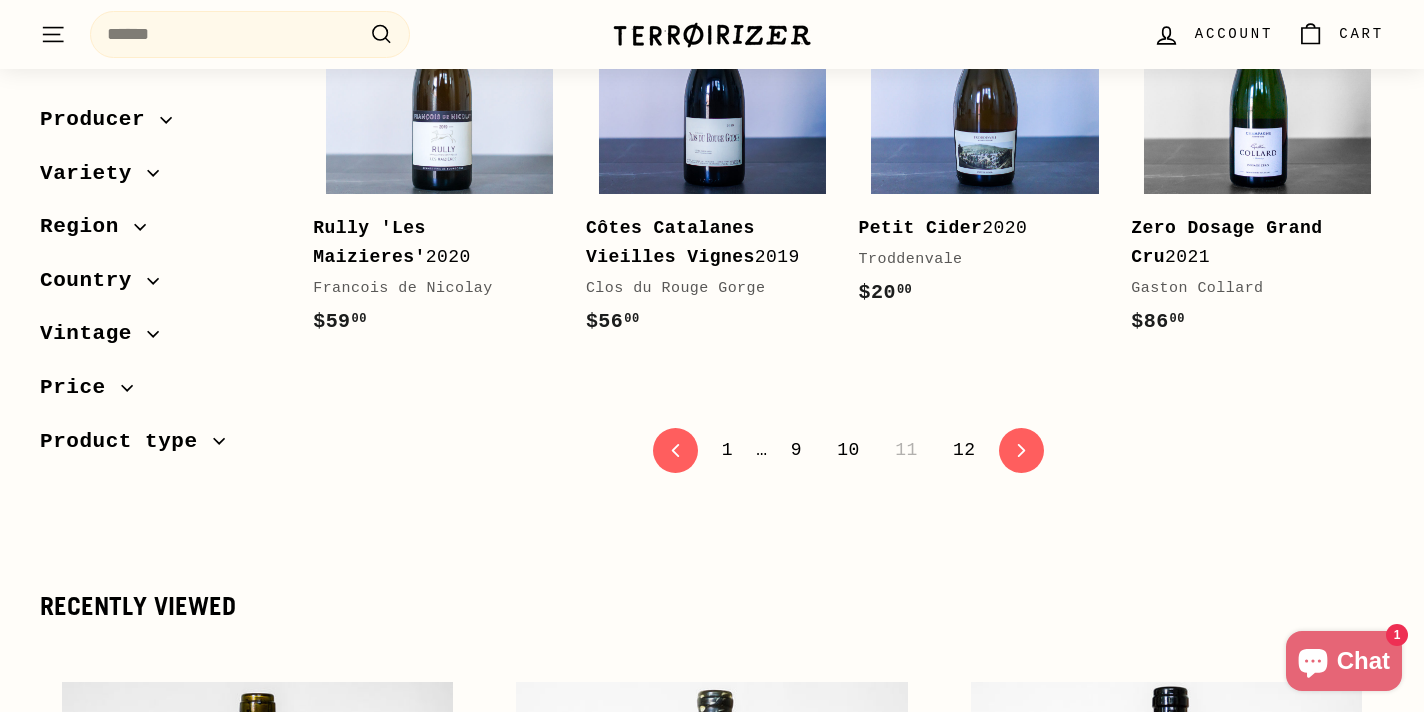 scroll, scrollTop: 4176, scrollLeft: 0, axis: vertical 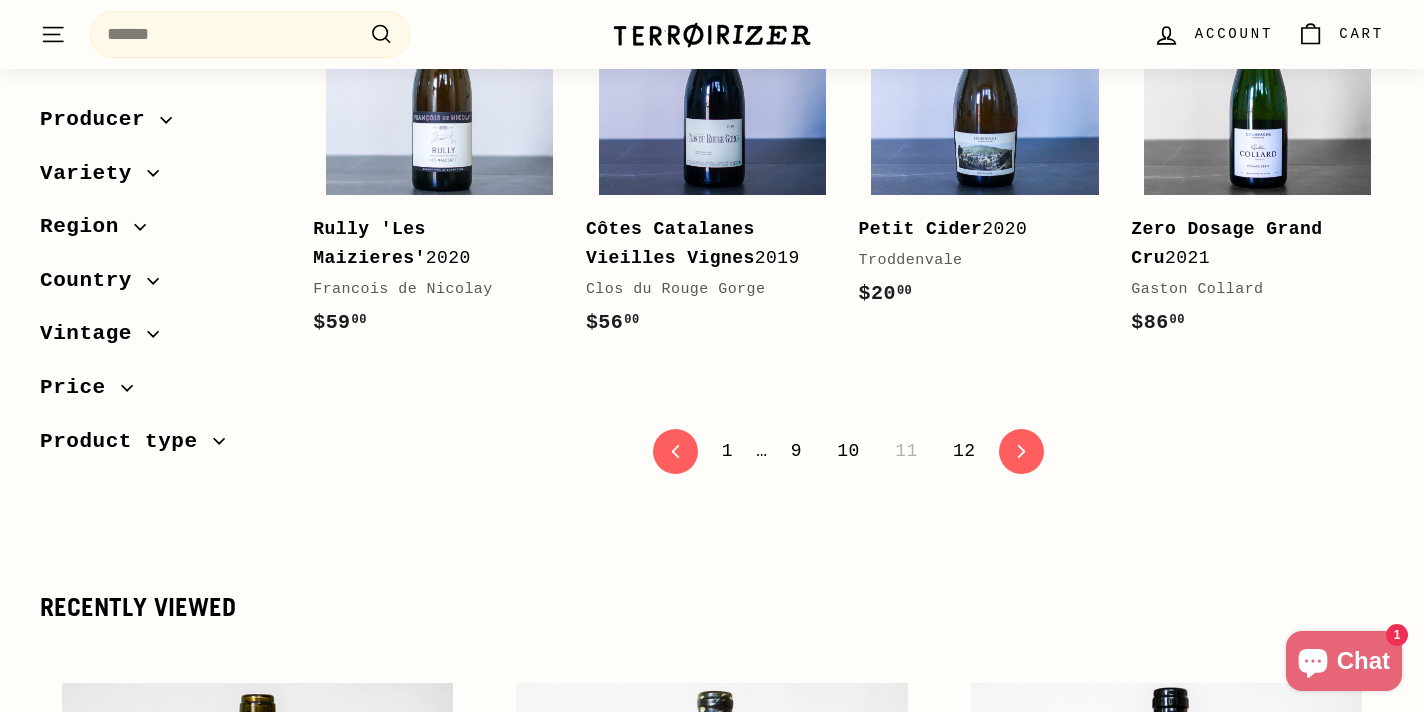 click on "12" at bounding box center (964, 451) 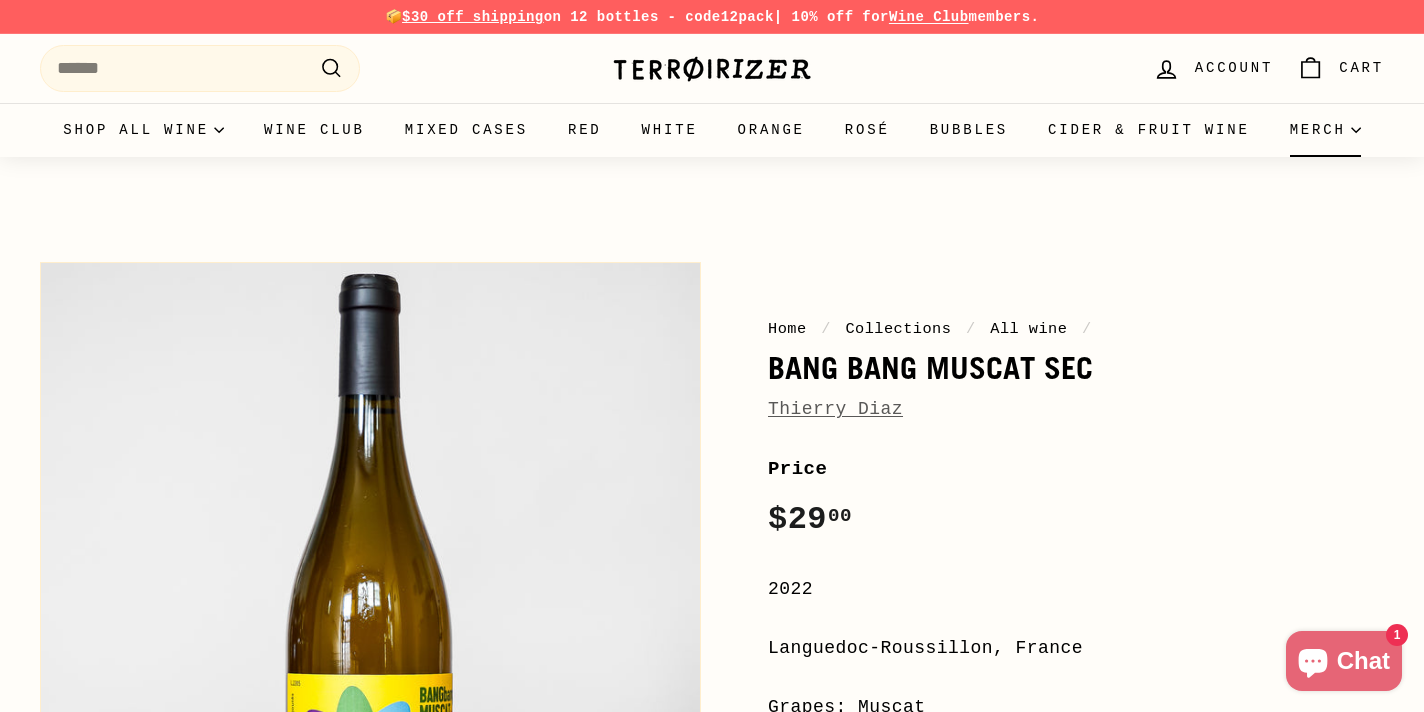 scroll, scrollTop: 0, scrollLeft: 0, axis: both 